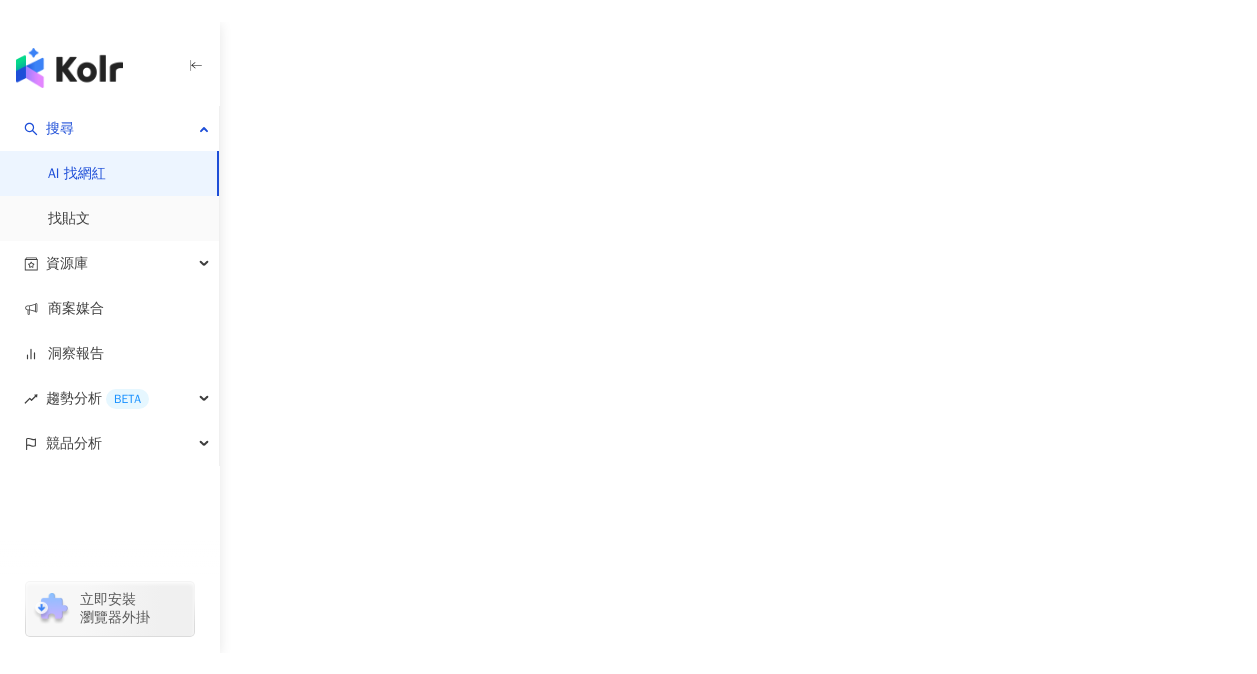scroll, scrollTop: 0, scrollLeft: 0, axis: both 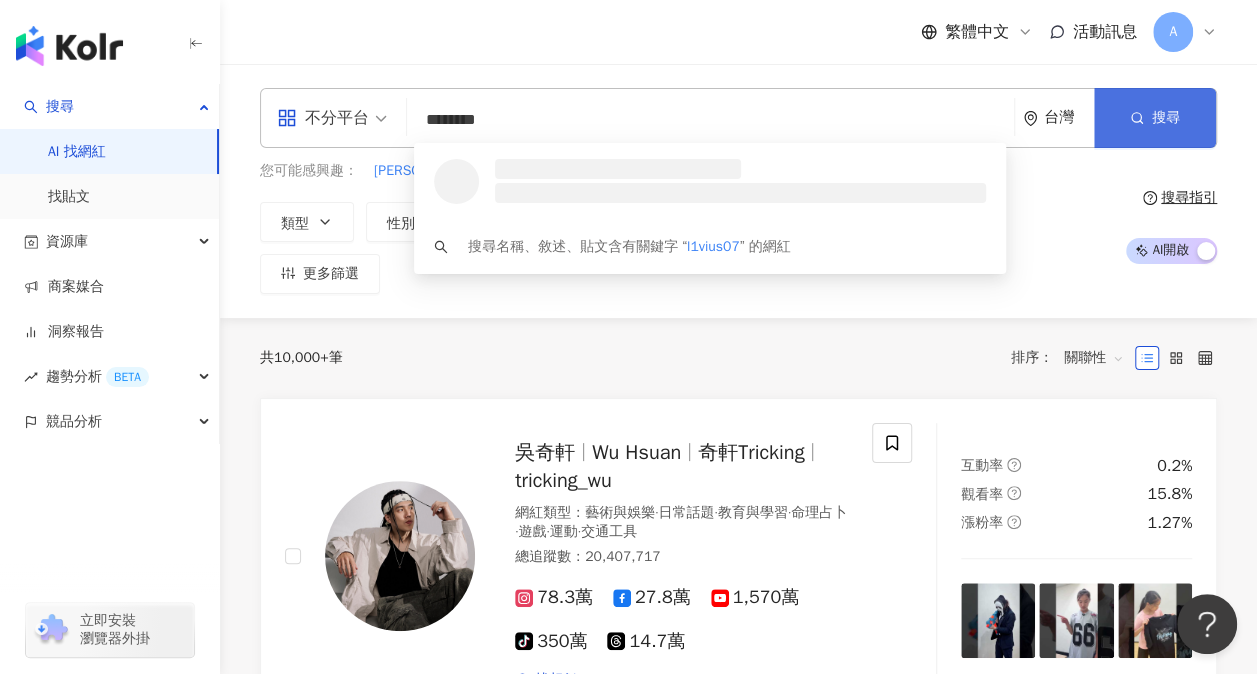 type on "********" 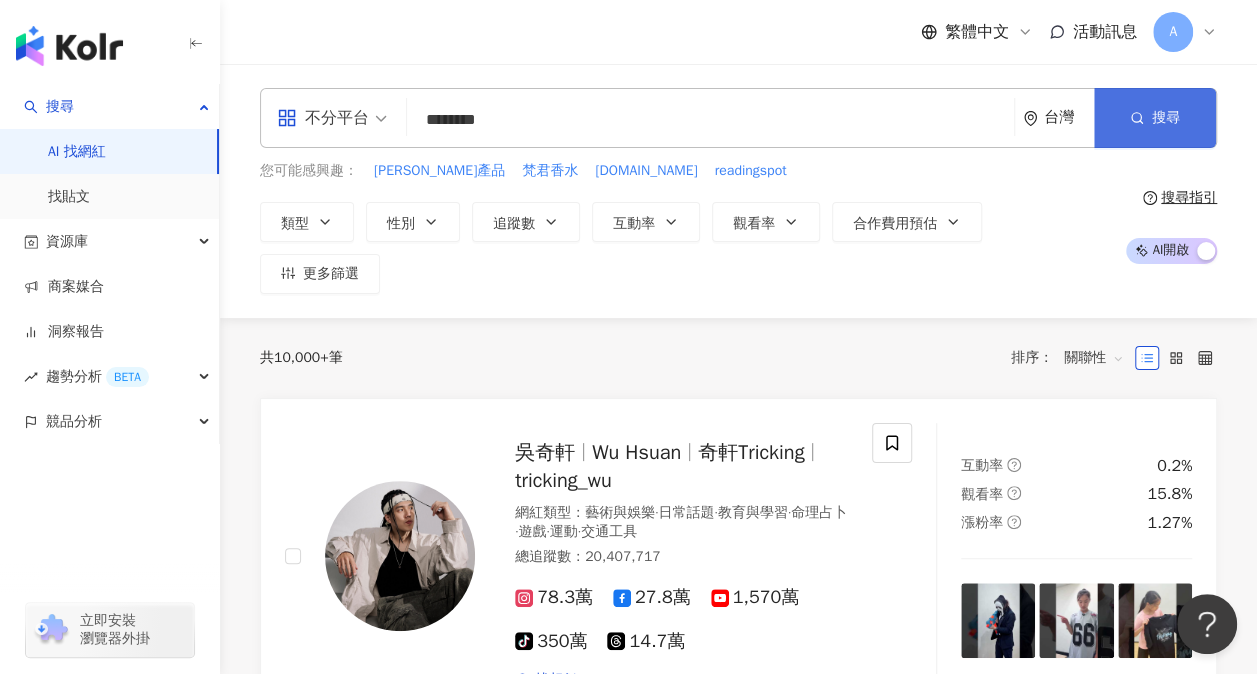 click on "搜尋" at bounding box center [1155, 118] 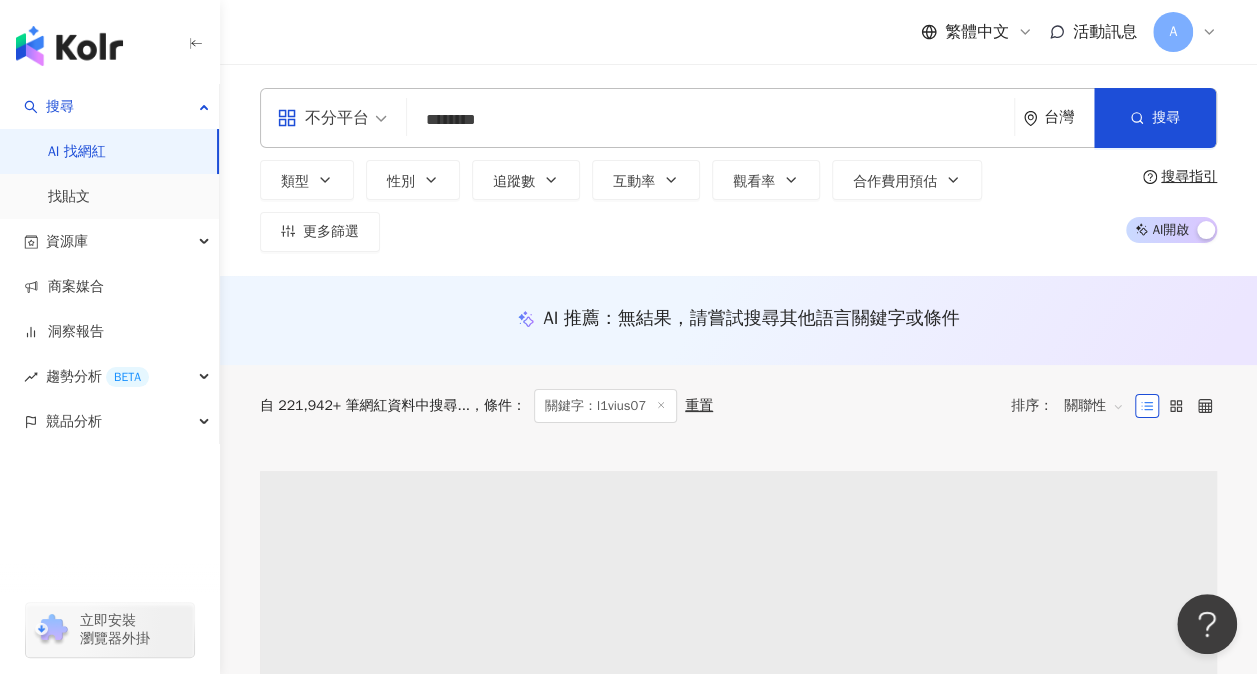 click on "********" at bounding box center [710, 120] 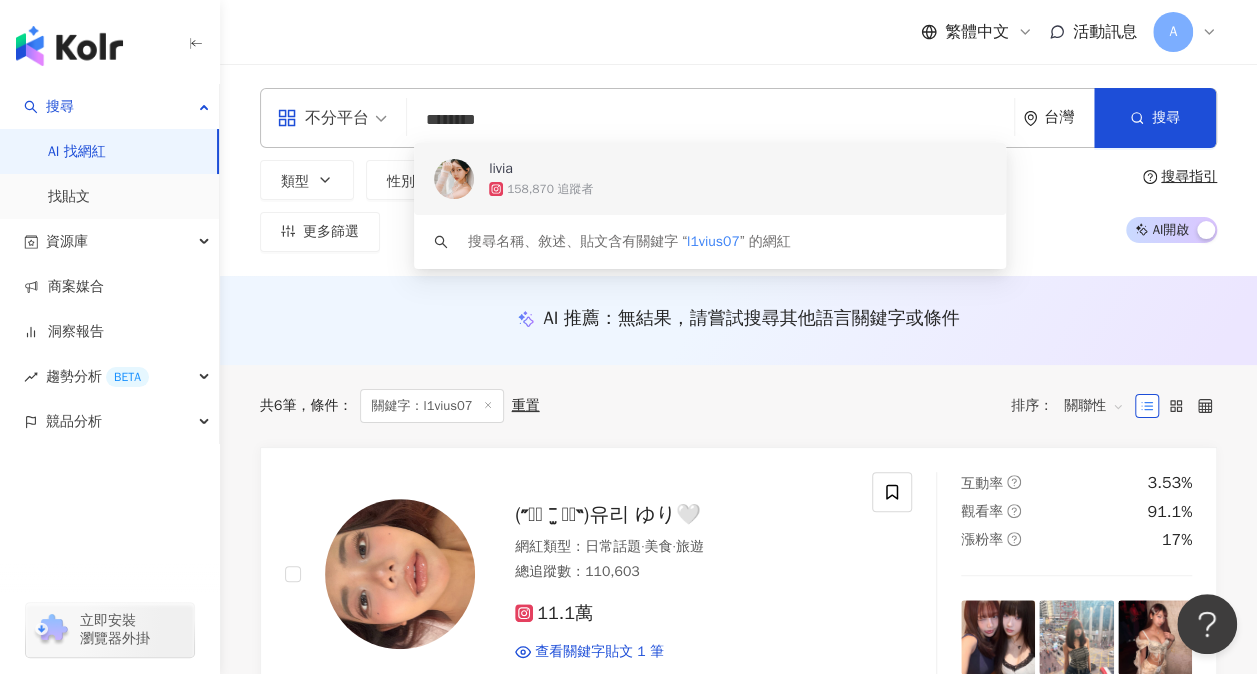 click on "158,870   追蹤者" at bounding box center [550, 189] 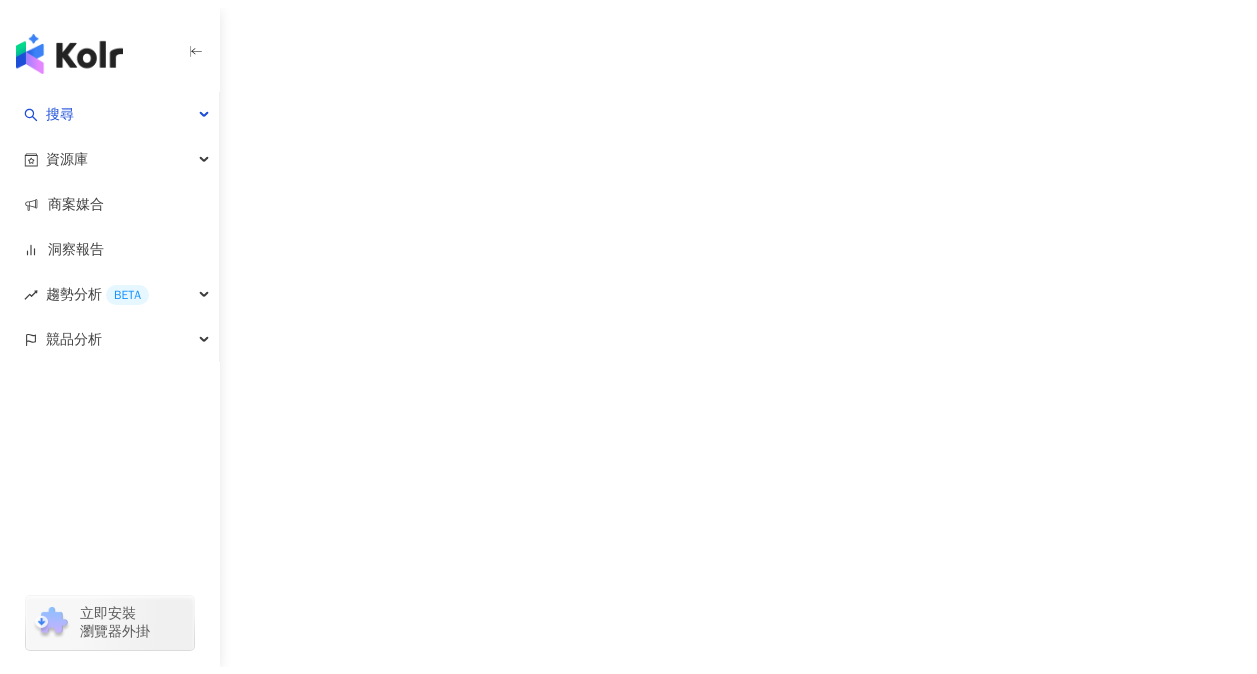 scroll, scrollTop: 0, scrollLeft: 0, axis: both 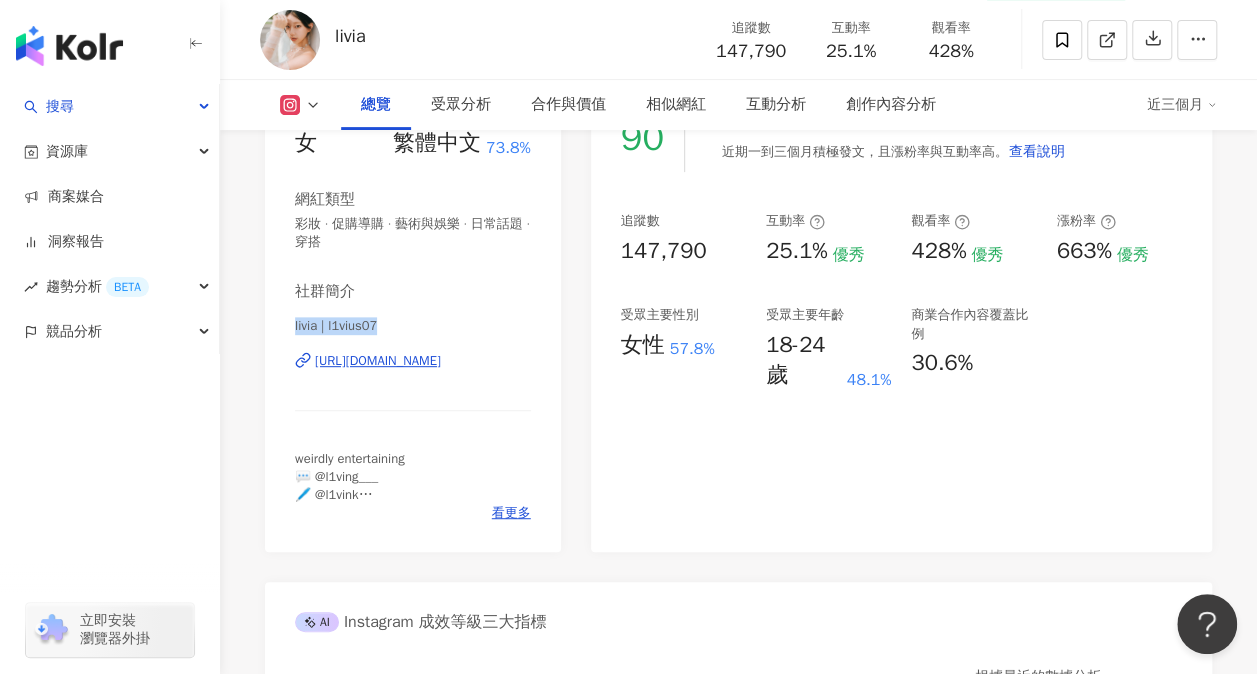 drag, startPoint x: 292, startPoint y: 326, endPoint x: 401, endPoint y: 321, distance: 109.11462 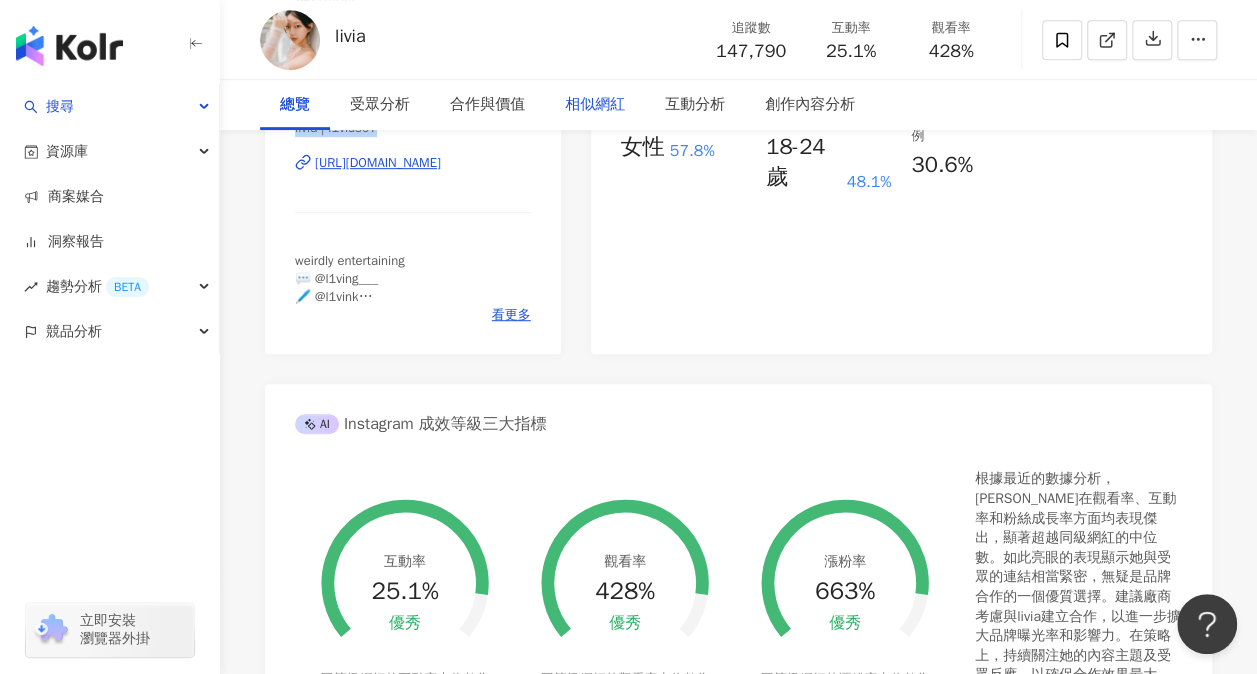 scroll, scrollTop: 0, scrollLeft: 0, axis: both 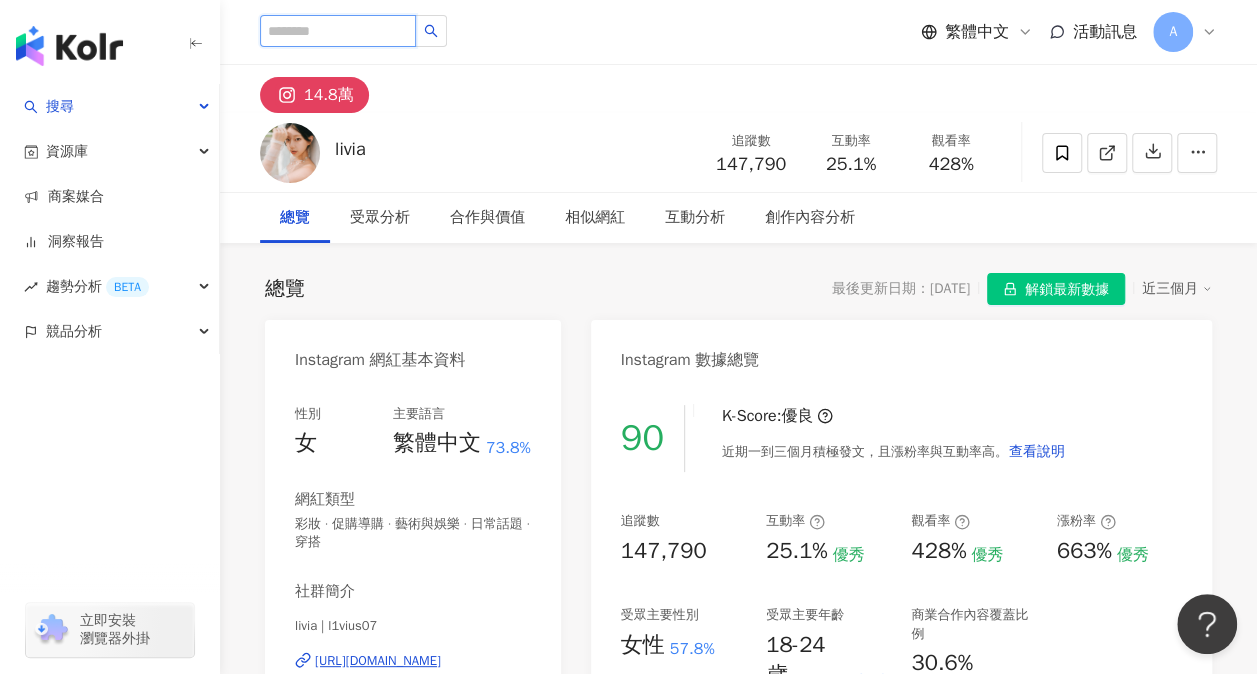 click at bounding box center (338, 31) 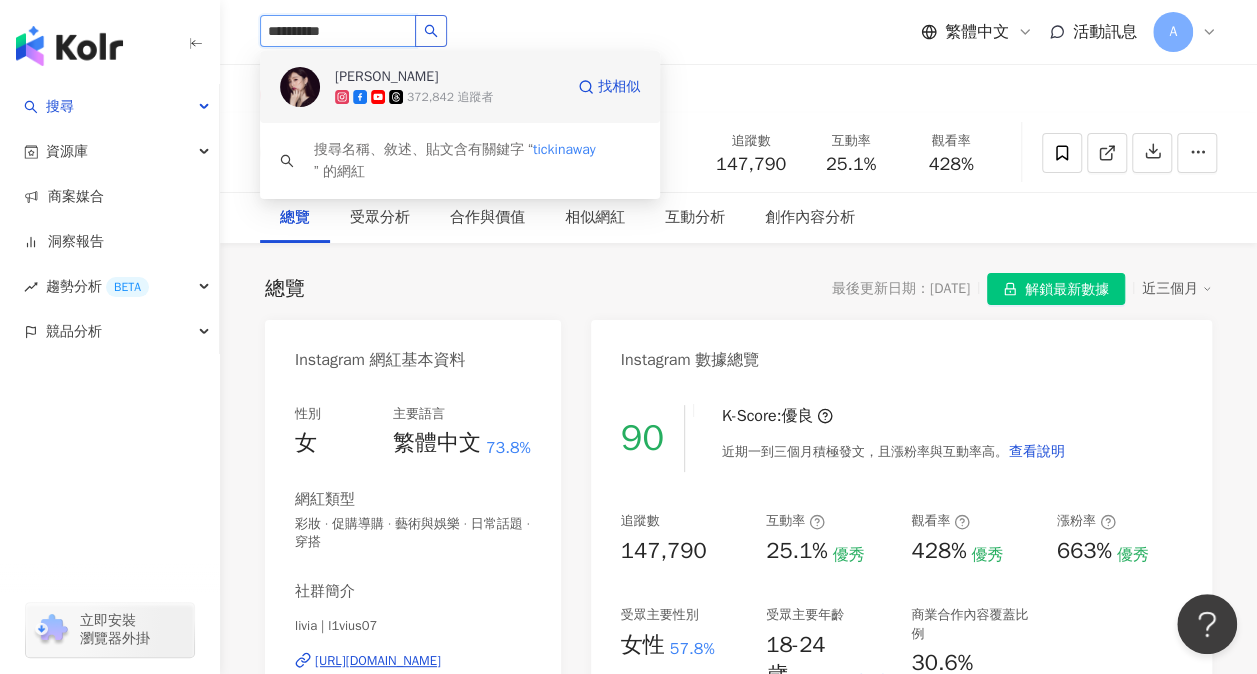 click on "朱綺綺" at bounding box center (386, 77) 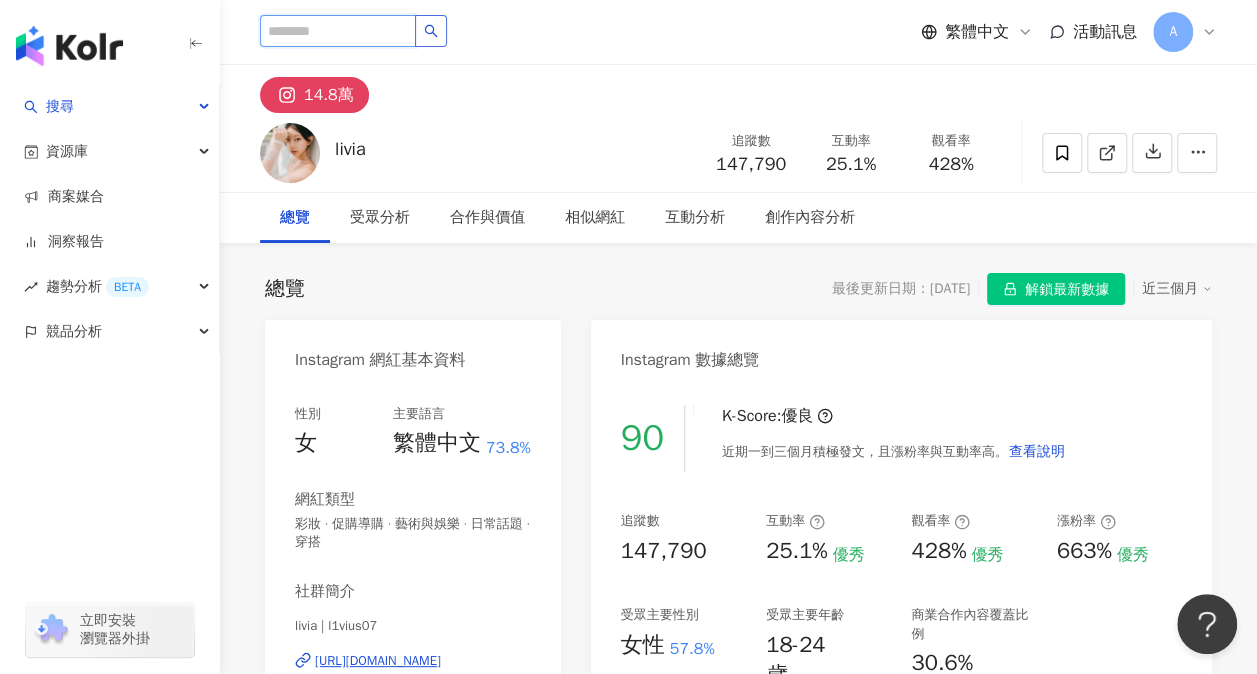 click at bounding box center (338, 31) 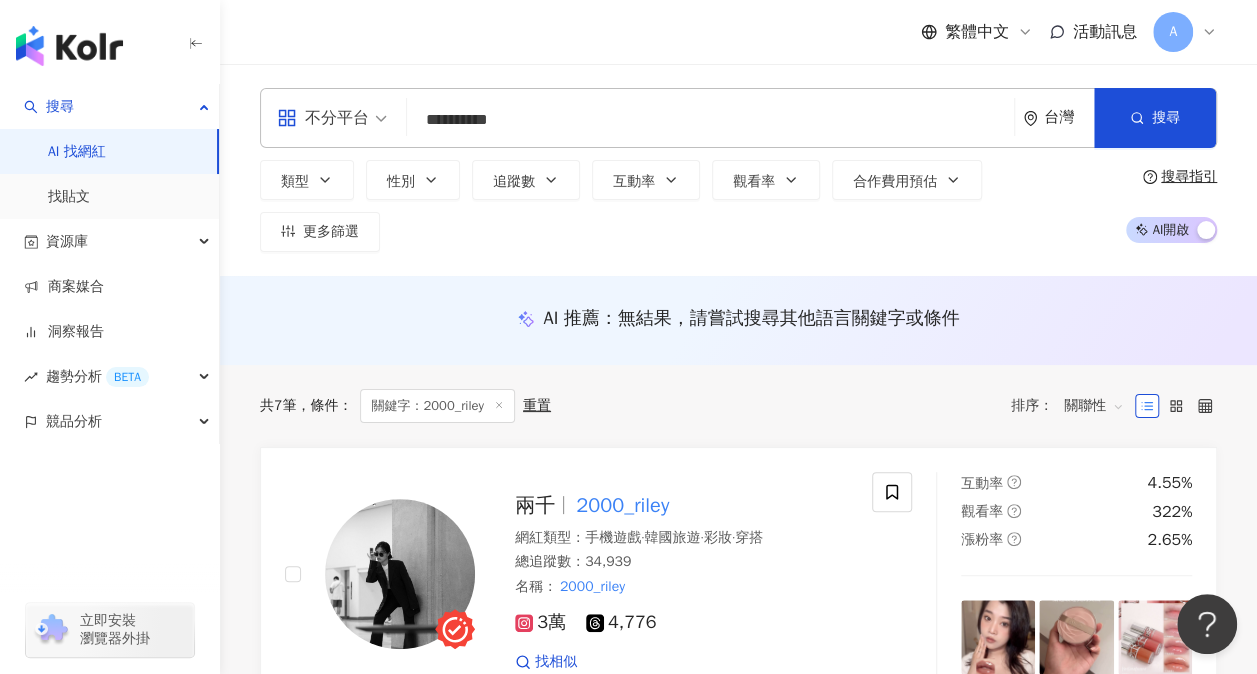 drag, startPoint x: 536, startPoint y: 118, endPoint x: 400, endPoint y: 115, distance: 136.03308 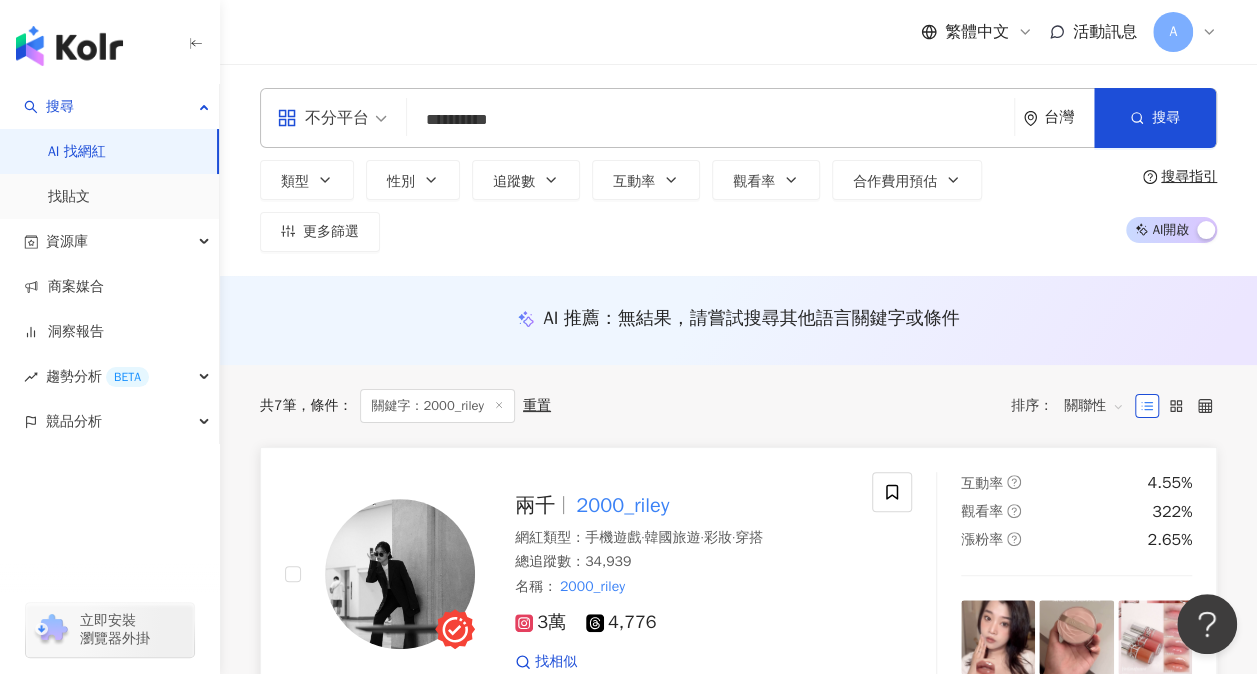 click on "2000_riley" at bounding box center [622, 505] 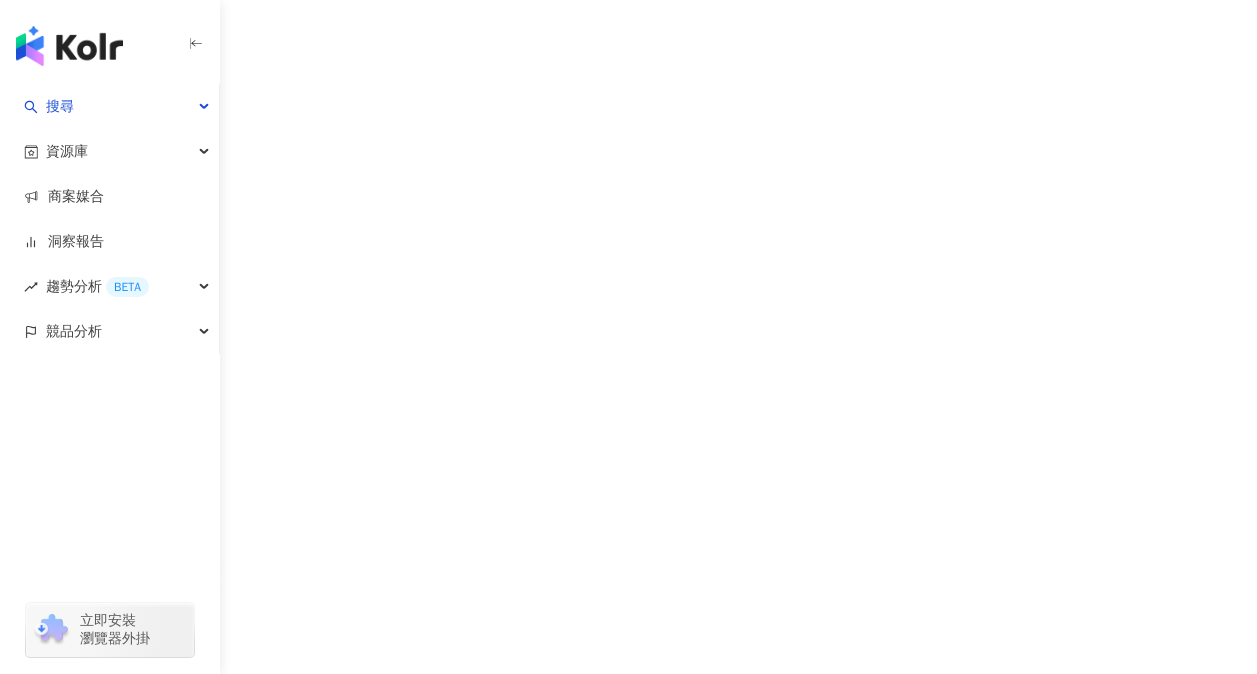 scroll, scrollTop: 0, scrollLeft: 0, axis: both 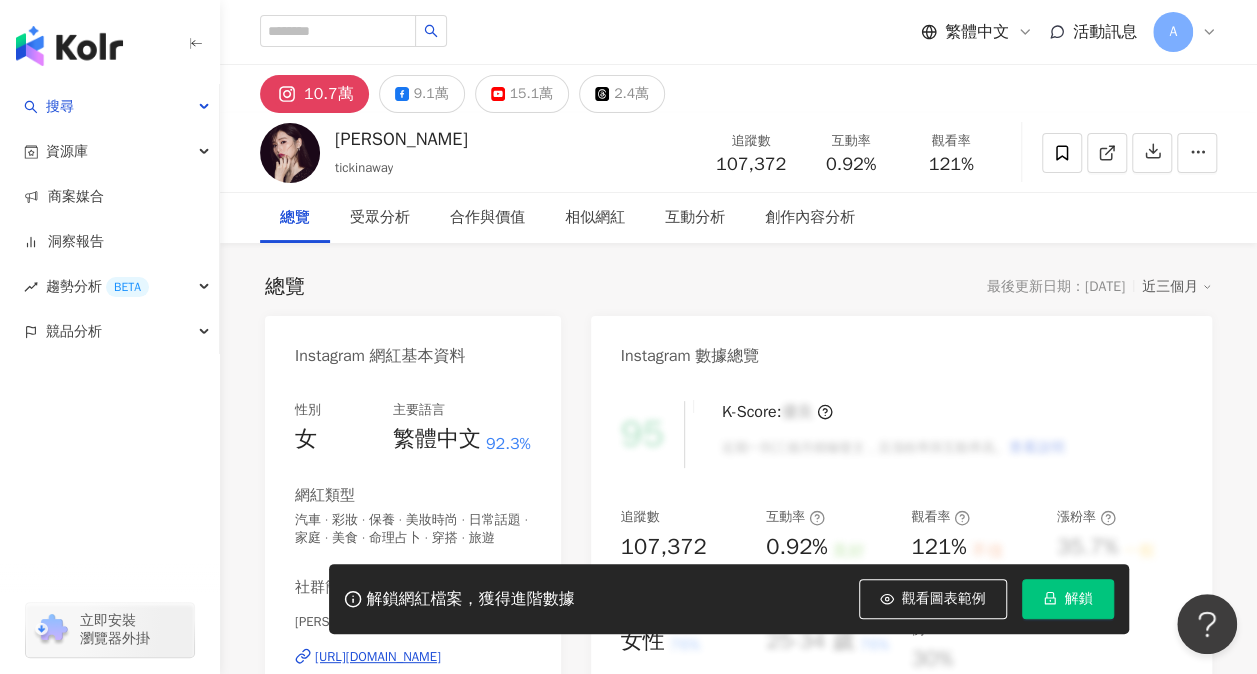 click on "解鎖" at bounding box center (1068, 599) 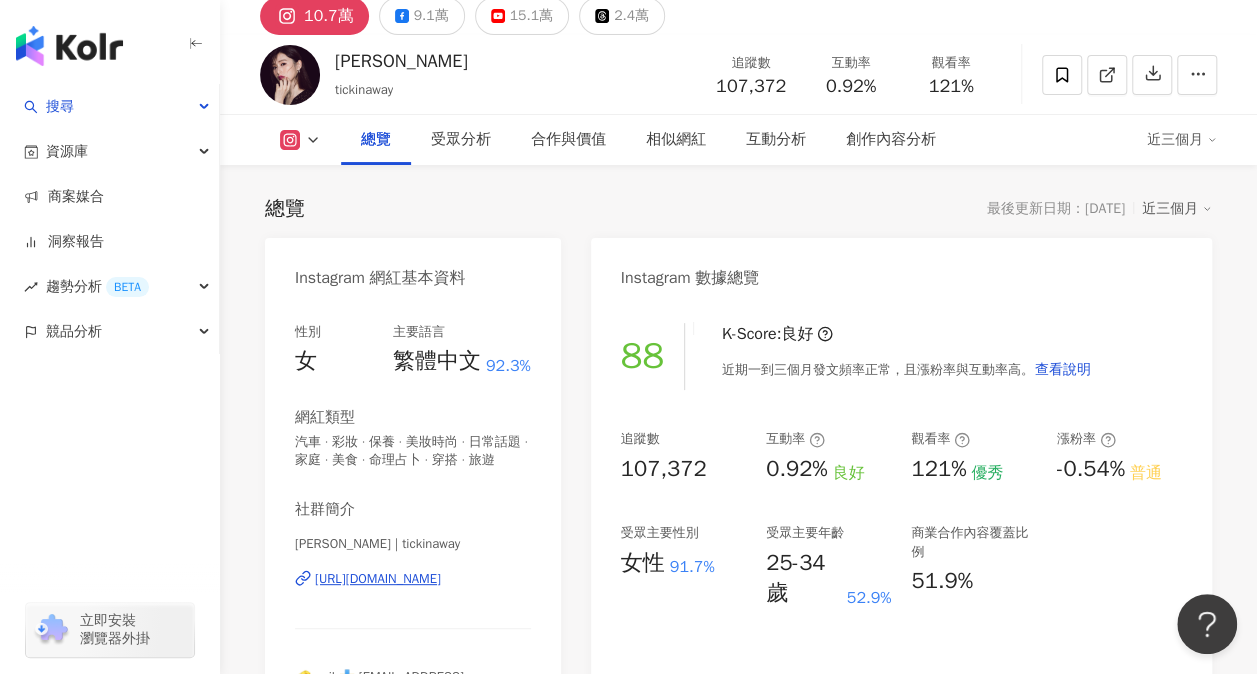 scroll, scrollTop: 300, scrollLeft: 0, axis: vertical 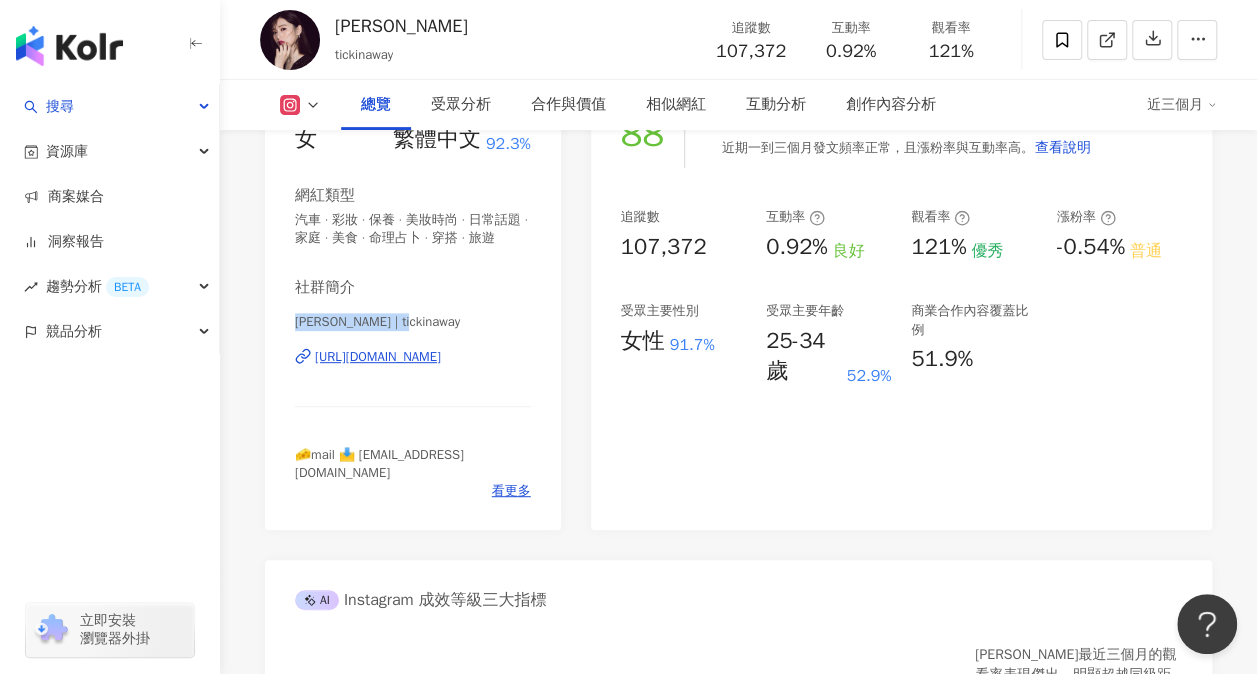 drag, startPoint x: 406, startPoint y: 339, endPoint x: 272, endPoint y: 334, distance: 134.09325 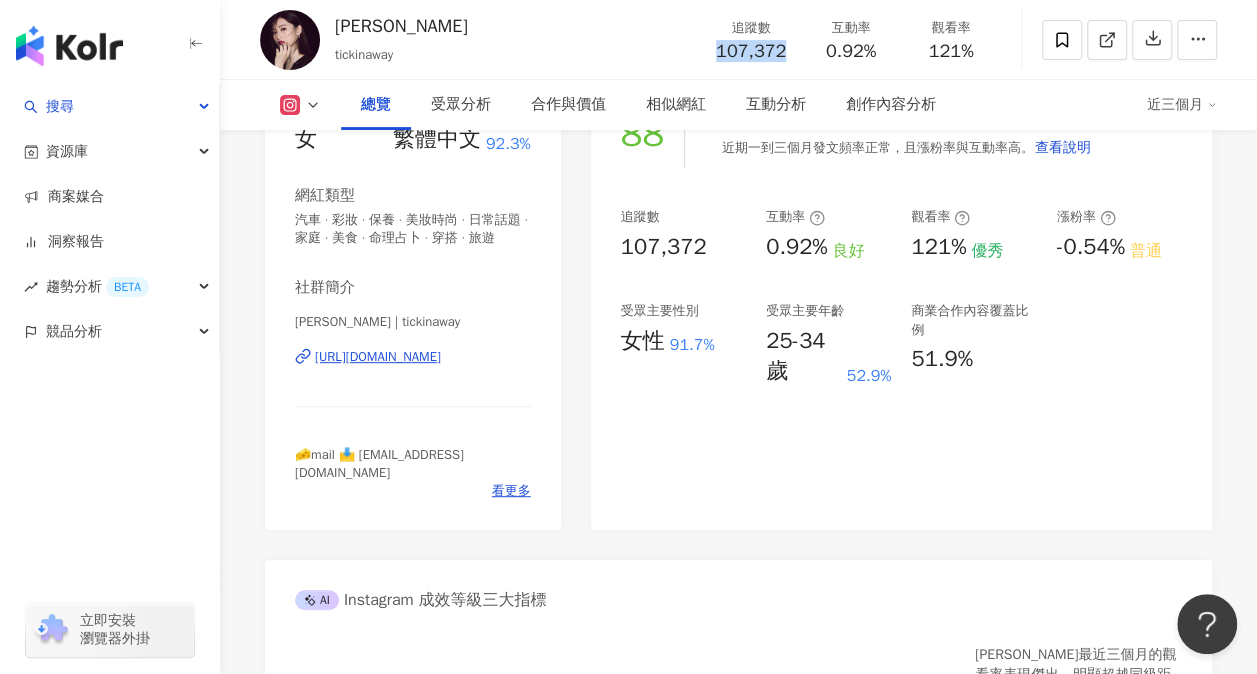 drag, startPoint x: 787, startPoint y: 54, endPoint x: 712, endPoint y: 52, distance: 75.026665 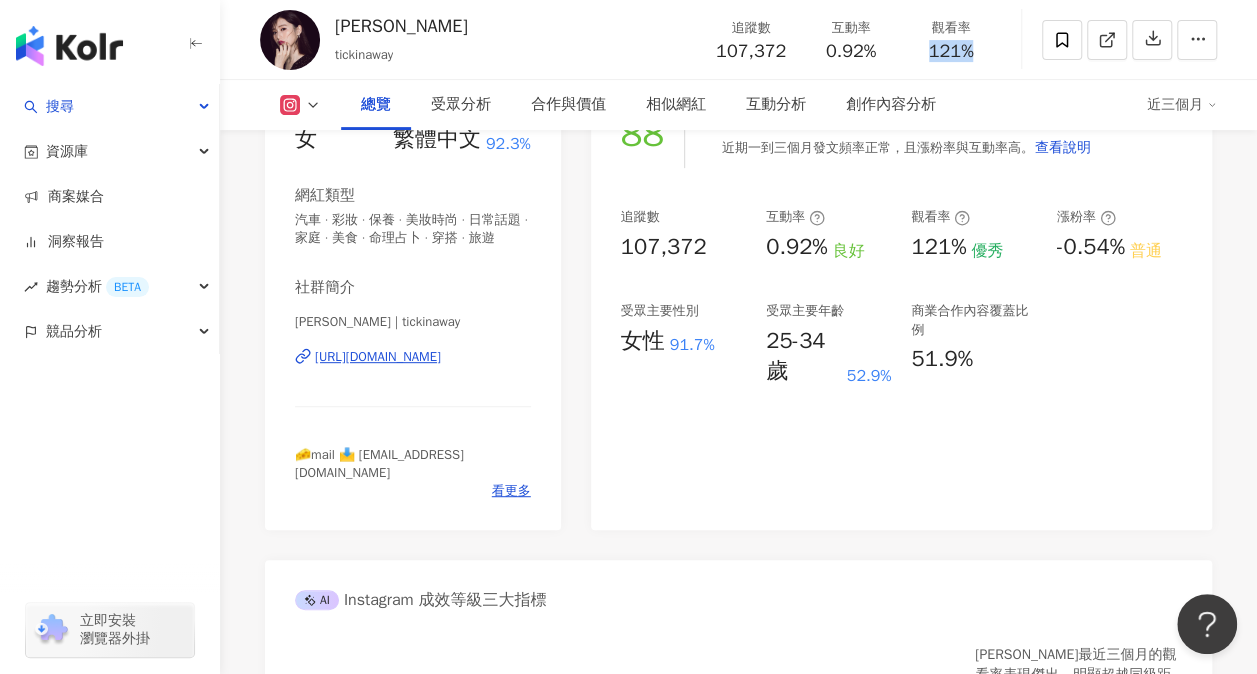 drag, startPoint x: 985, startPoint y: 62, endPoint x: 920, endPoint y: 66, distance: 65.12296 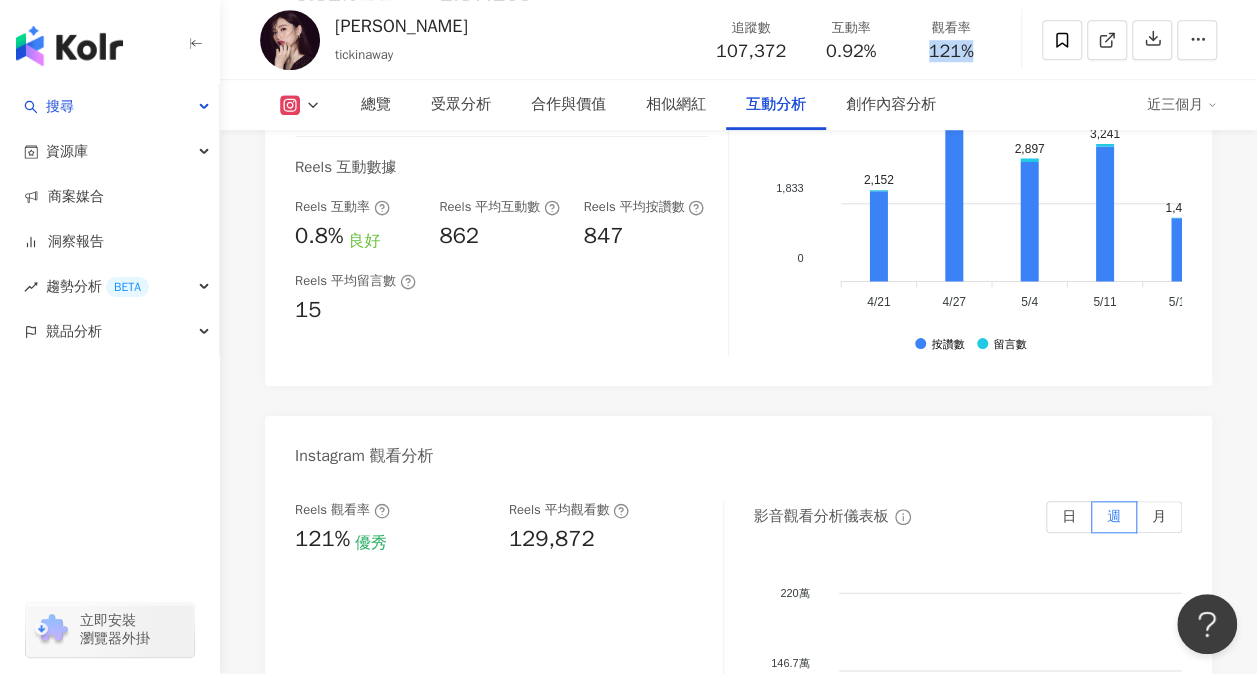 scroll, scrollTop: 4600, scrollLeft: 0, axis: vertical 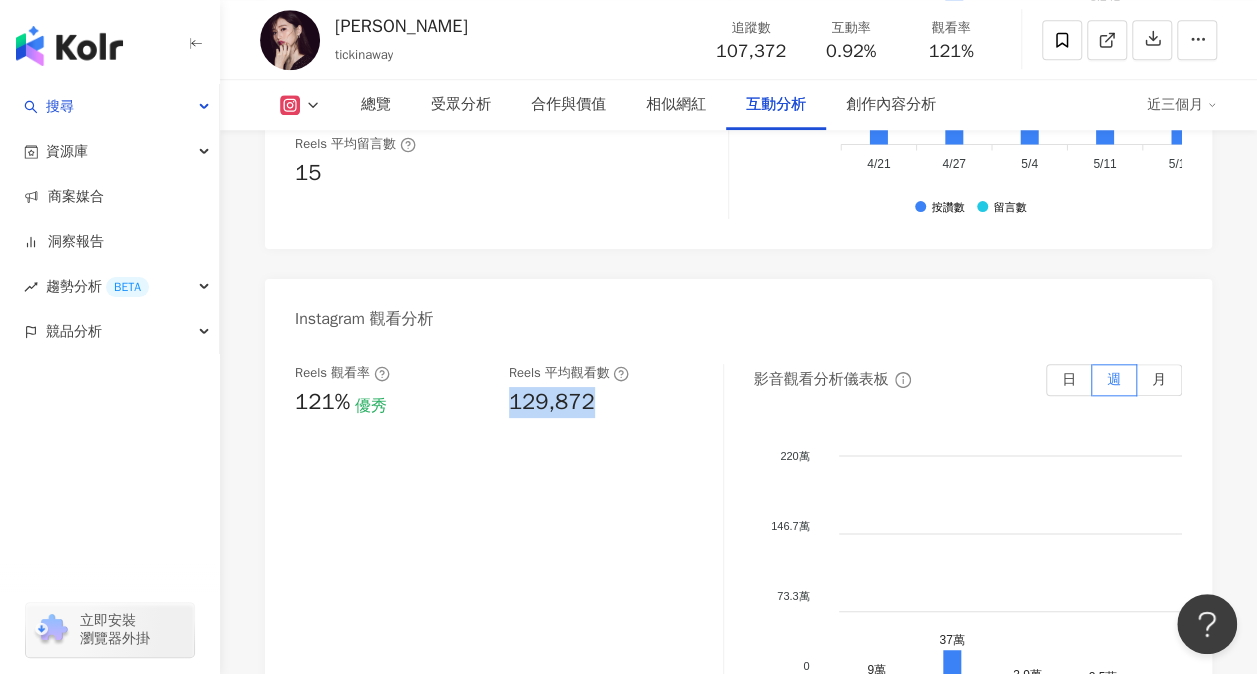 drag, startPoint x: 621, startPoint y: 387, endPoint x: 506, endPoint y: 390, distance: 115.03912 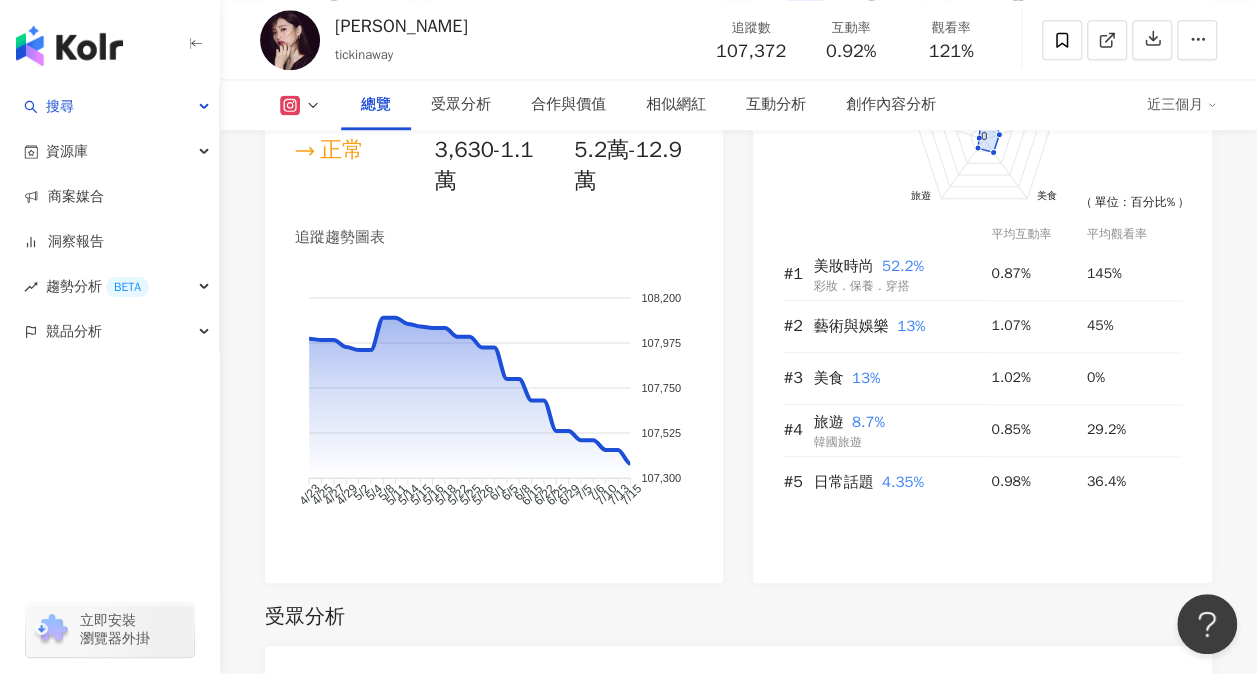 scroll, scrollTop: 1300, scrollLeft: 0, axis: vertical 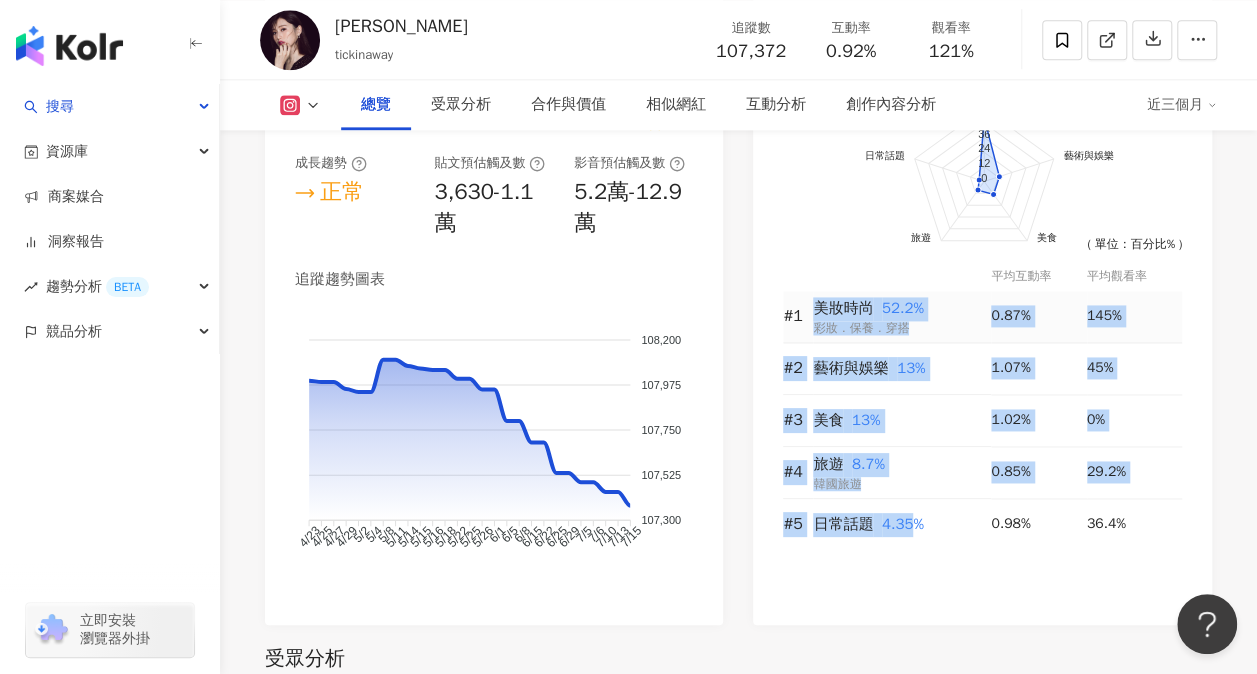 drag, startPoint x: 916, startPoint y: 529, endPoint x: 809, endPoint y: 306, distance: 247.34187 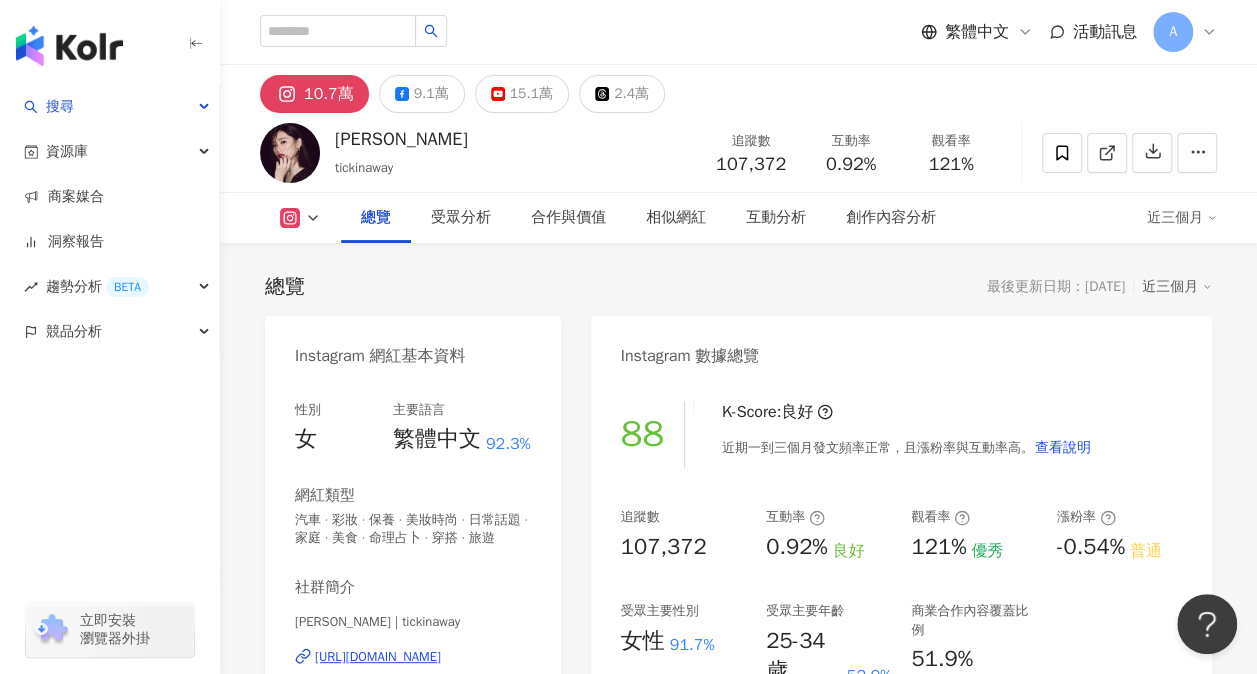 scroll, scrollTop: 0, scrollLeft: 0, axis: both 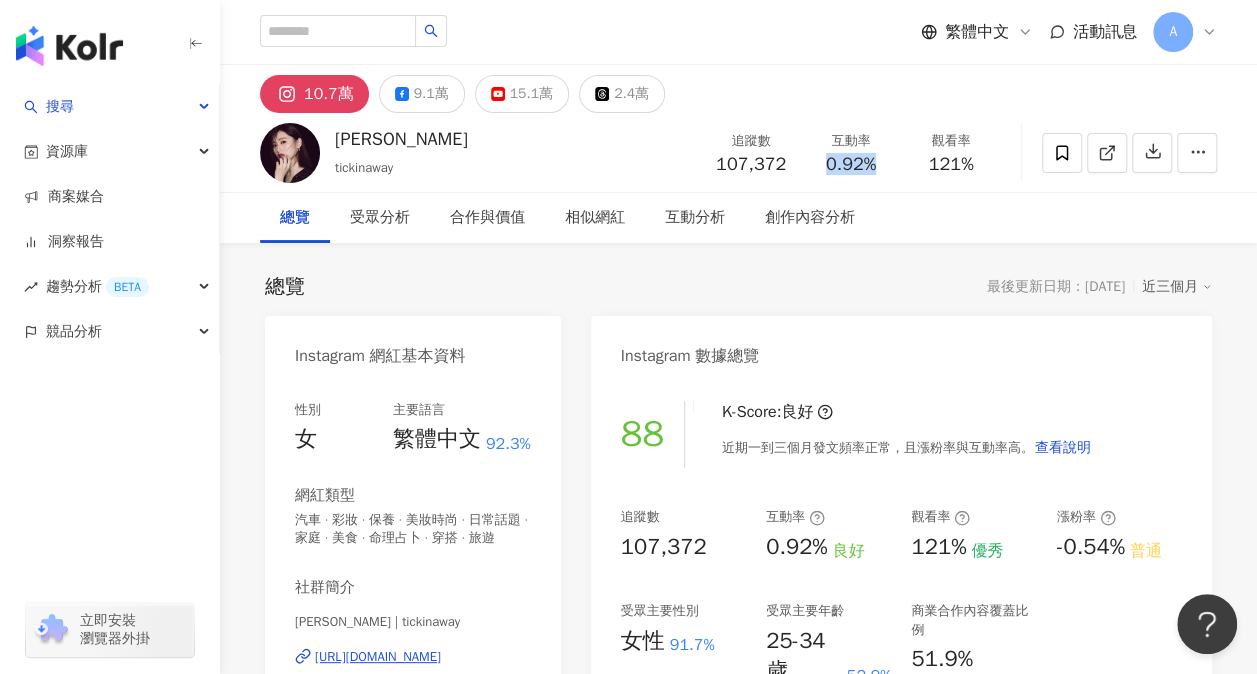 drag, startPoint x: 893, startPoint y: 178, endPoint x: 817, endPoint y: 164, distance: 77.27872 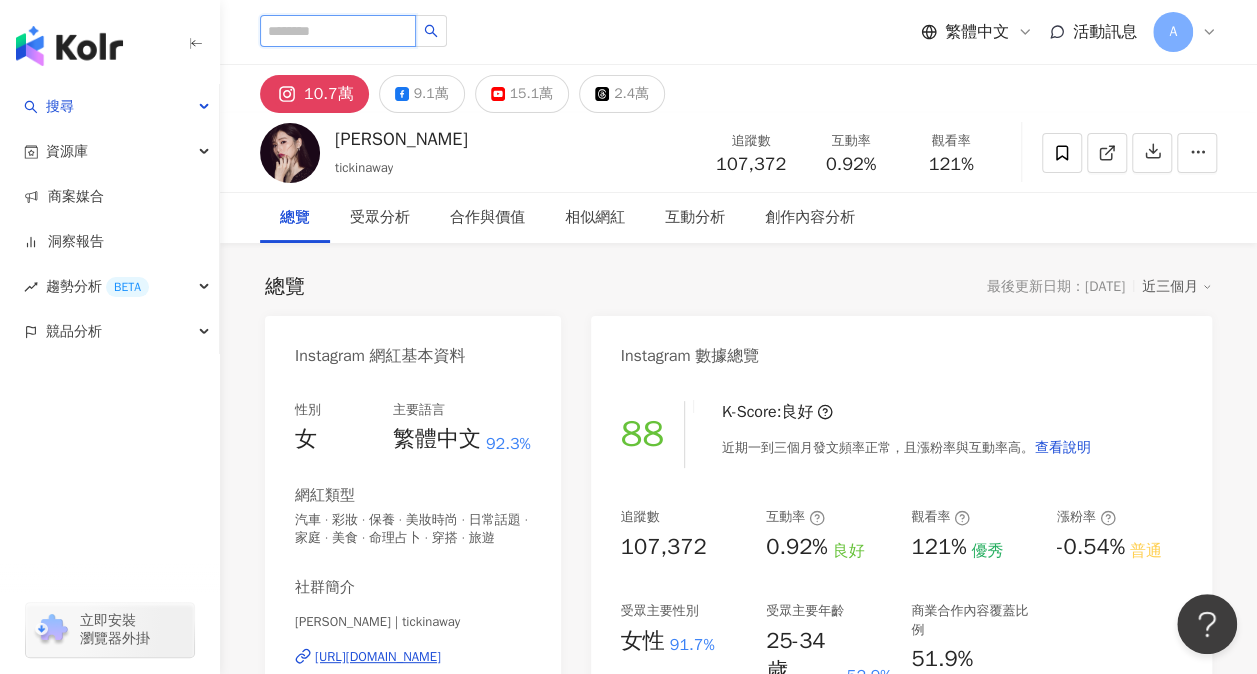 click at bounding box center (338, 31) 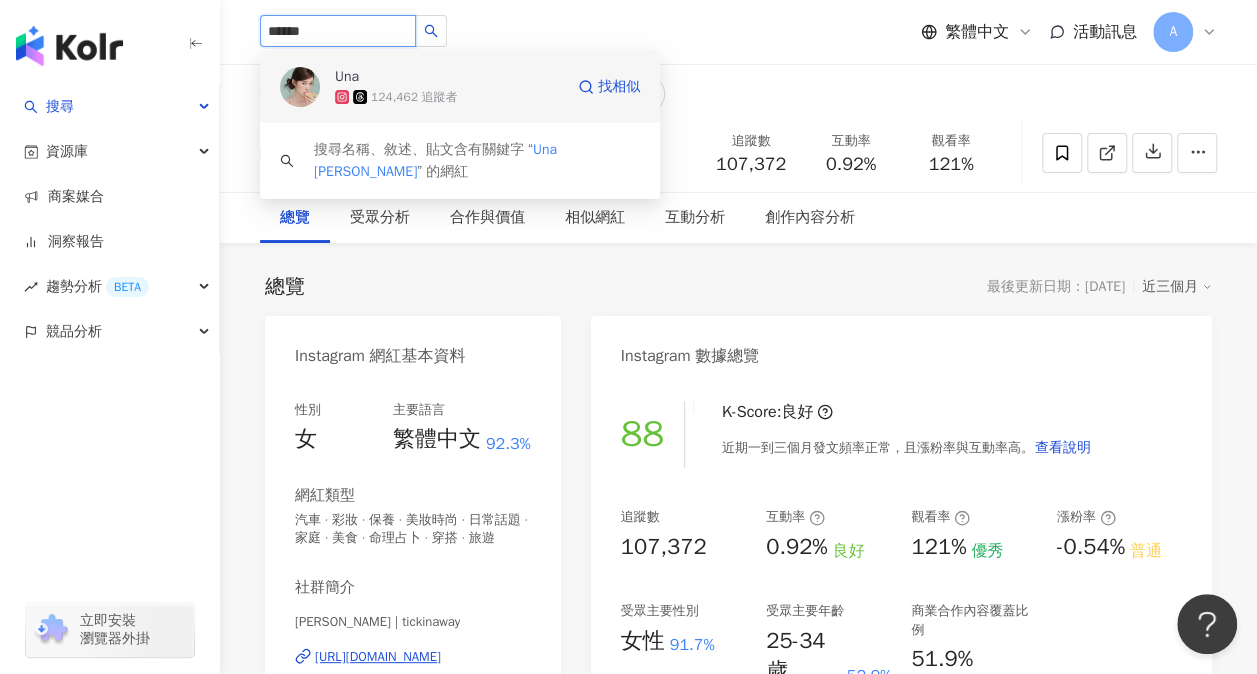 click on "Una" at bounding box center [400, 77] 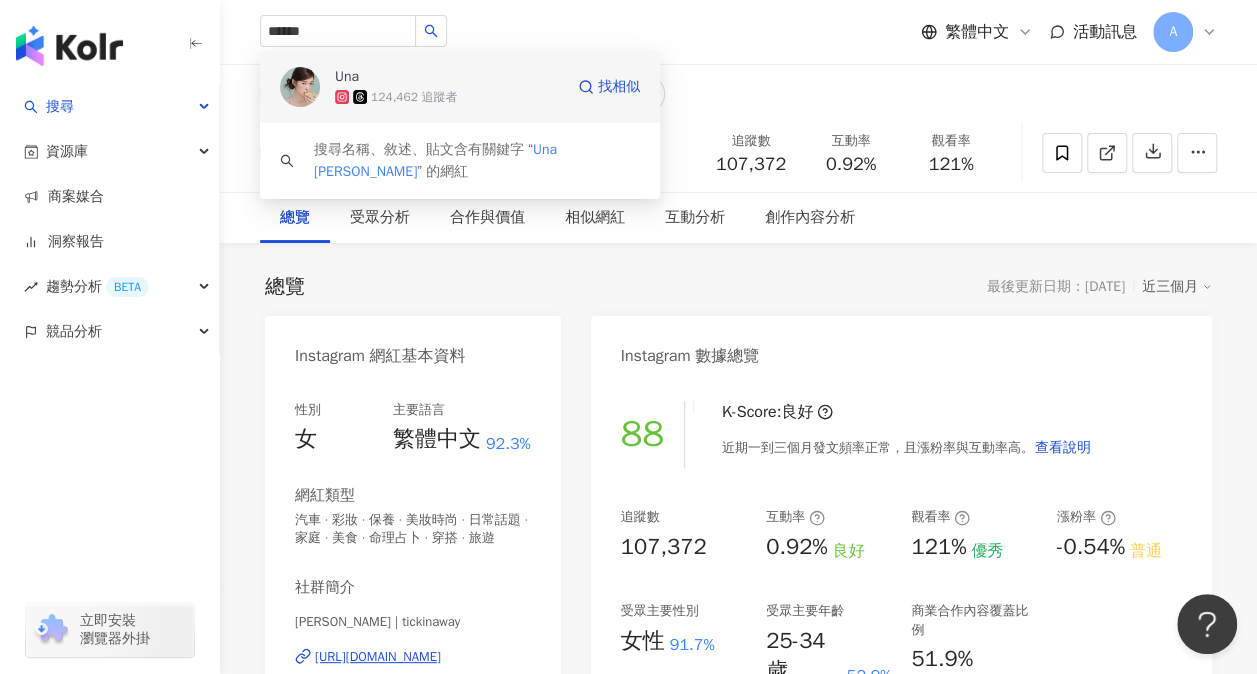 type 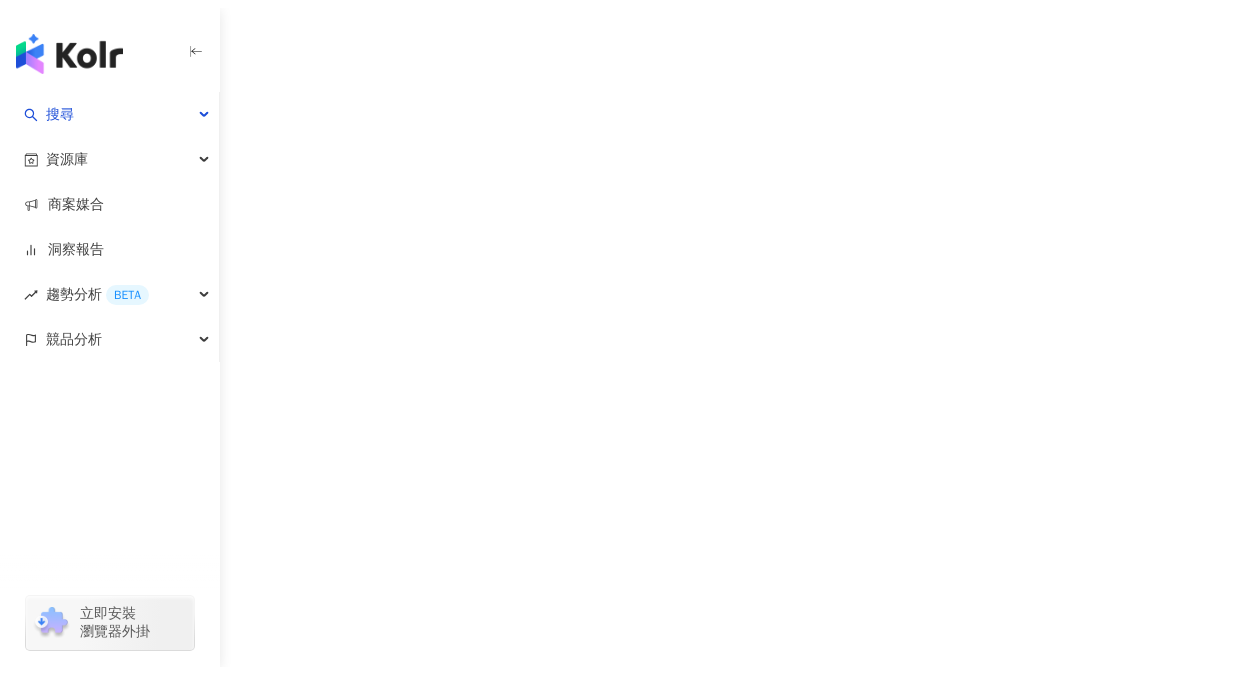 scroll, scrollTop: 0, scrollLeft: 0, axis: both 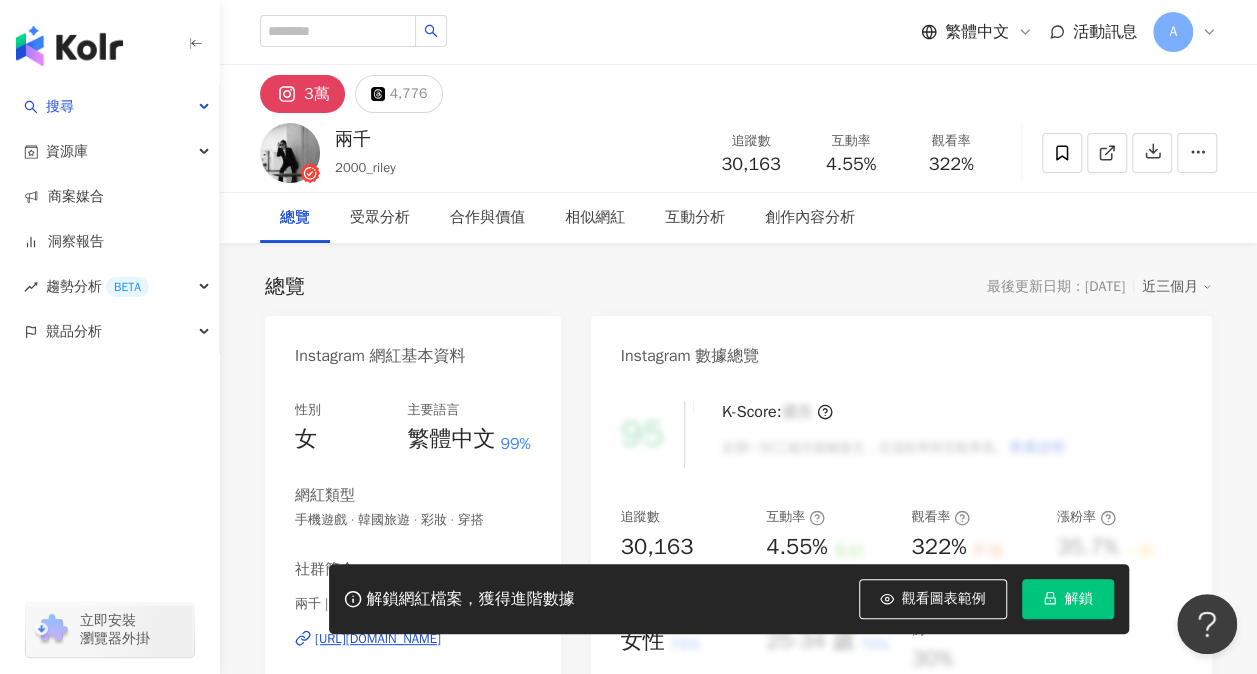 click on "解鎖" at bounding box center (1079, 599) 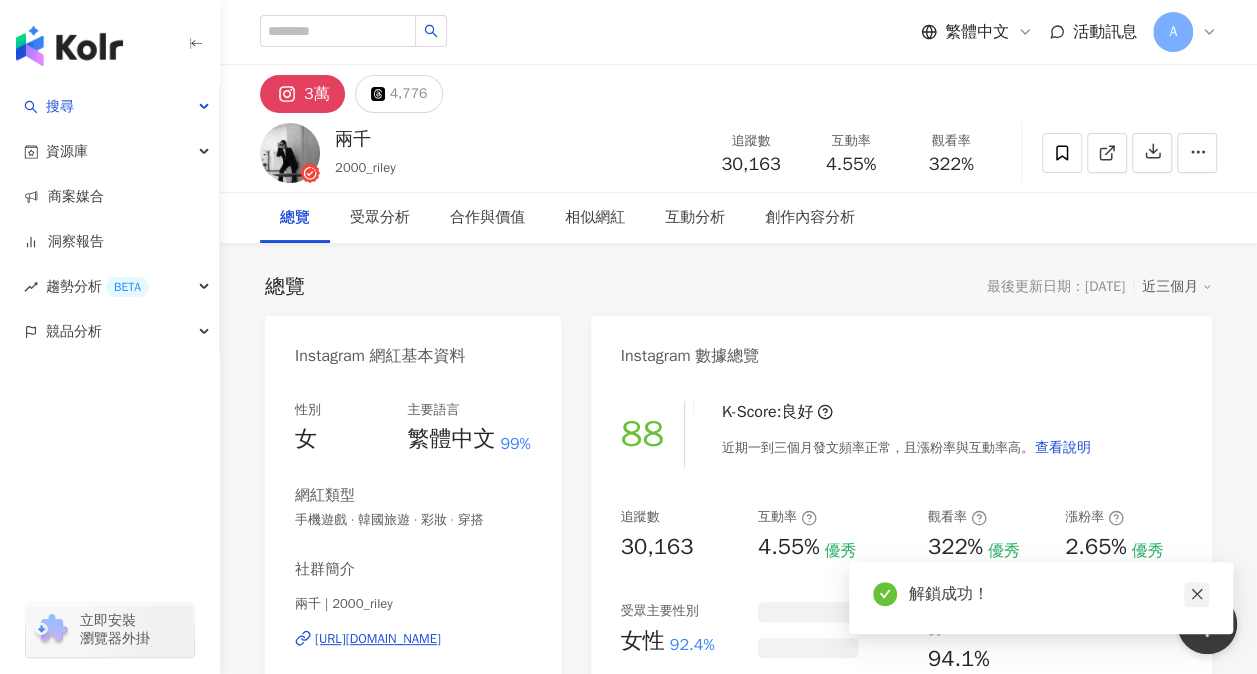 click 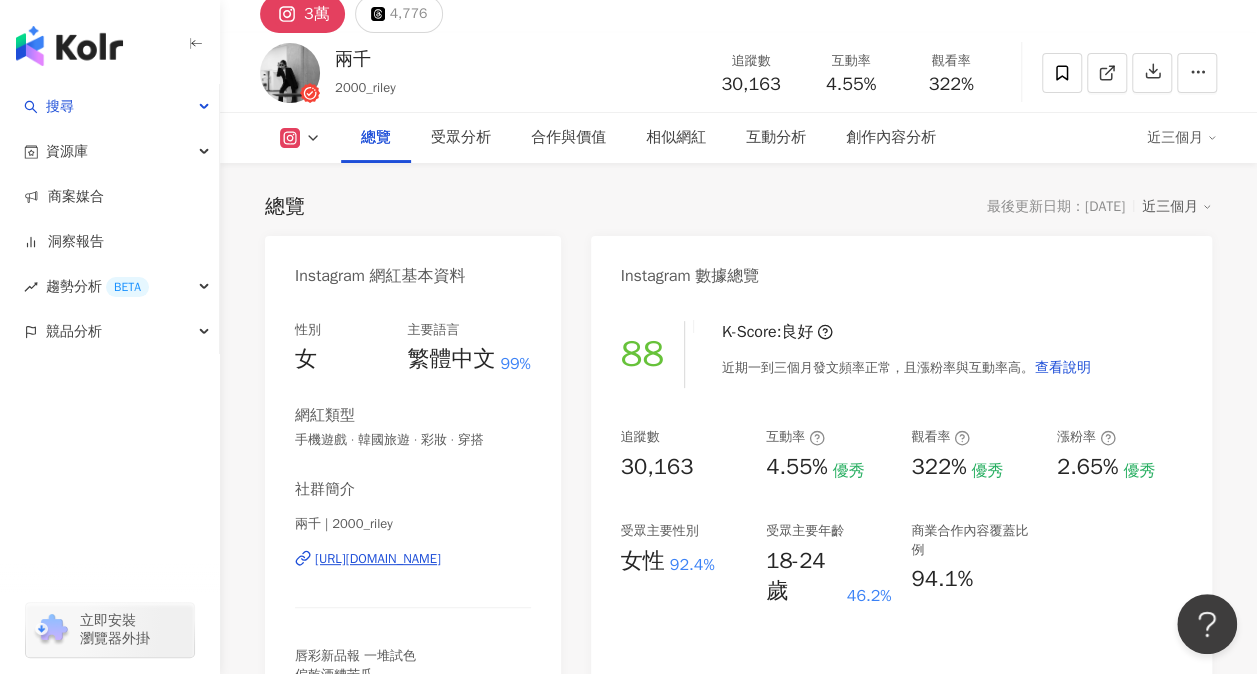 scroll, scrollTop: 200, scrollLeft: 0, axis: vertical 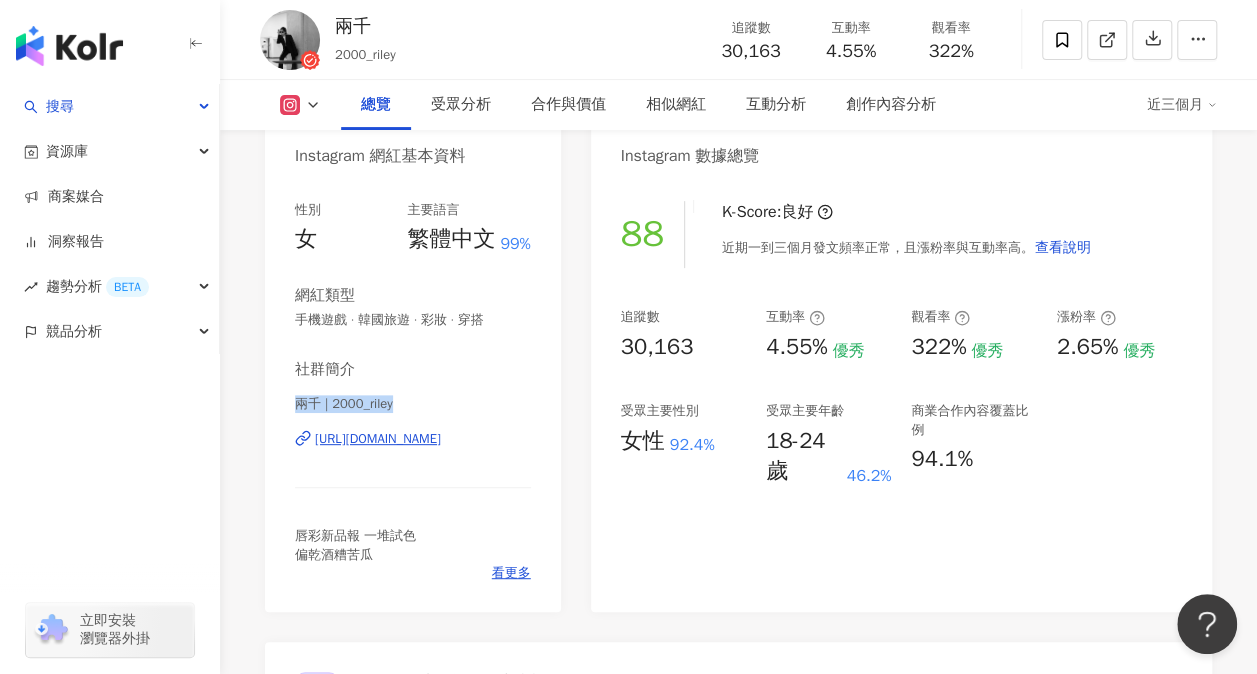 drag, startPoint x: 296, startPoint y: 404, endPoint x: 397, endPoint y: 400, distance: 101.07918 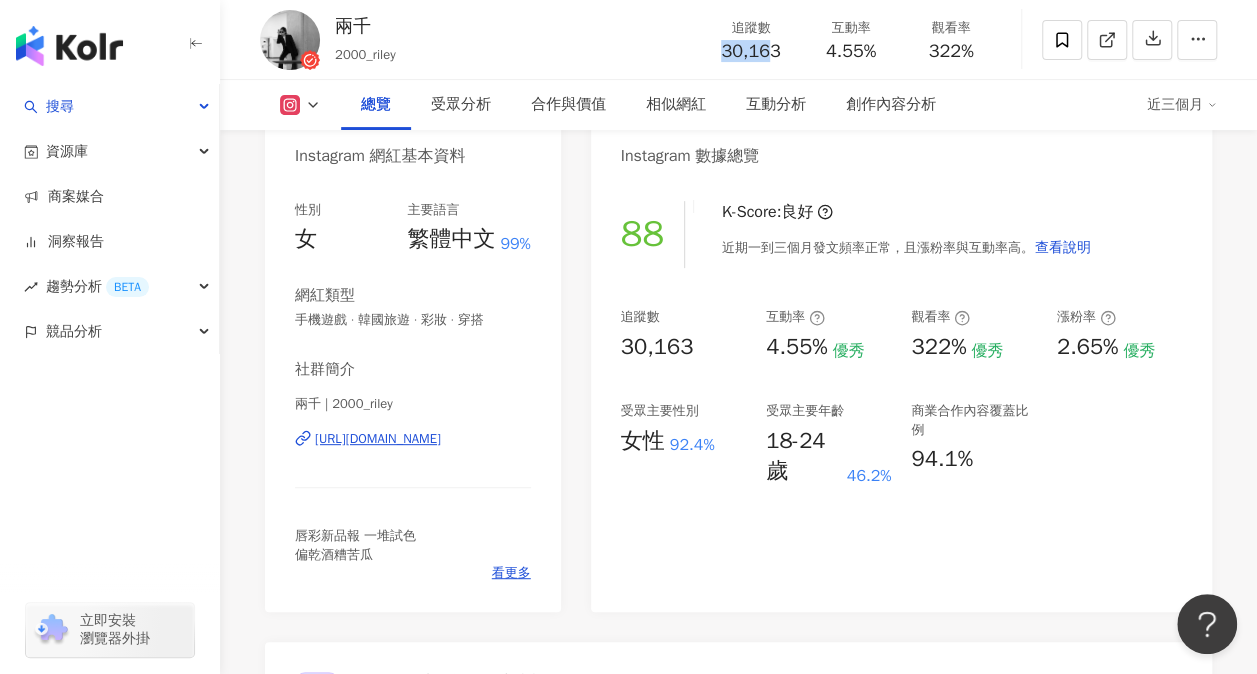 drag, startPoint x: 774, startPoint y: 44, endPoint x: 719, endPoint y: 51, distance: 55.443665 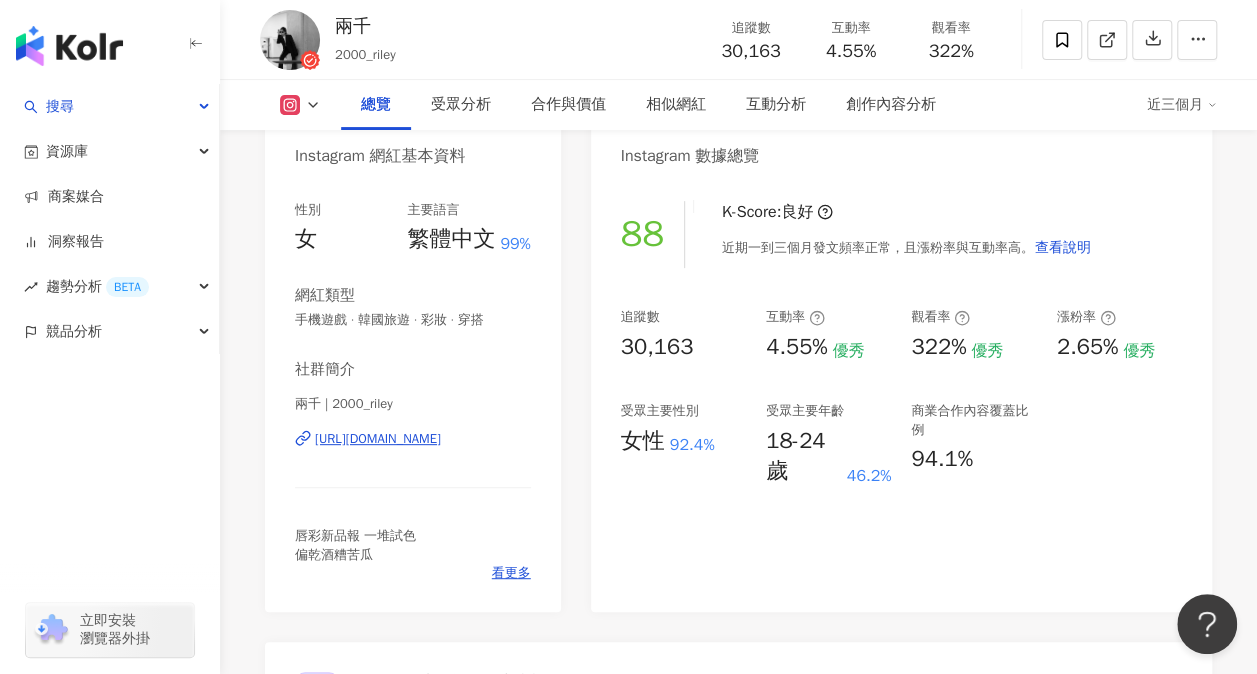 click on "30,163" at bounding box center [750, 51] 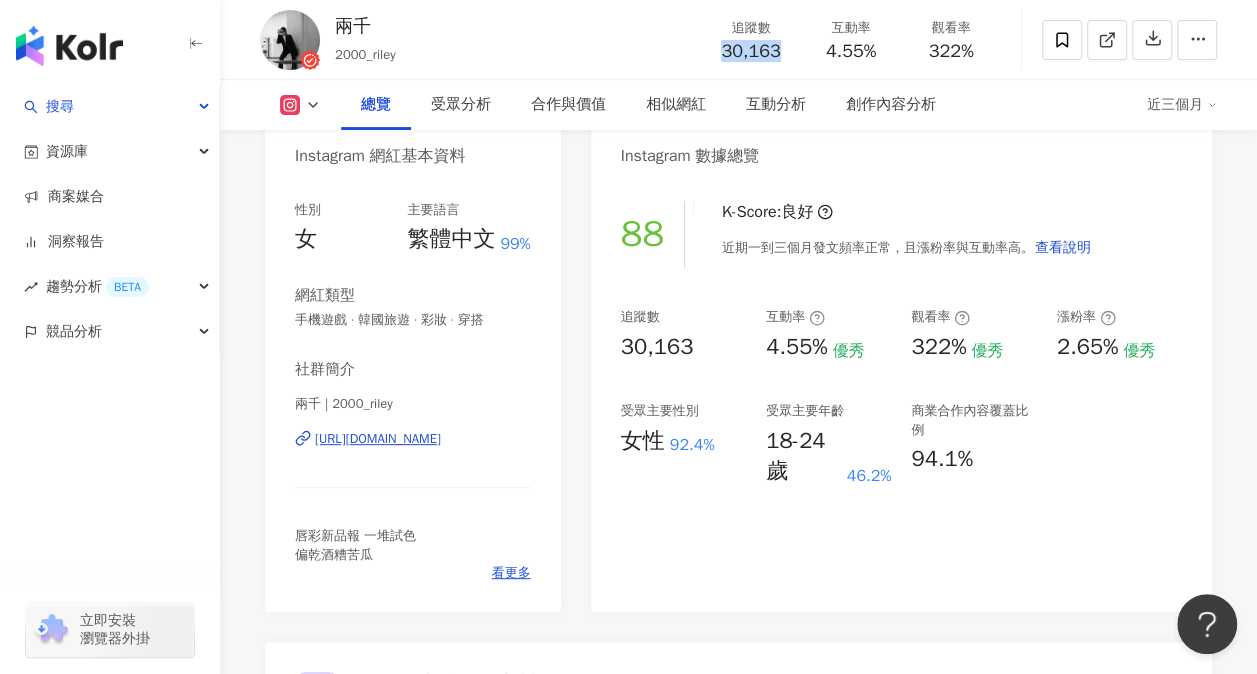 drag, startPoint x: 785, startPoint y: 58, endPoint x: 721, endPoint y: 60, distance: 64.03124 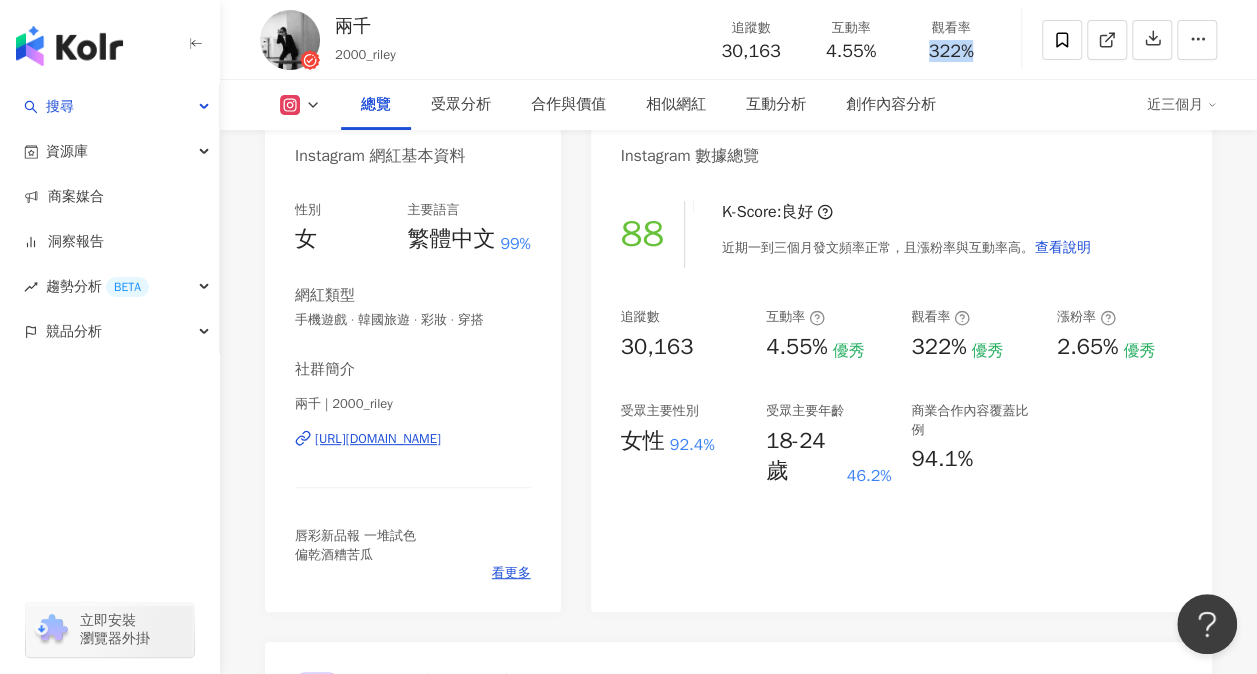 drag, startPoint x: 988, startPoint y: 54, endPoint x: 928, endPoint y: 63, distance: 60.671246 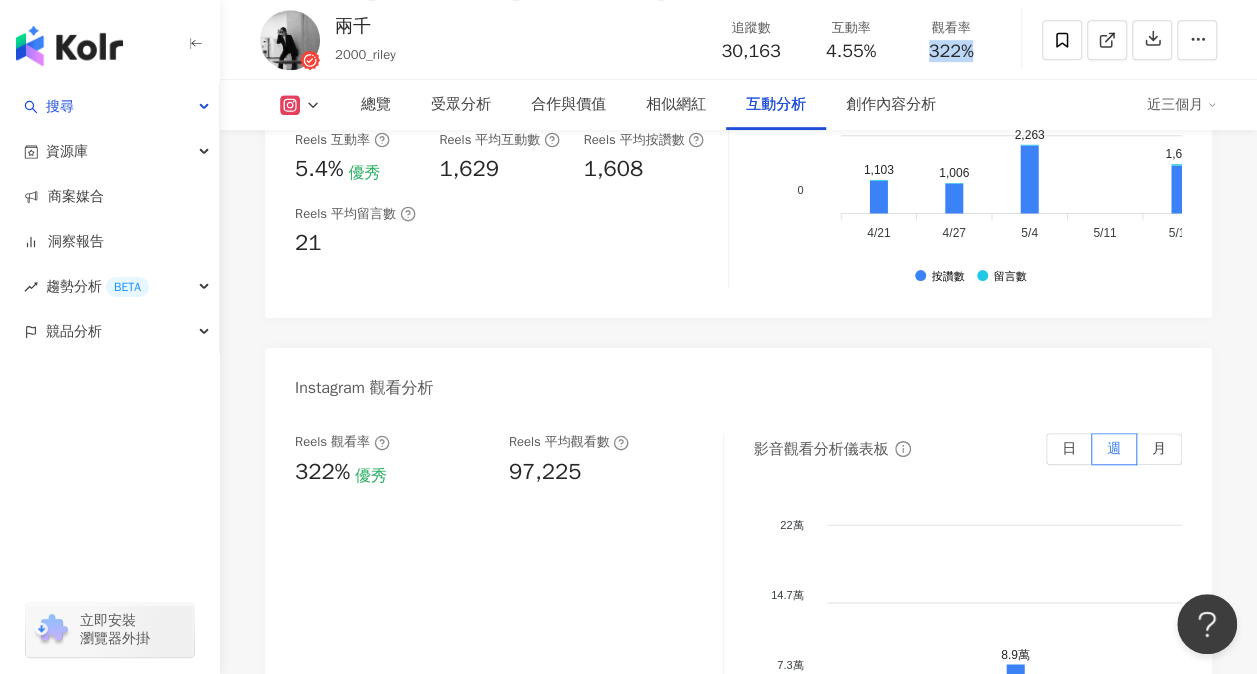 scroll, scrollTop: 4400, scrollLeft: 0, axis: vertical 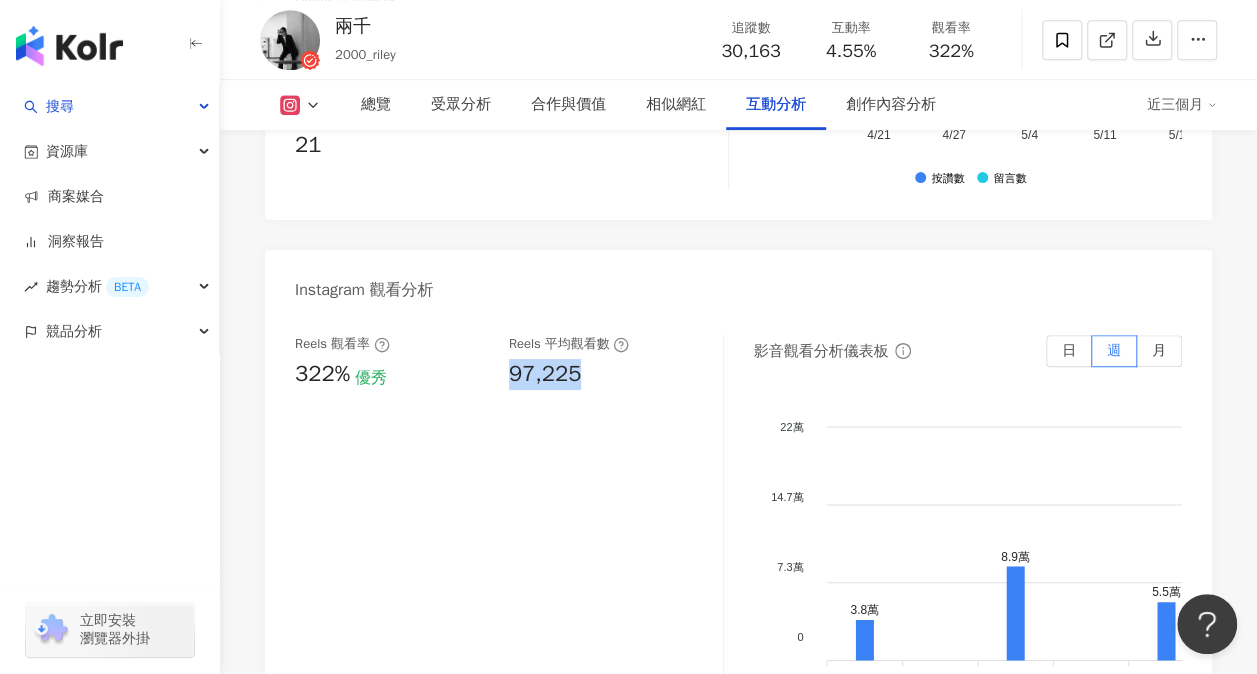 drag, startPoint x: 591, startPoint y: 406, endPoint x: 501, endPoint y: 402, distance: 90.088844 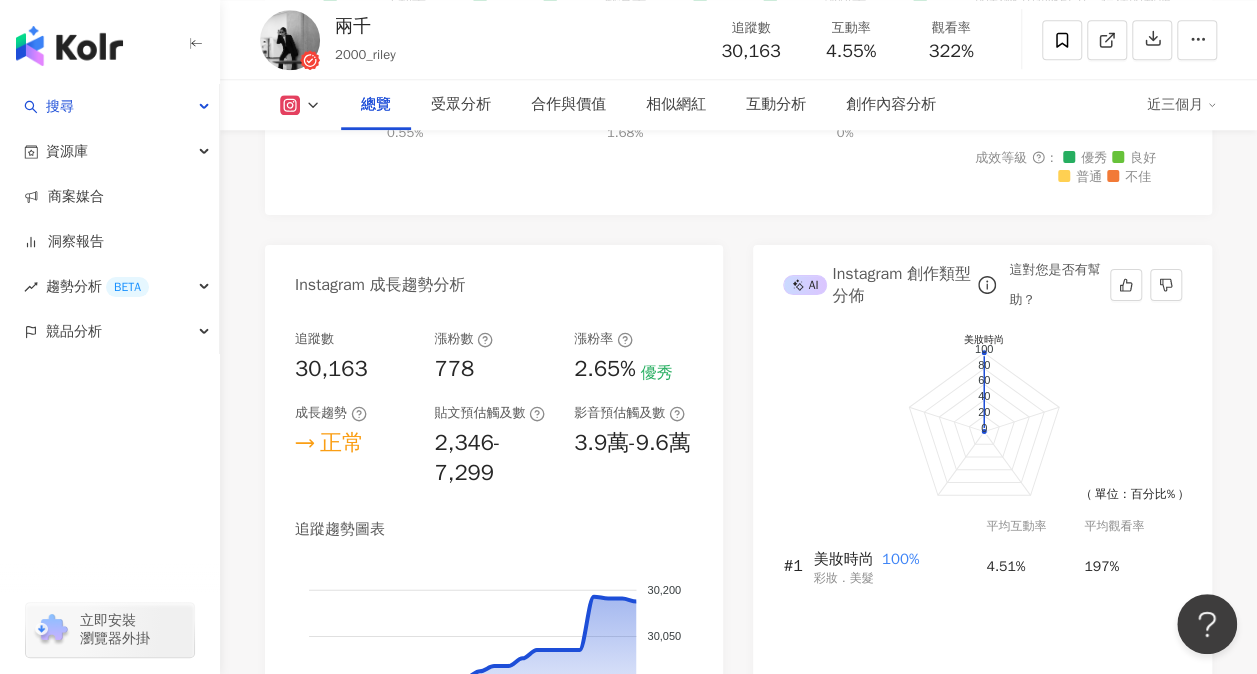 scroll, scrollTop: 1100, scrollLeft: 0, axis: vertical 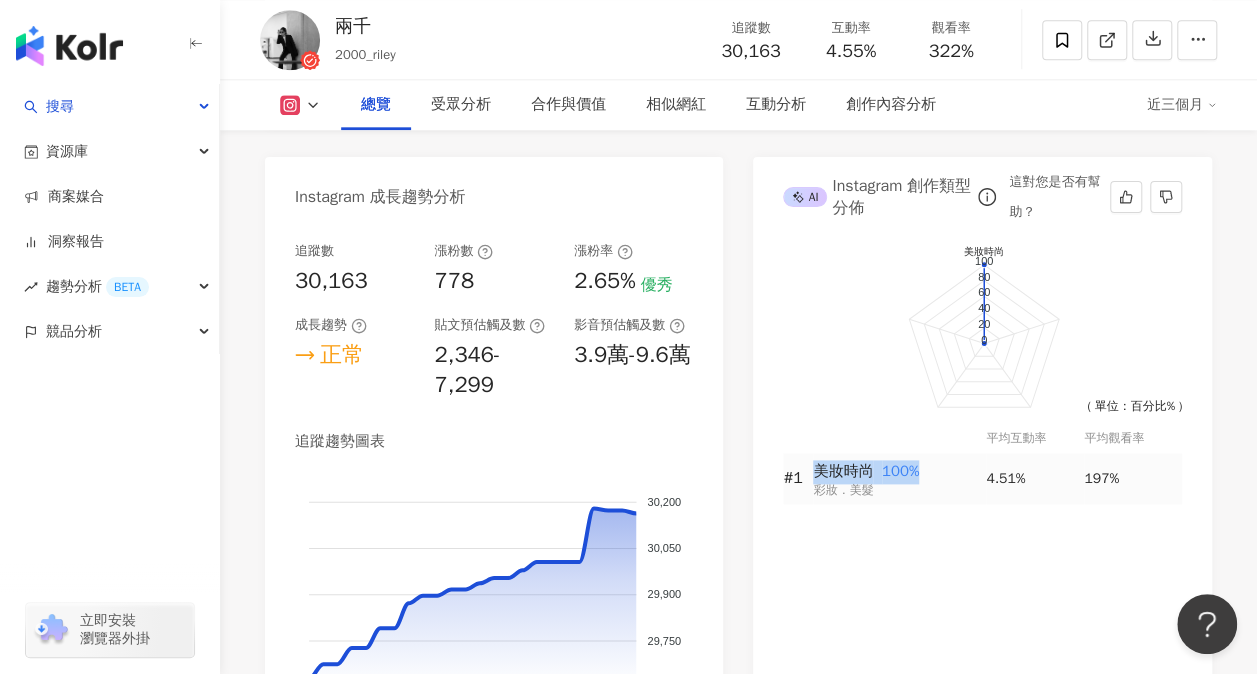 drag, startPoint x: 928, startPoint y: 473, endPoint x: 800, endPoint y: 468, distance: 128.09763 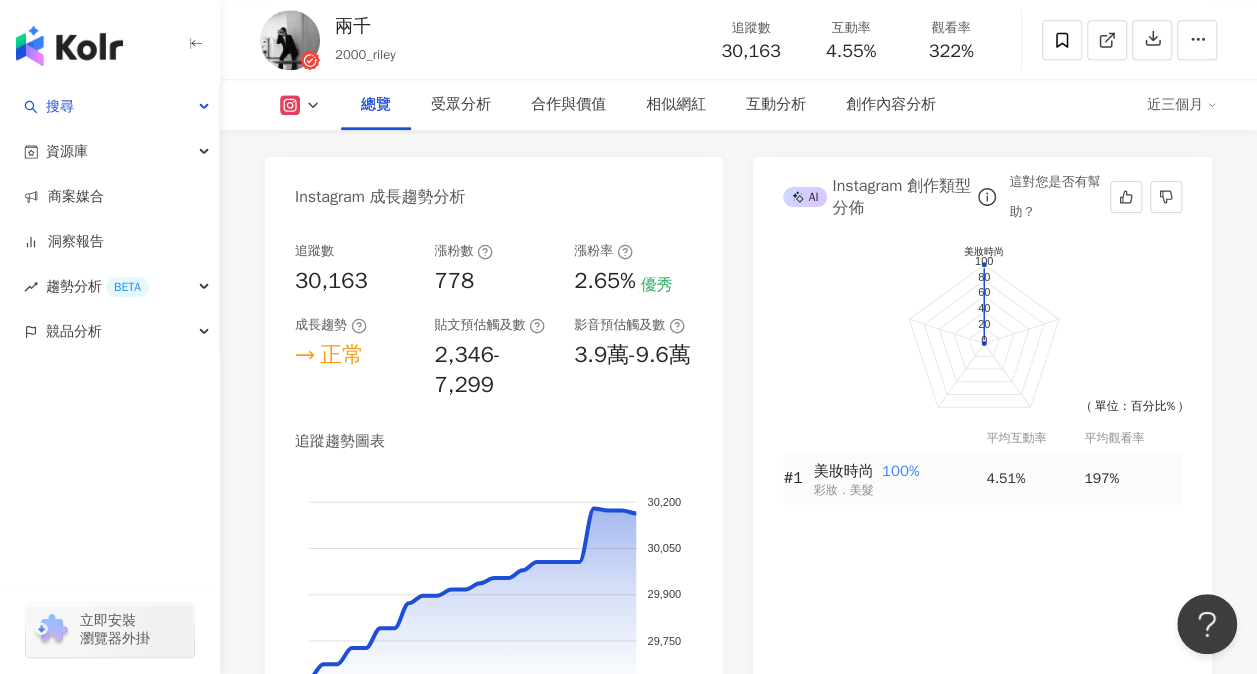 click on "美妝時尚    100% 彩妝．美髮" at bounding box center (899, 478) 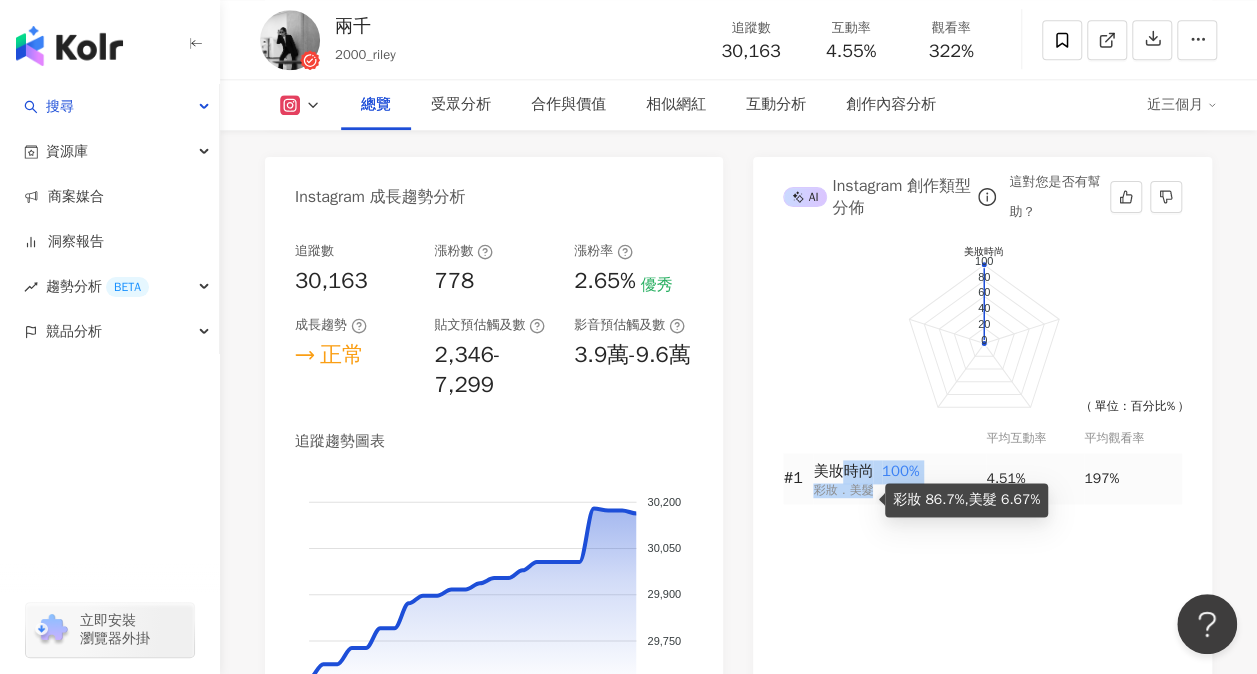 drag, startPoint x: 872, startPoint y: 492, endPoint x: 836, endPoint y: 480, distance: 37.94733 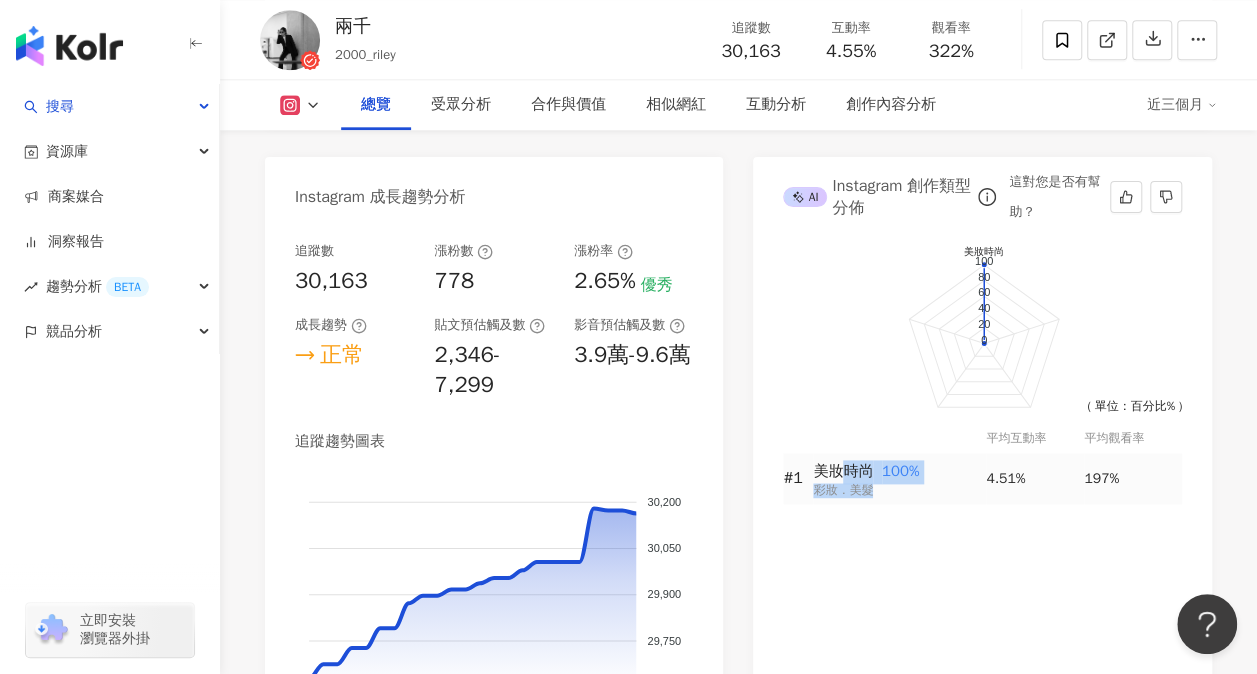 drag, startPoint x: 836, startPoint y: 480, endPoint x: 856, endPoint y: 478, distance: 20.09975 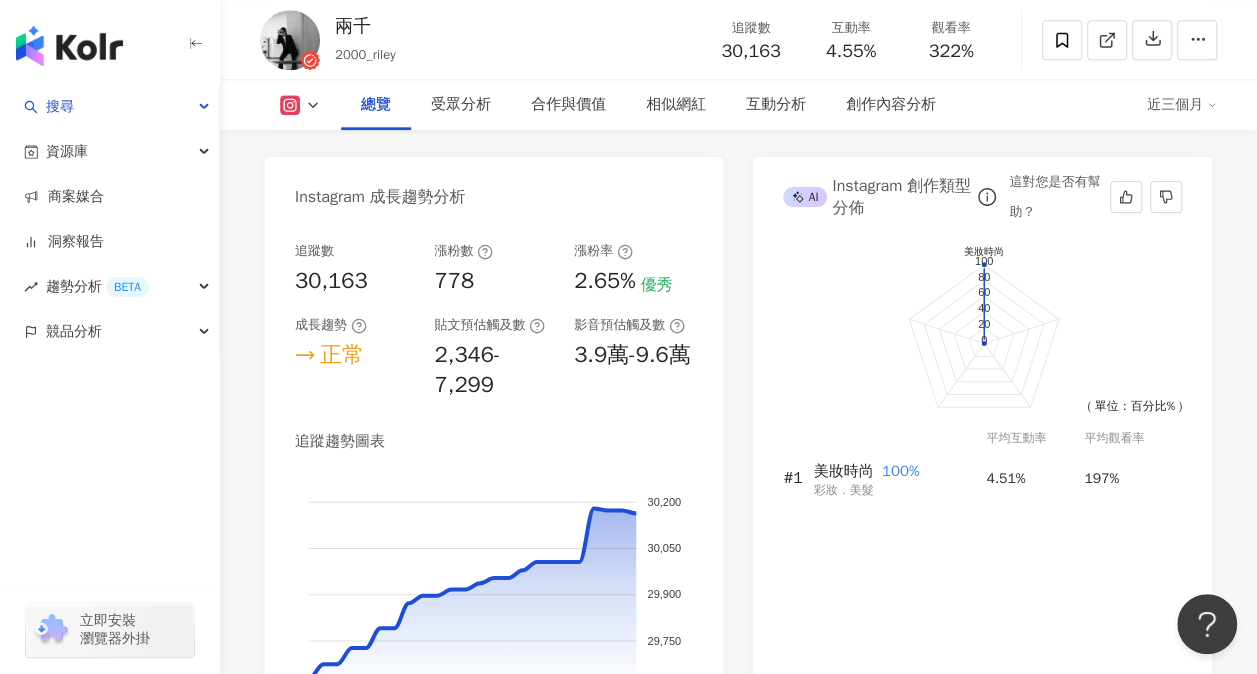 drag, startPoint x: 867, startPoint y: 538, endPoint x: 882, endPoint y: 491, distance: 49.335587 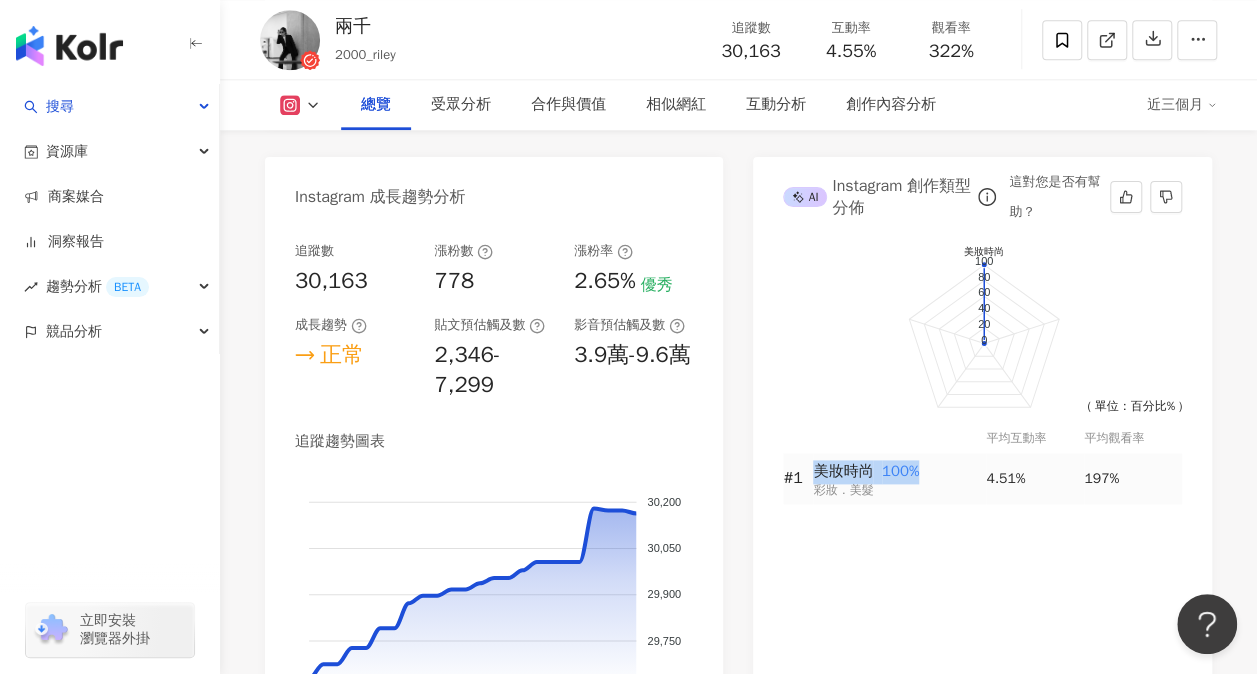 drag, startPoint x: 926, startPoint y: 472, endPoint x: 812, endPoint y: 456, distance: 115.11733 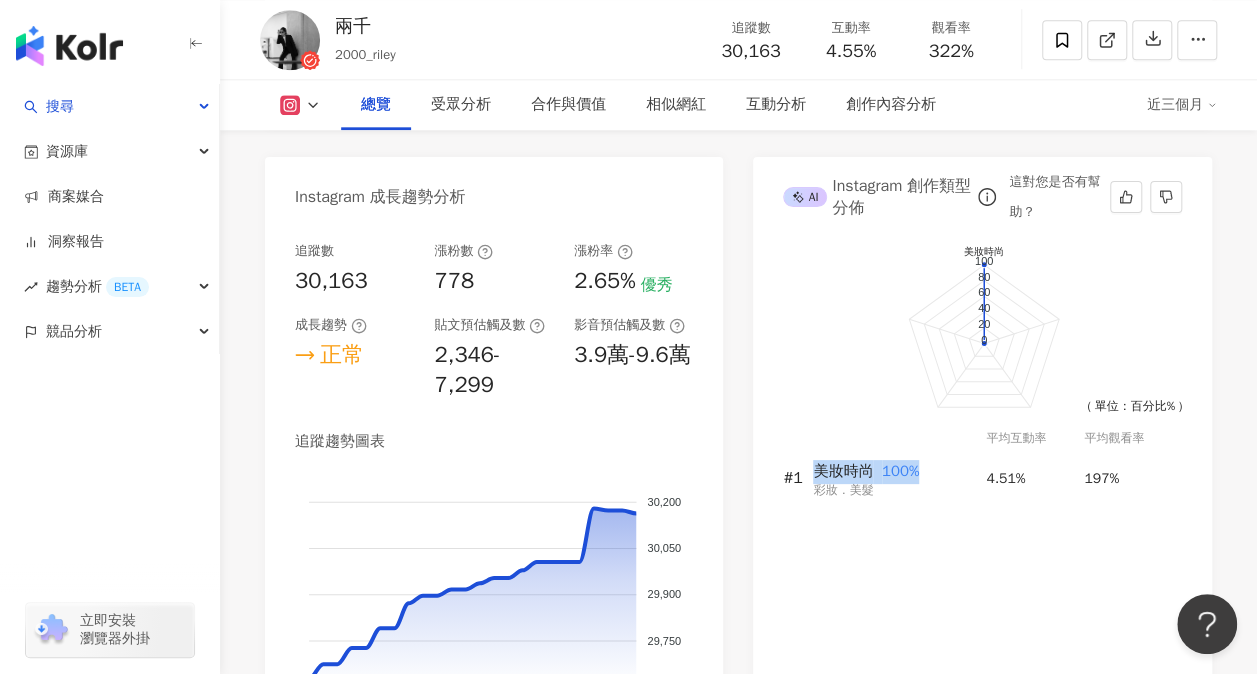 copy on "美妝時尚    100%" 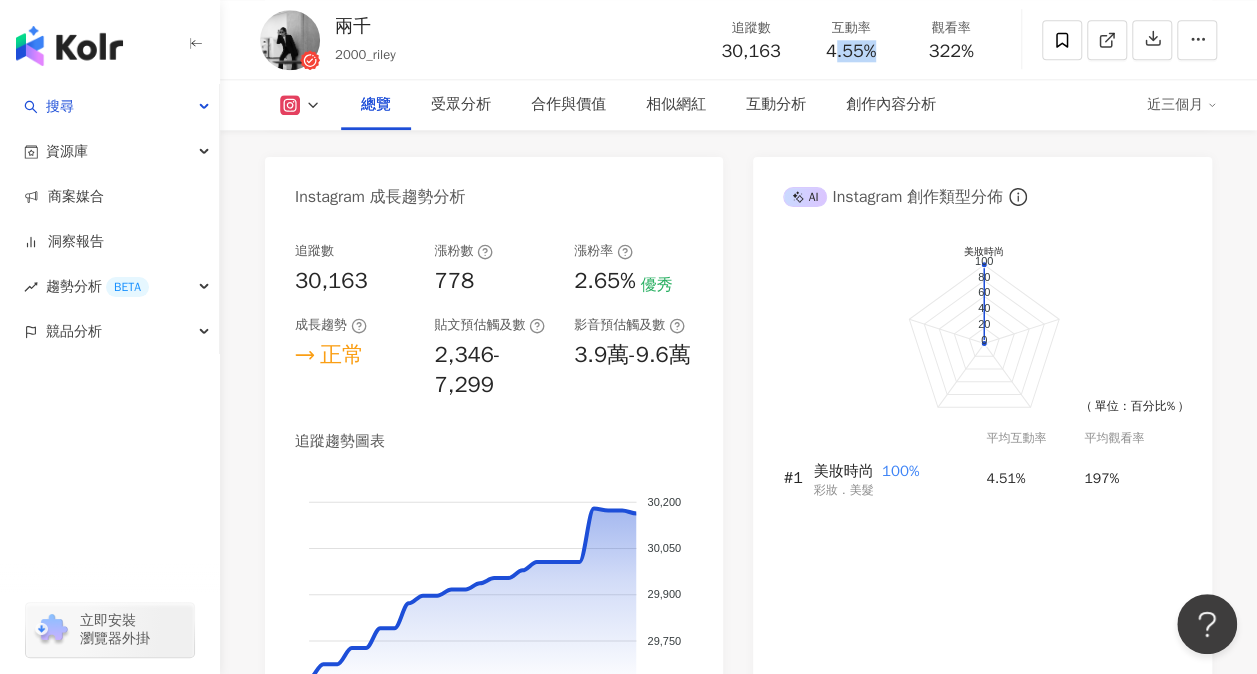 drag, startPoint x: 832, startPoint y: 48, endPoint x: 882, endPoint y: 44, distance: 50.159744 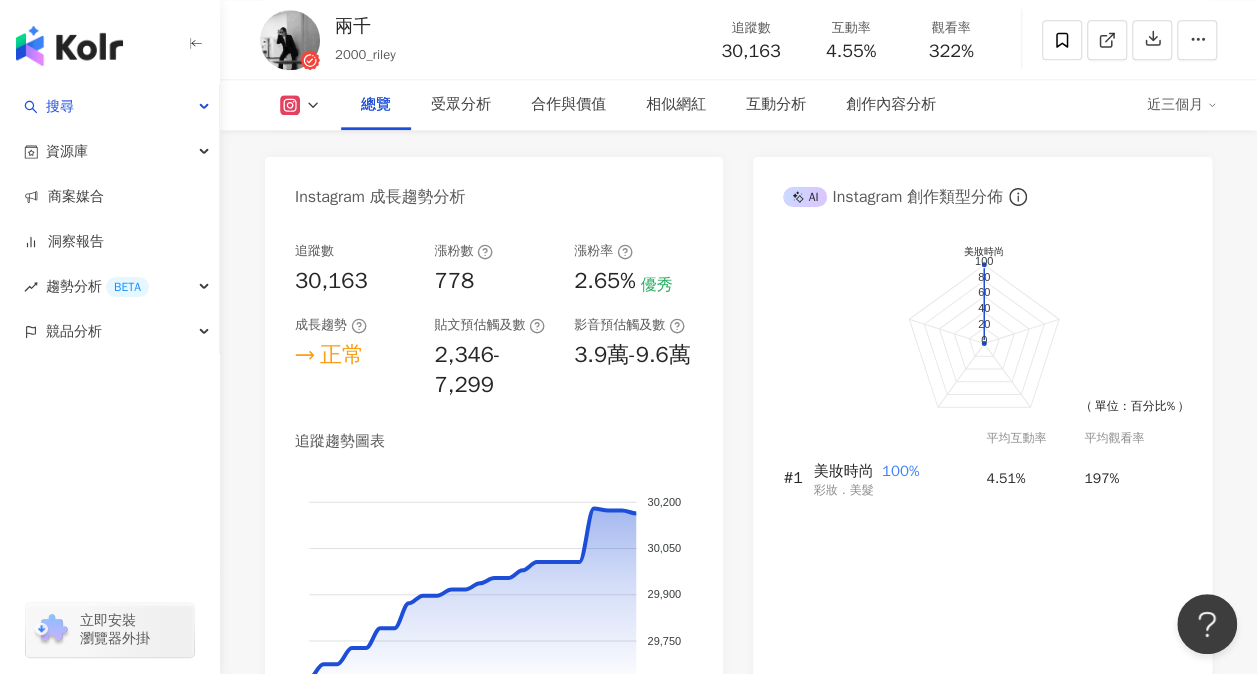 click on "4.55%" at bounding box center [851, 52] 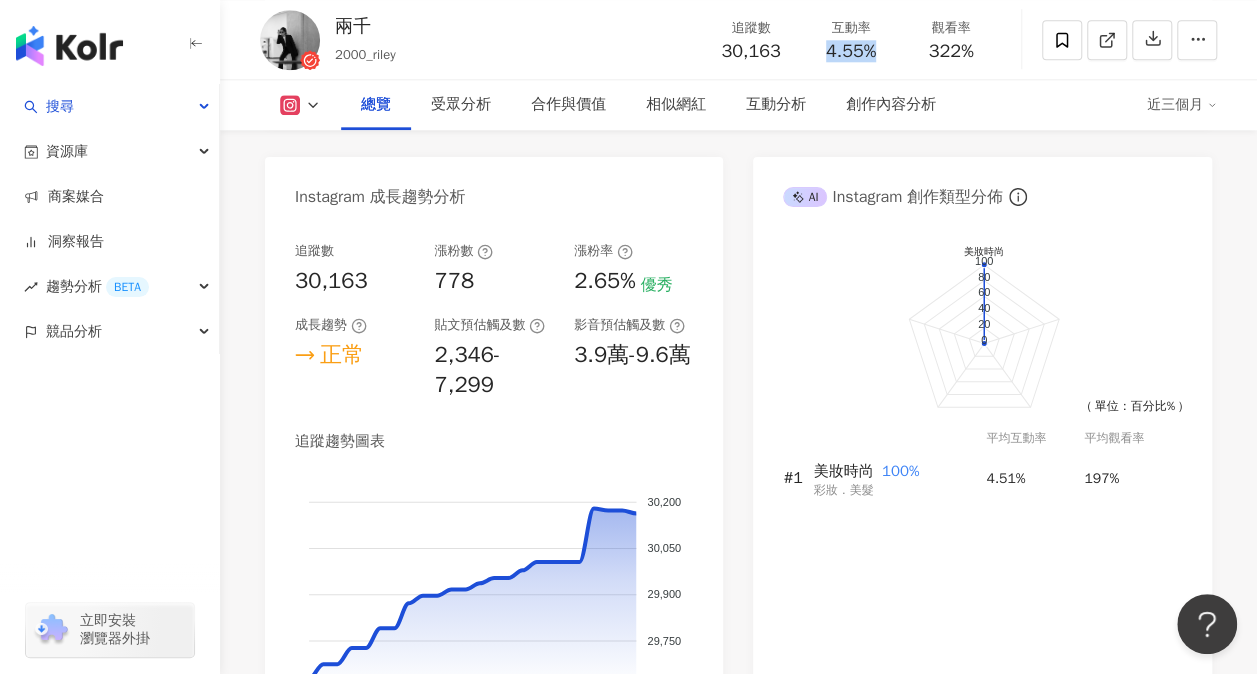 drag, startPoint x: 824, startPoint y: 54, endPoint x: 879, endPoint y: 48, distance: 55.326305 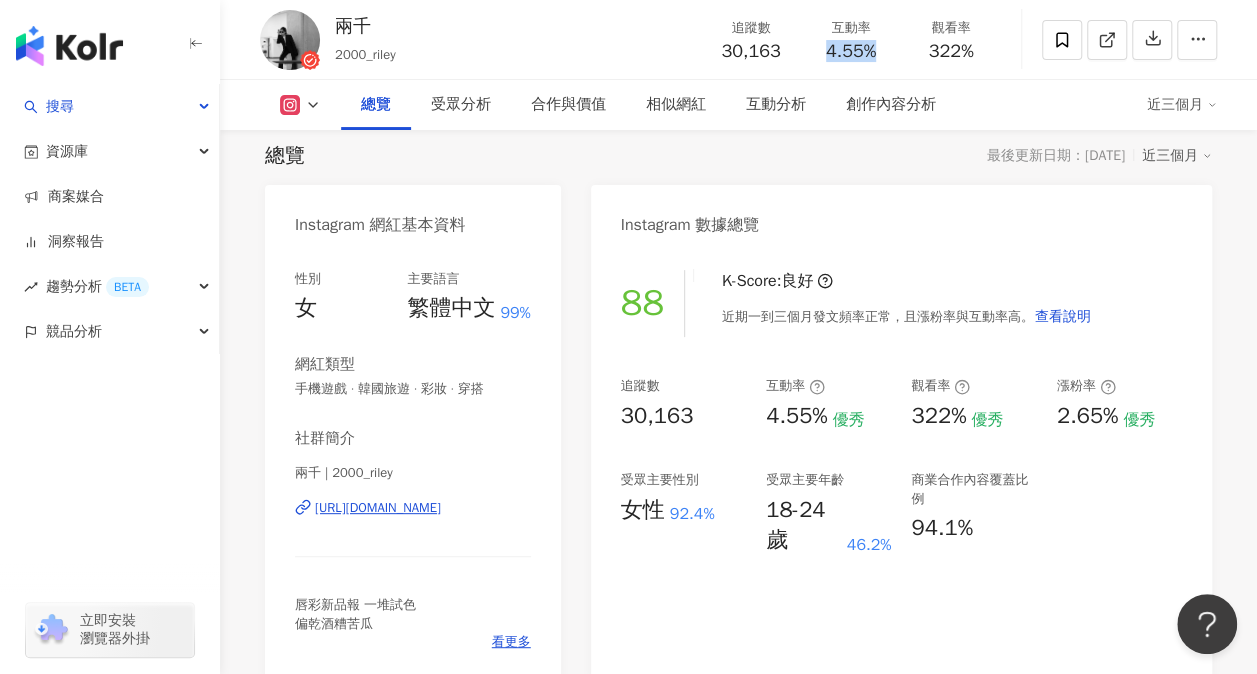 scroll, scrollTop: 100, scrollLeft: 0, axis: vertical 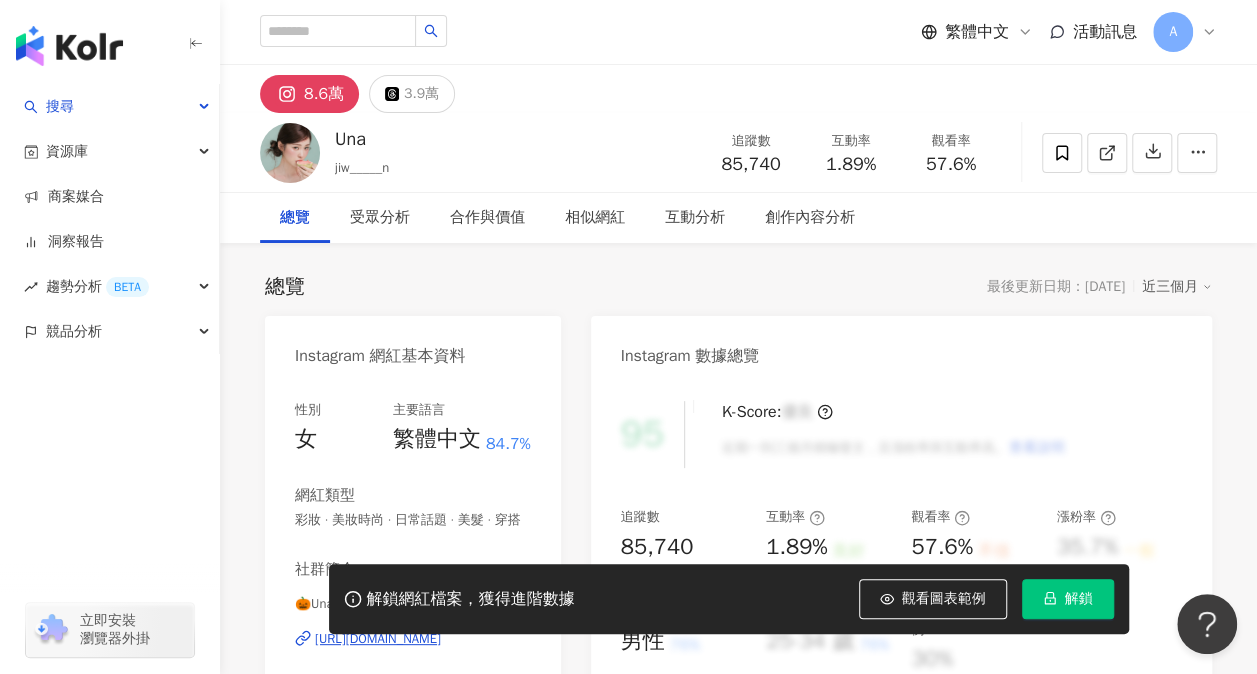click on "總覽 最後更新日期：[DATE] 近三個月" at bounding box center (738, 287) 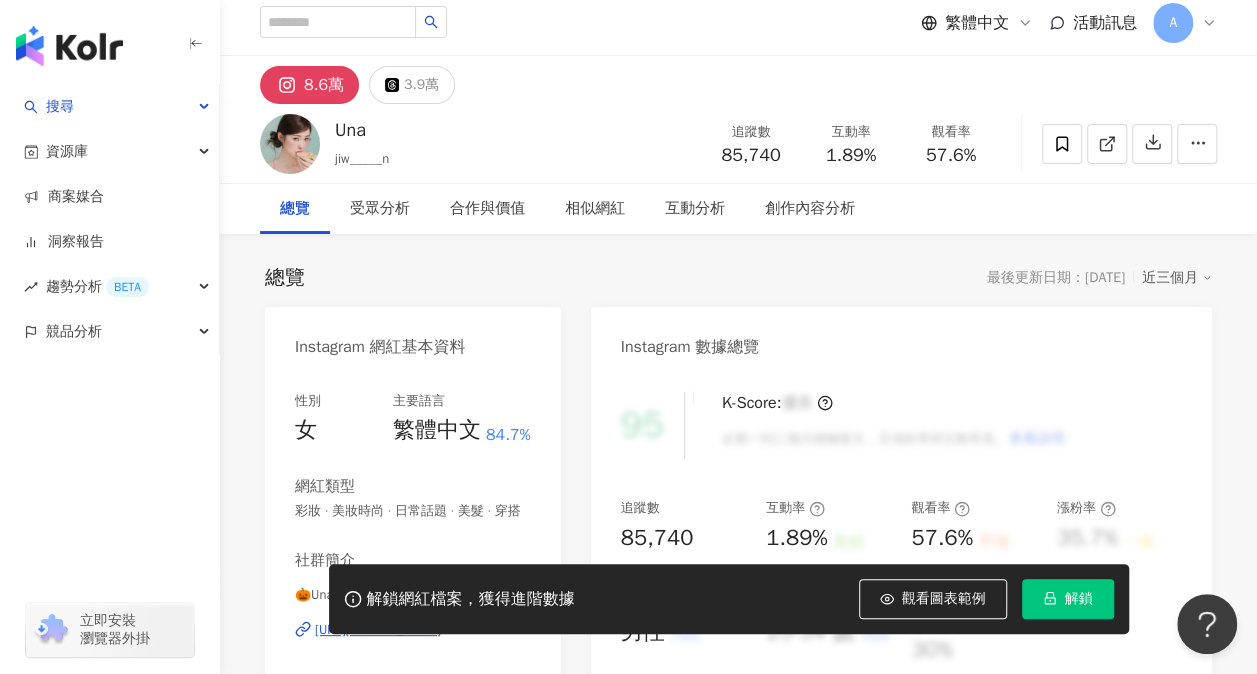 scroll, scrollTop: 0, scrollLeft: 0, axis: both 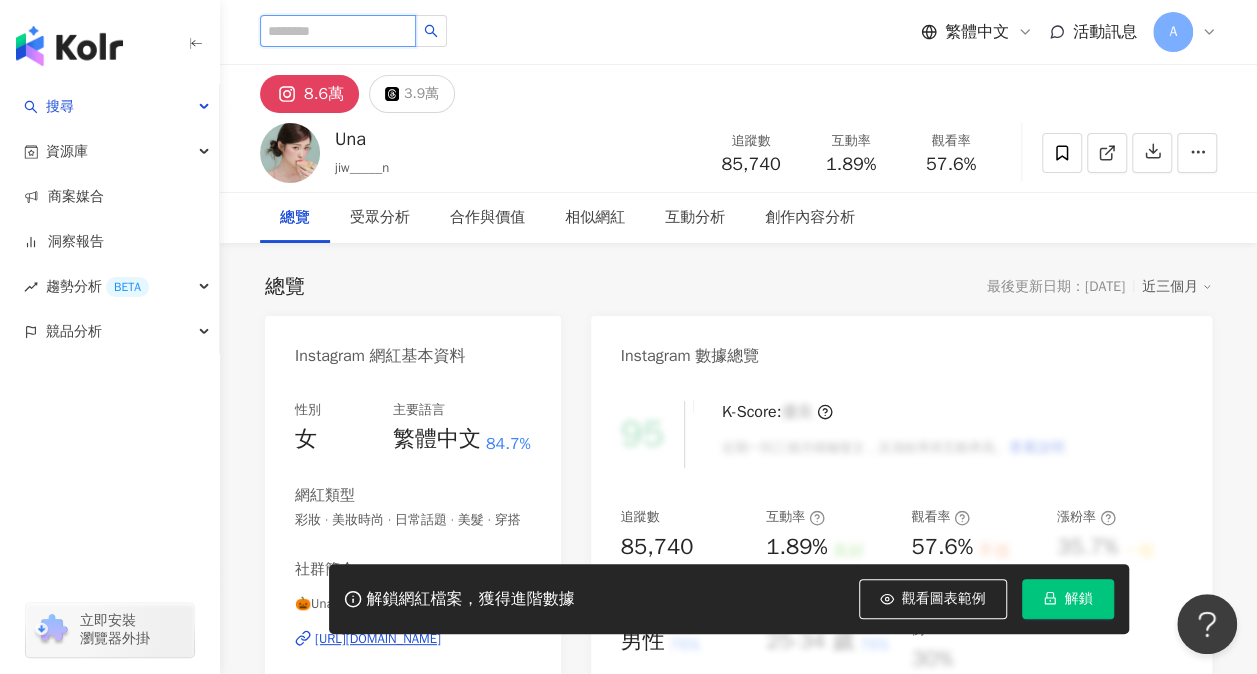 click at bounding box center (338, 31) 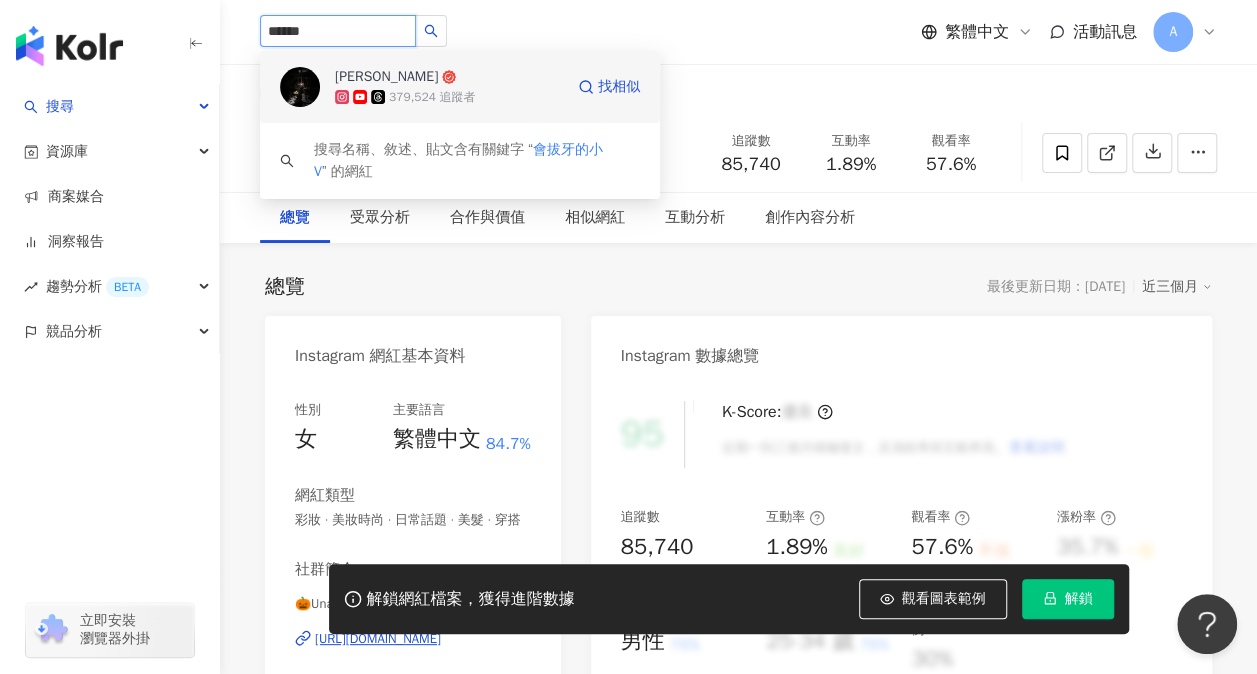 click on "[PERSON_NAME]" at bounding box center [400, 77] 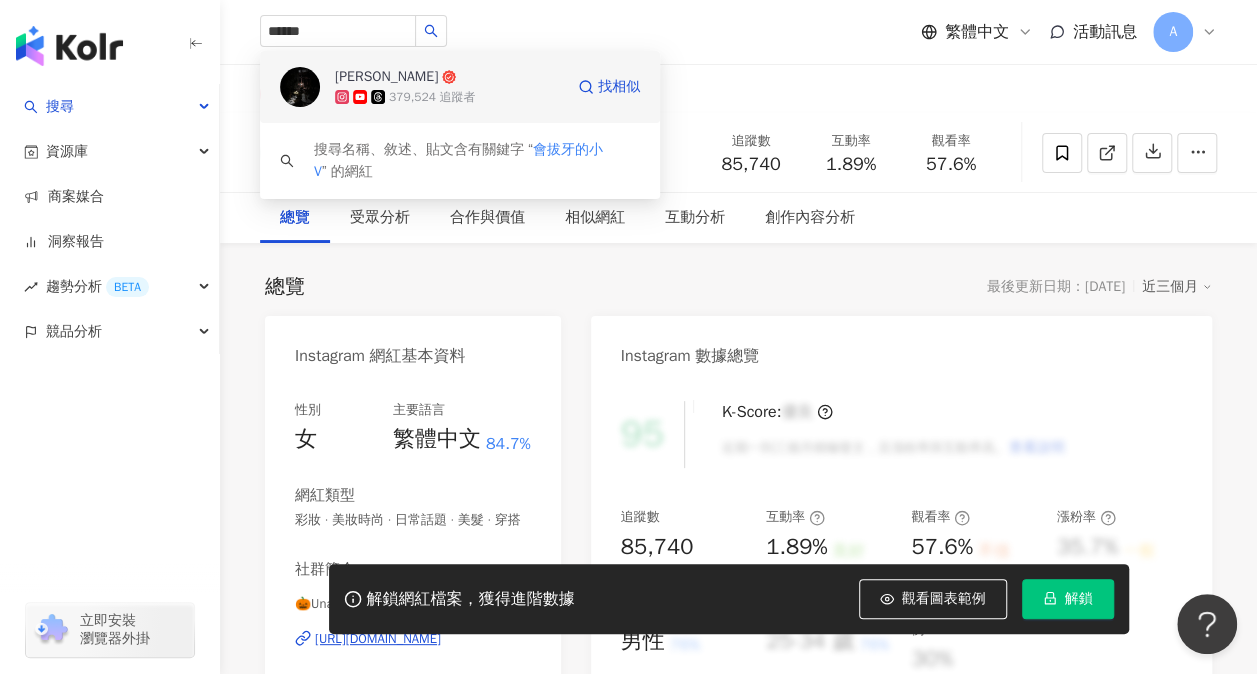 type 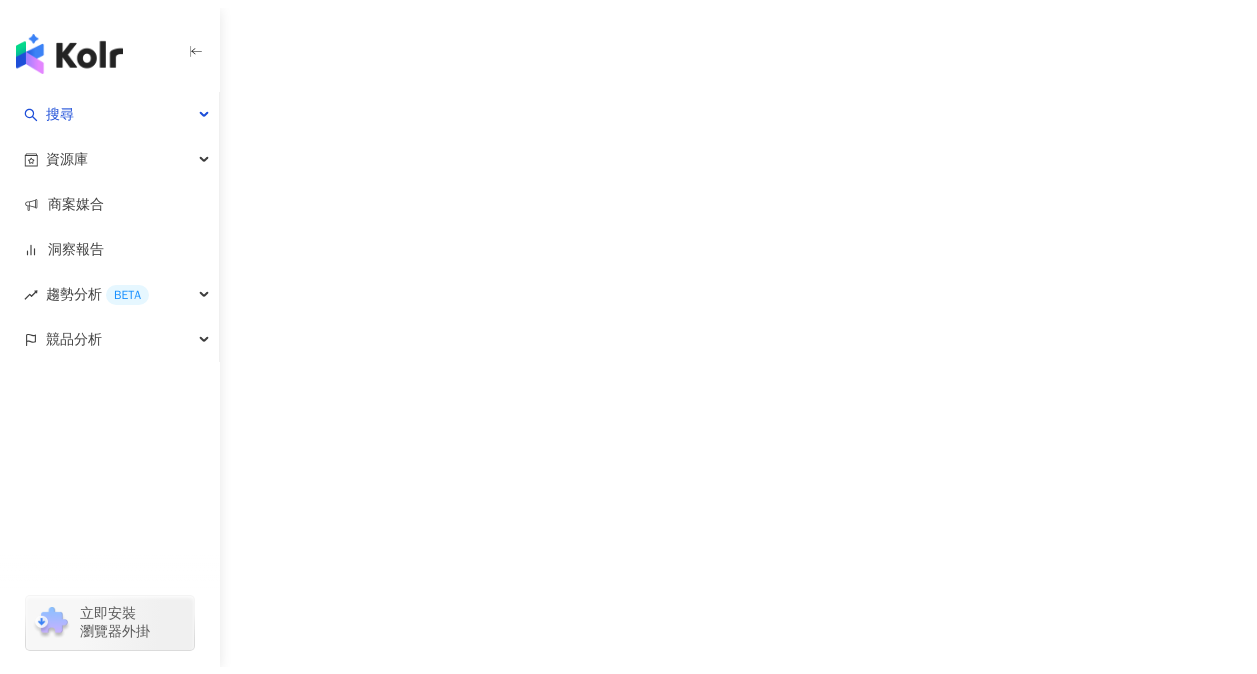scroll, scrollTop: 0, scrollLeft: 0, axis: both 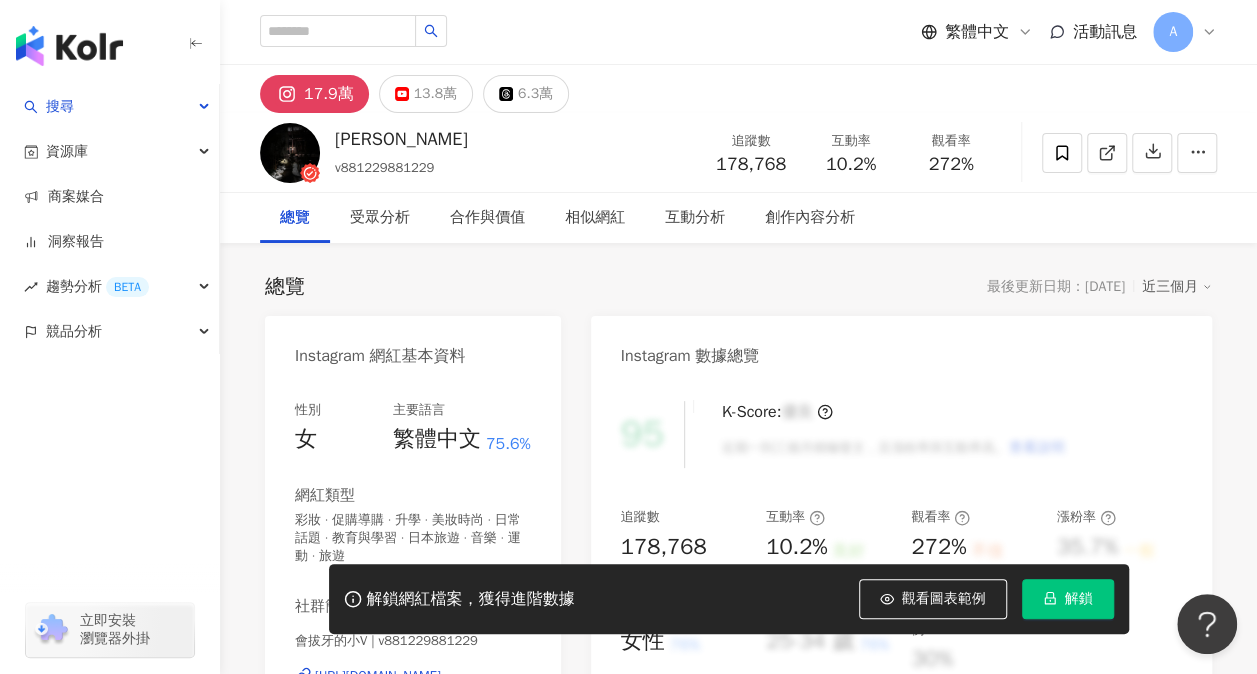 click on "解鎖" at bounding box center [1079, 599] 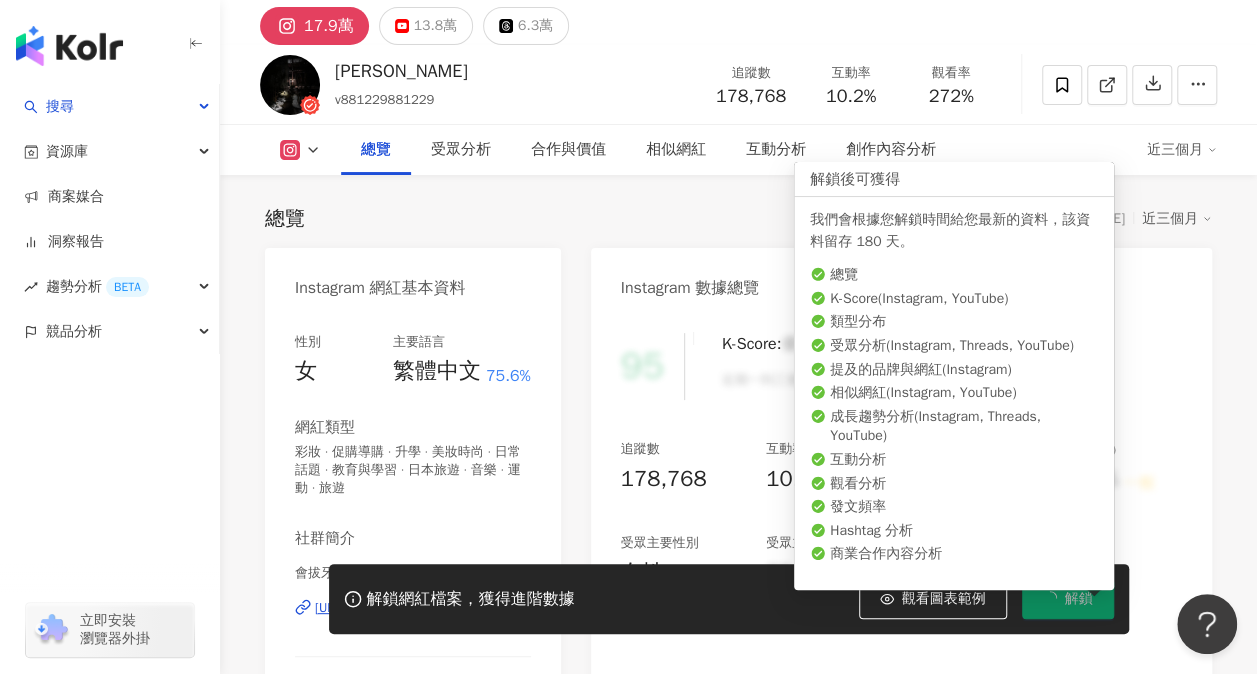 scroll, scrollTop: 100, scrollLeft: 0, axis: vertical 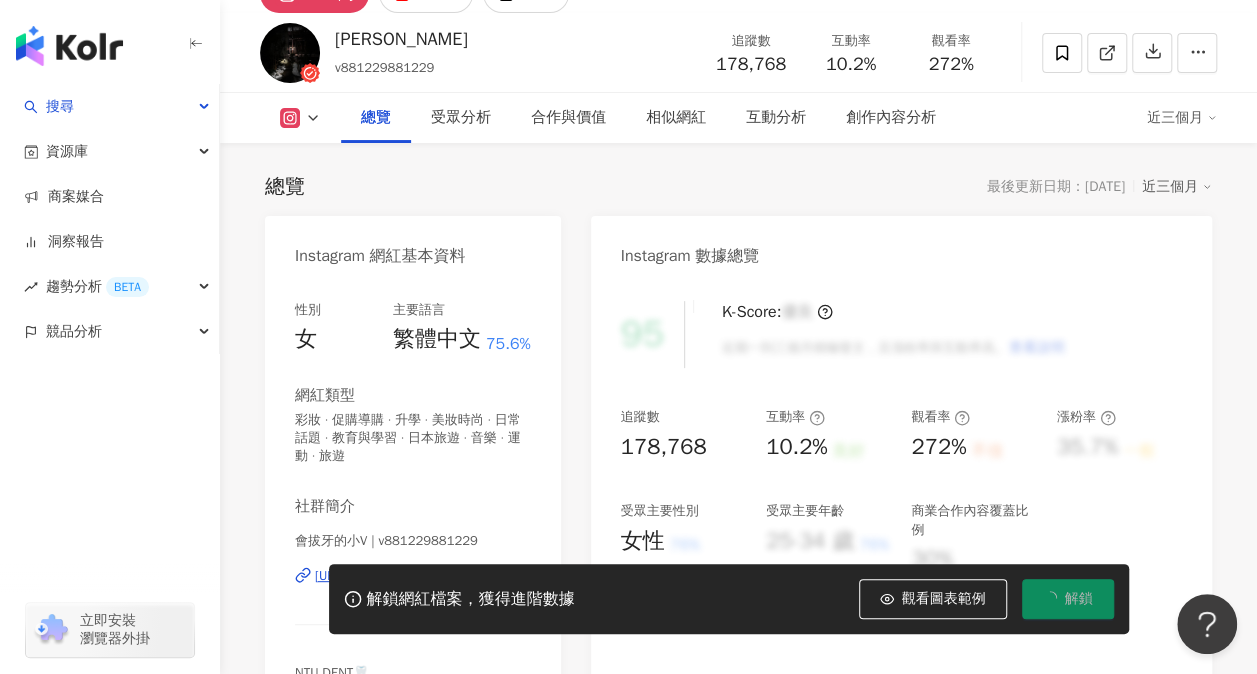 click on "社群簡介 會拔牙的小V | v881229881229 https://www.instagram.com/v881229881229/ NTU DENT🦷 看更多" at bounding box center (413, 598) 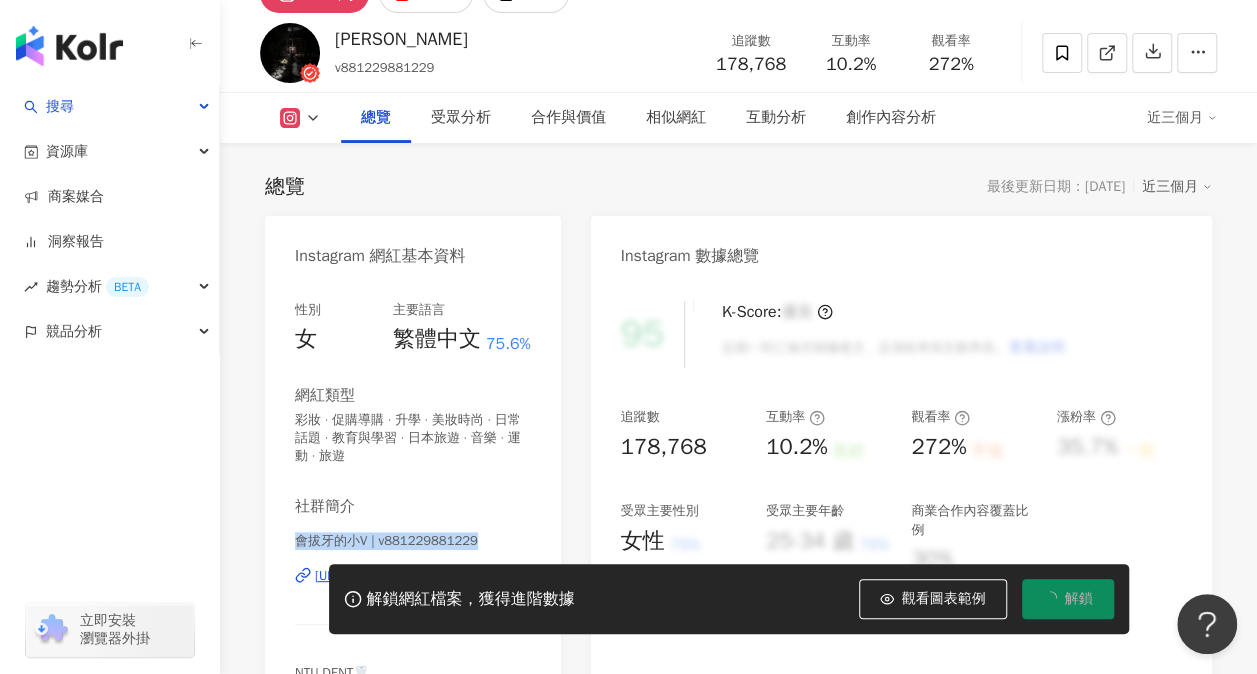 scroll, scrollTop: 121, scrollLeft: 0, axis: vertical 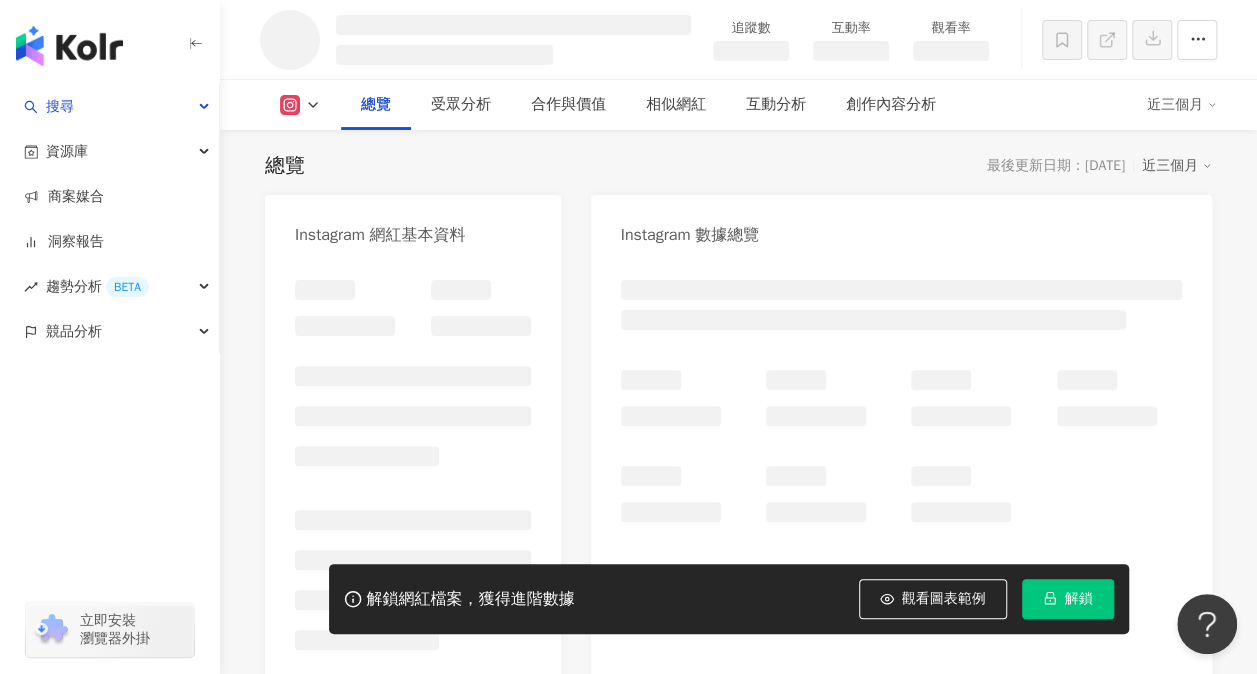copy on "會拔牙的小V | v881229881229" 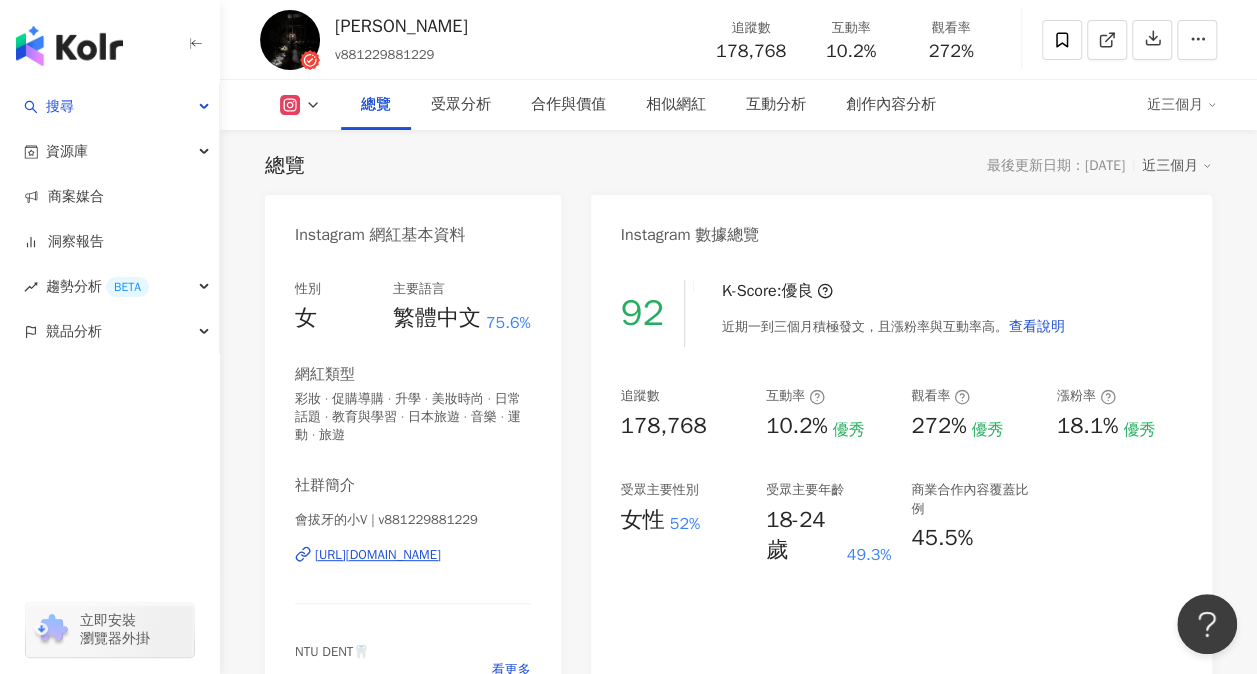scroll, scrollTop: 100, scrollLeft: 0, axis: vertical 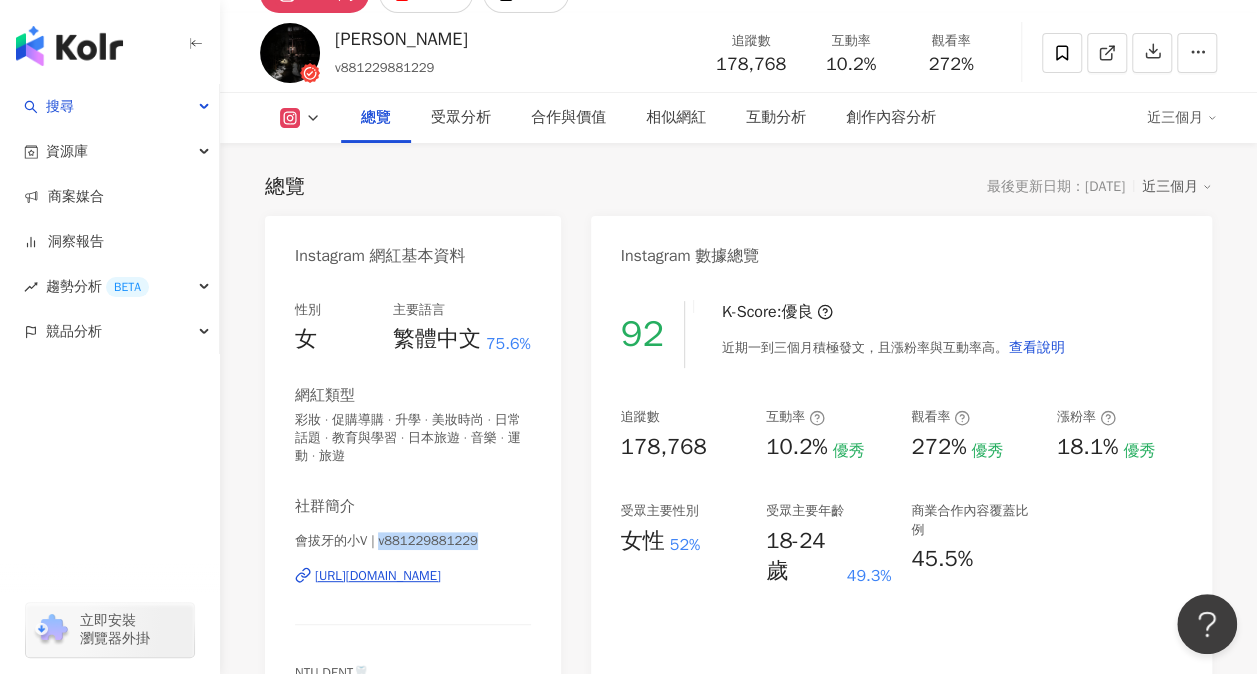 drag, startPoint x: 472, startPoint y: 547, endPoint x: 376, endPoint y: 552, distance: 96.13012 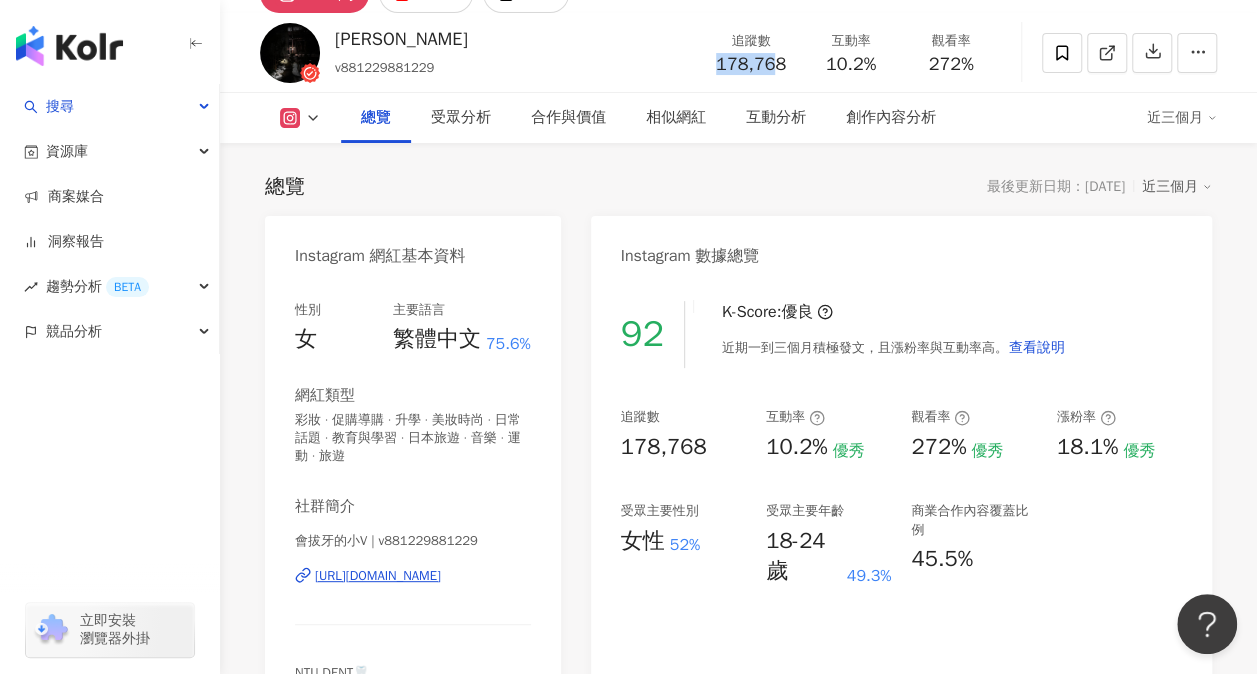 drag, startPoint x: 779, startPoint y: 67, endPoint x: 720, endPoint y: 64, distance: 59.07622 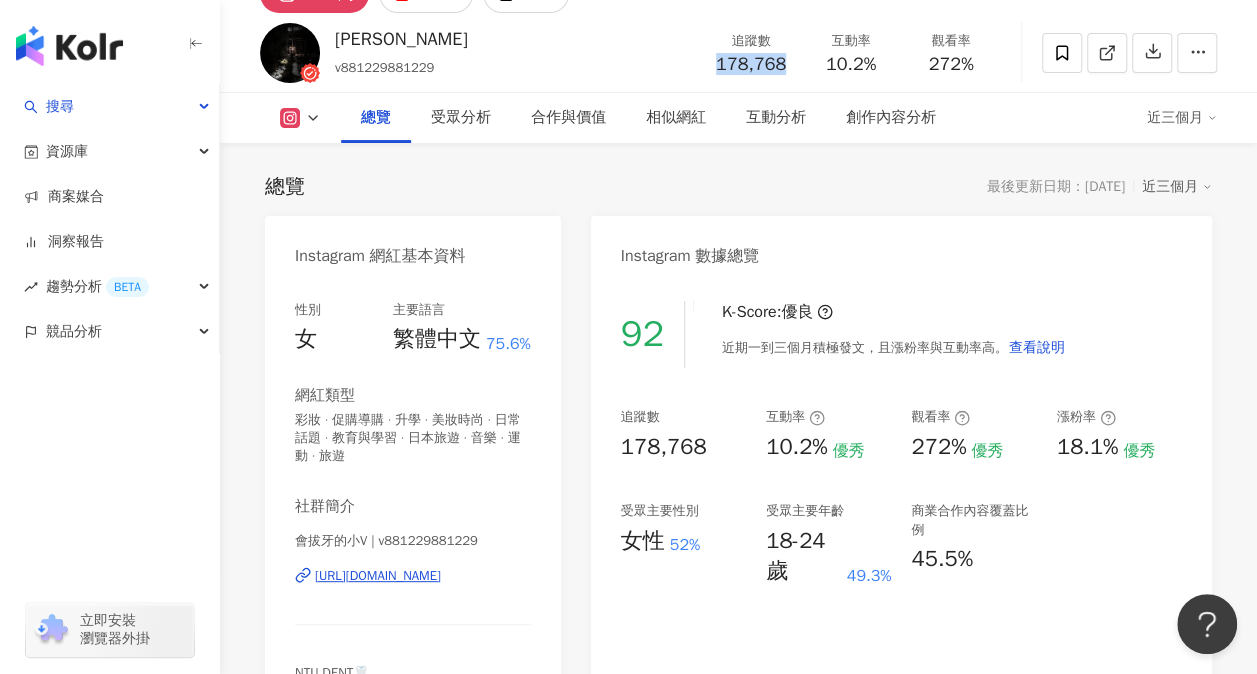 drag, startPoint x: 746, startPoint y: 62, endPoint x: 712, endPoint y: 59, distance: 34.132095 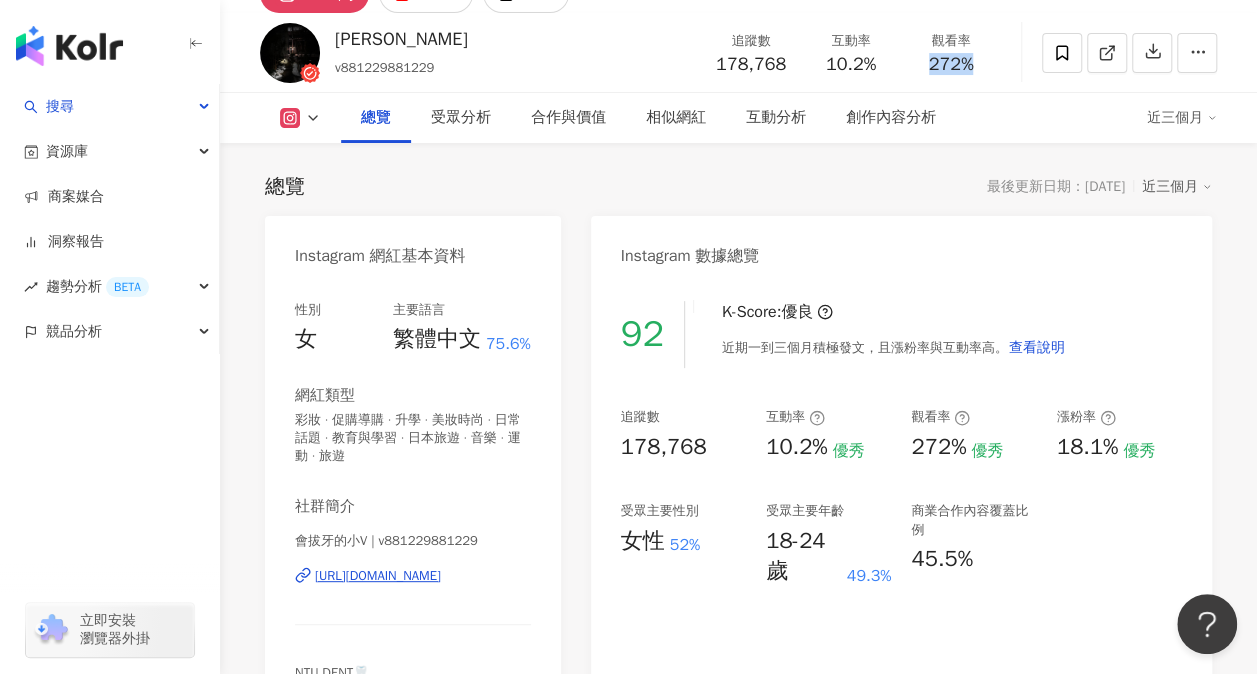 drag, startPoint x: 977, startPoint y: 59, endPoint x: 925, endPoint y: 63, distance: 52.153618 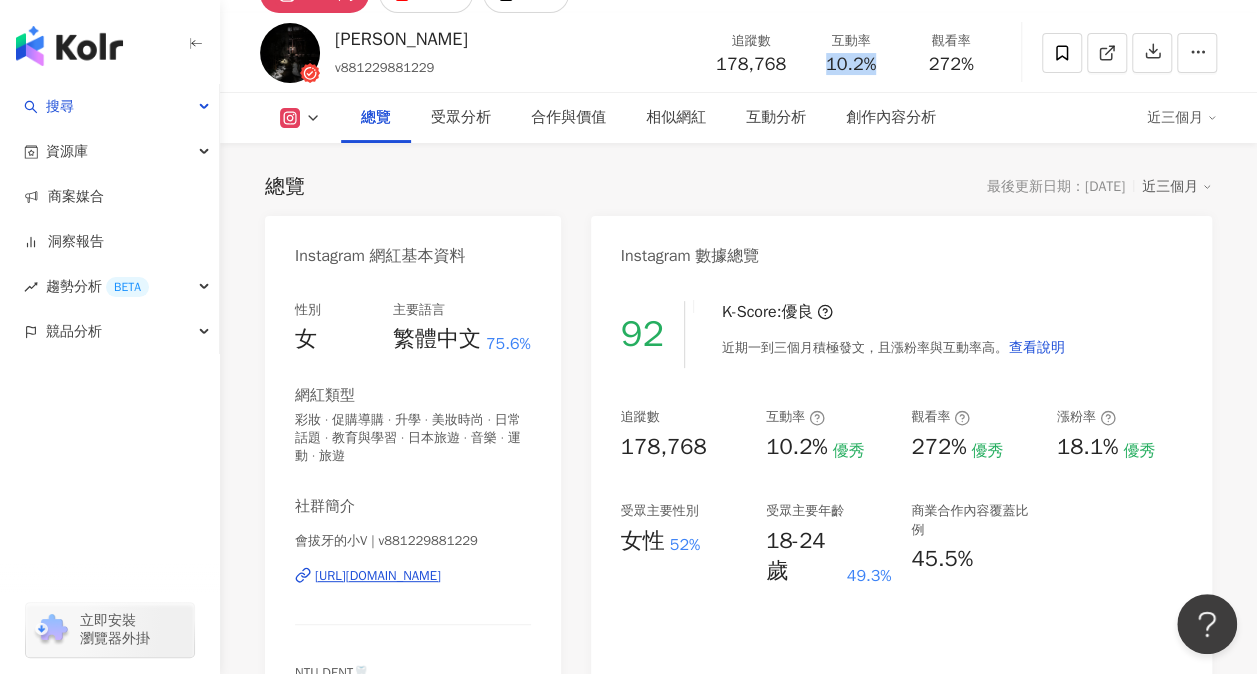 drag, startPoint x: 878, startPoint y: 75, endPoint x: 828, endPoint y: 68, distance: 50.48762 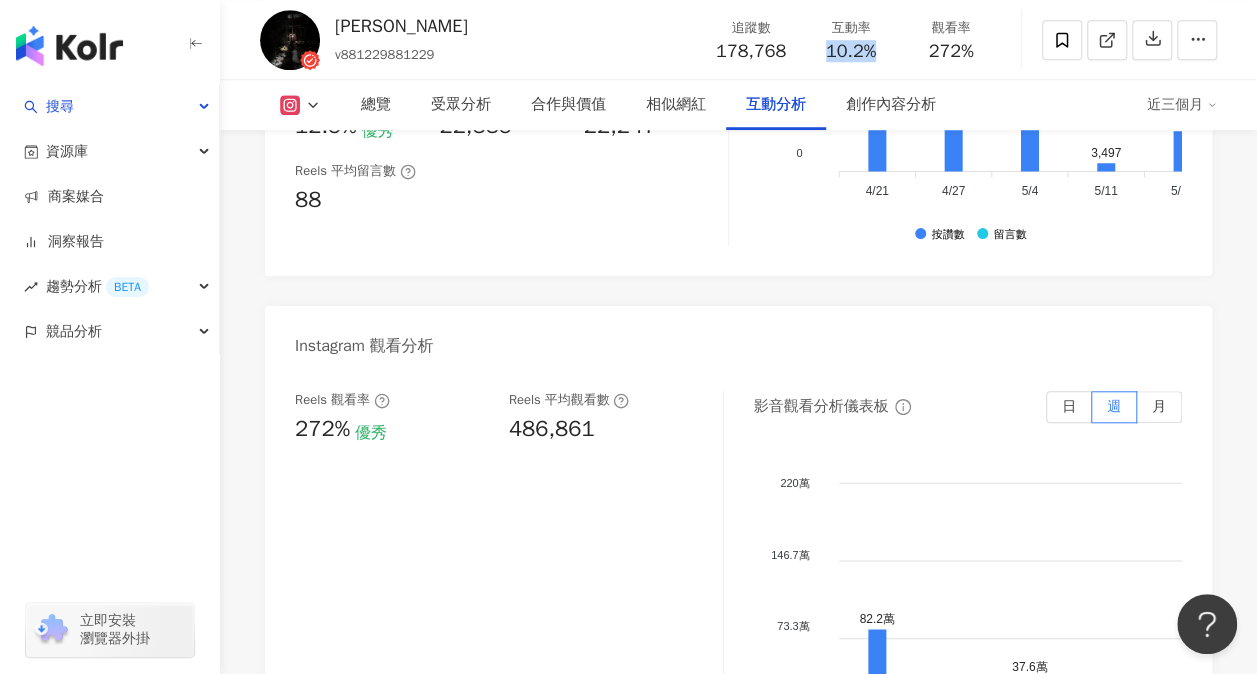 scroll, scrollTop: 4500, scrollLeft: 0, axis: vertical 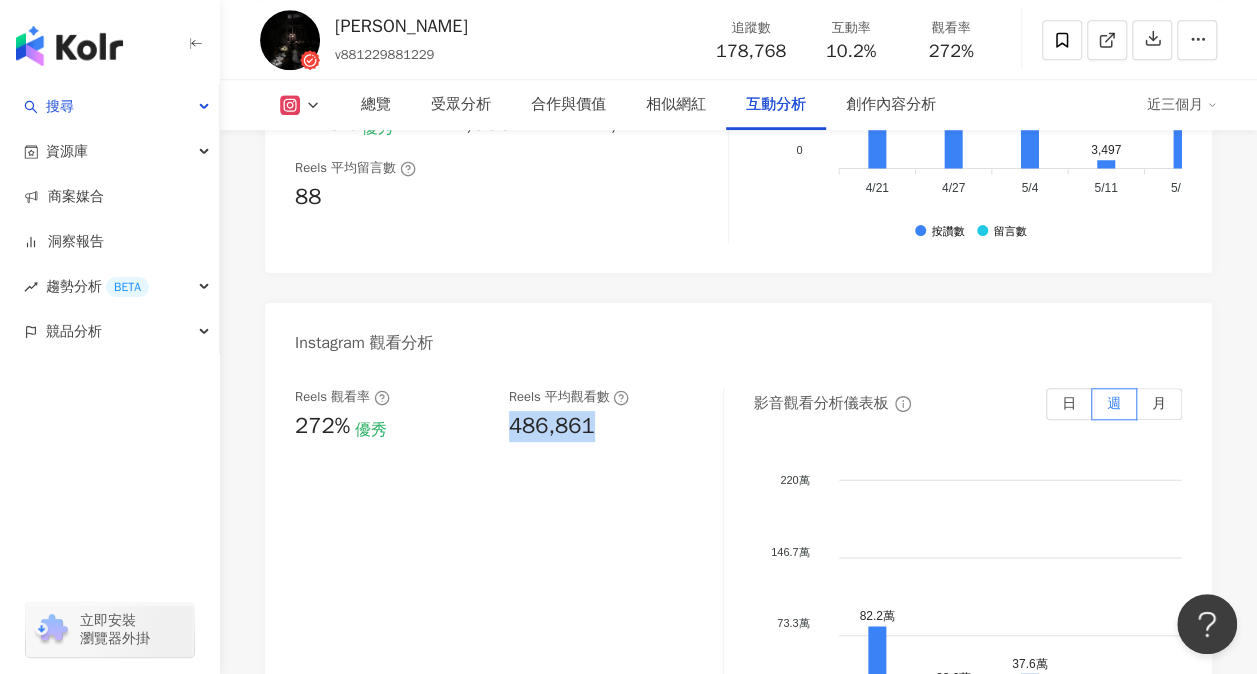 drag, startPoint x: 616, startPoint y: 410, endPoint x: 501, endPoint y: 412, distance: 115.01739 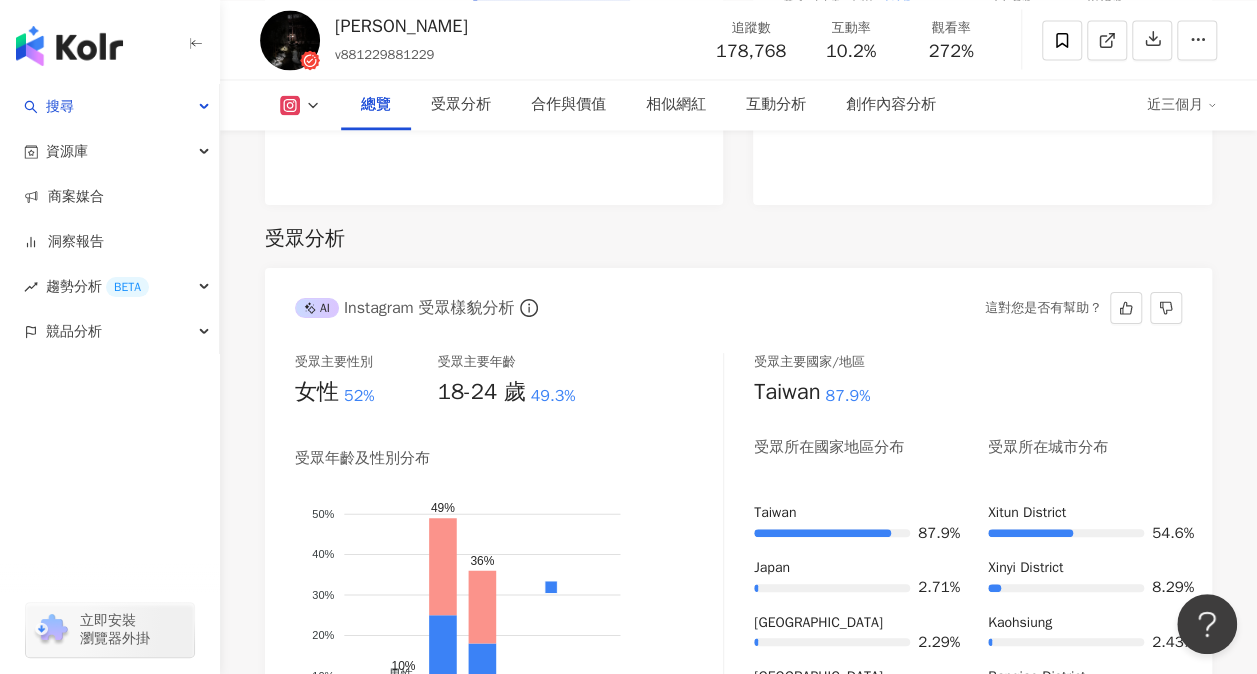 scroll, scrollTop: 1400, scrollLeft: 0, axis: vertical 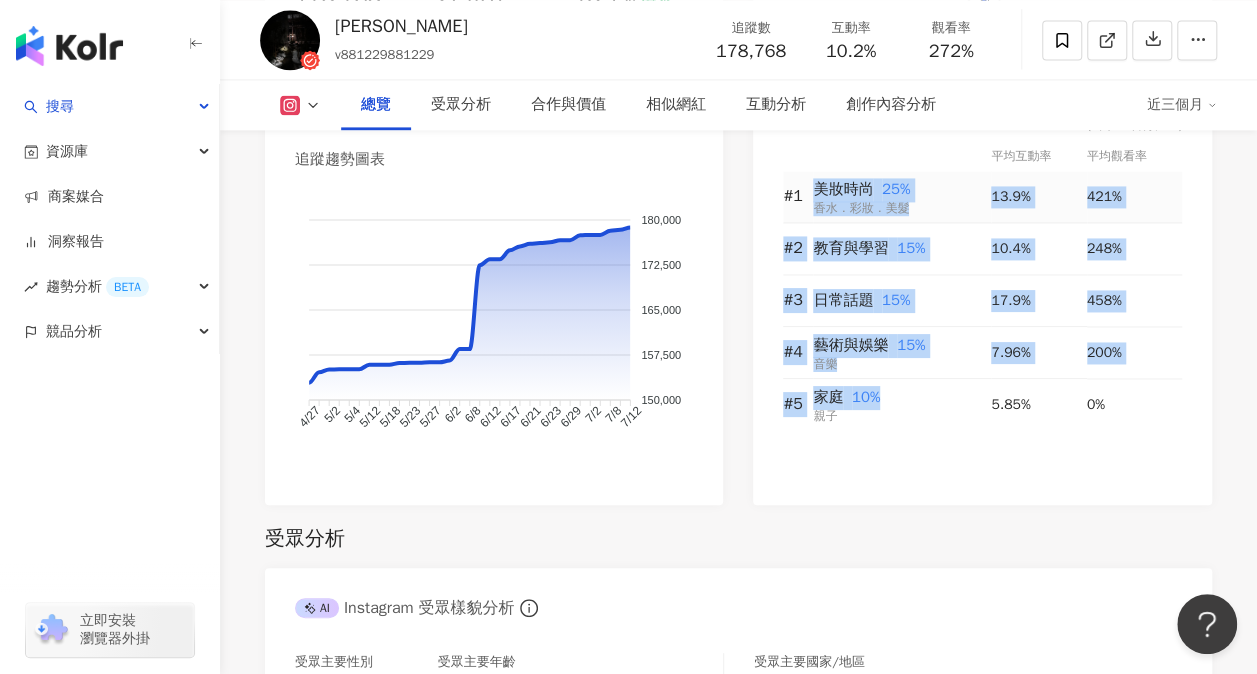 drag, startPoint x: 904, startPoint y: 394, endPoint x: 815, endPoint y: 184, distance: 228.08113 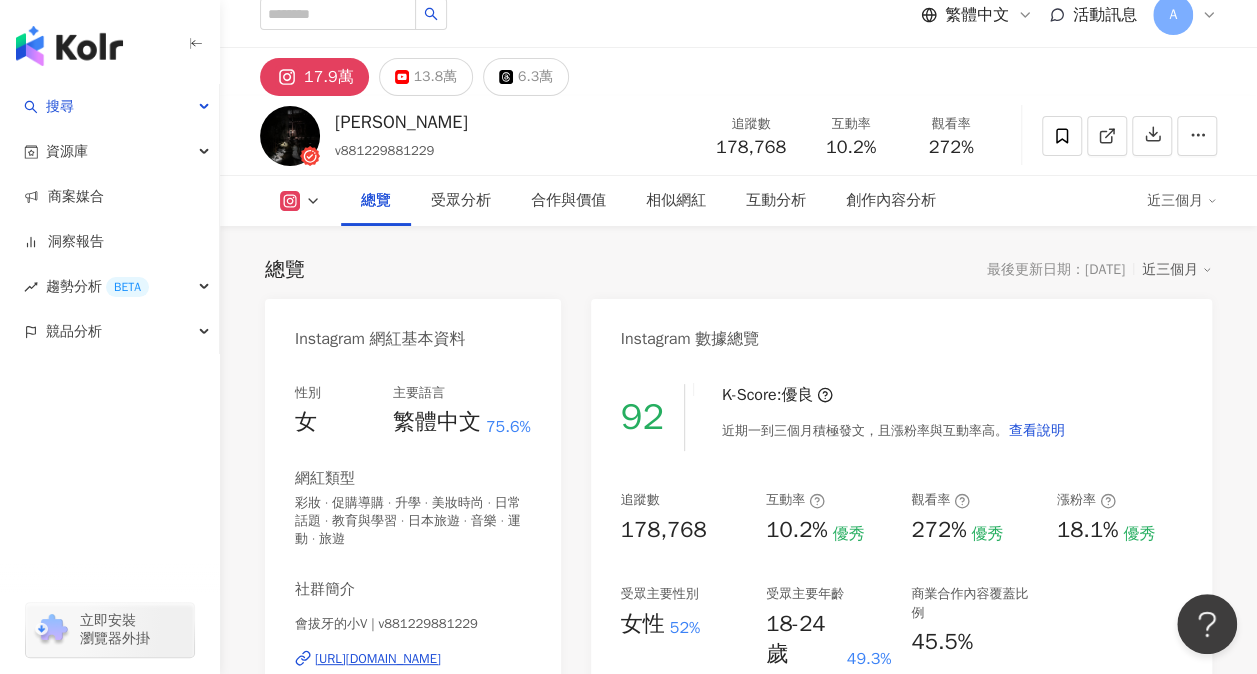scroll, scrollTop: 0, scrollLeft: 0, axis: both 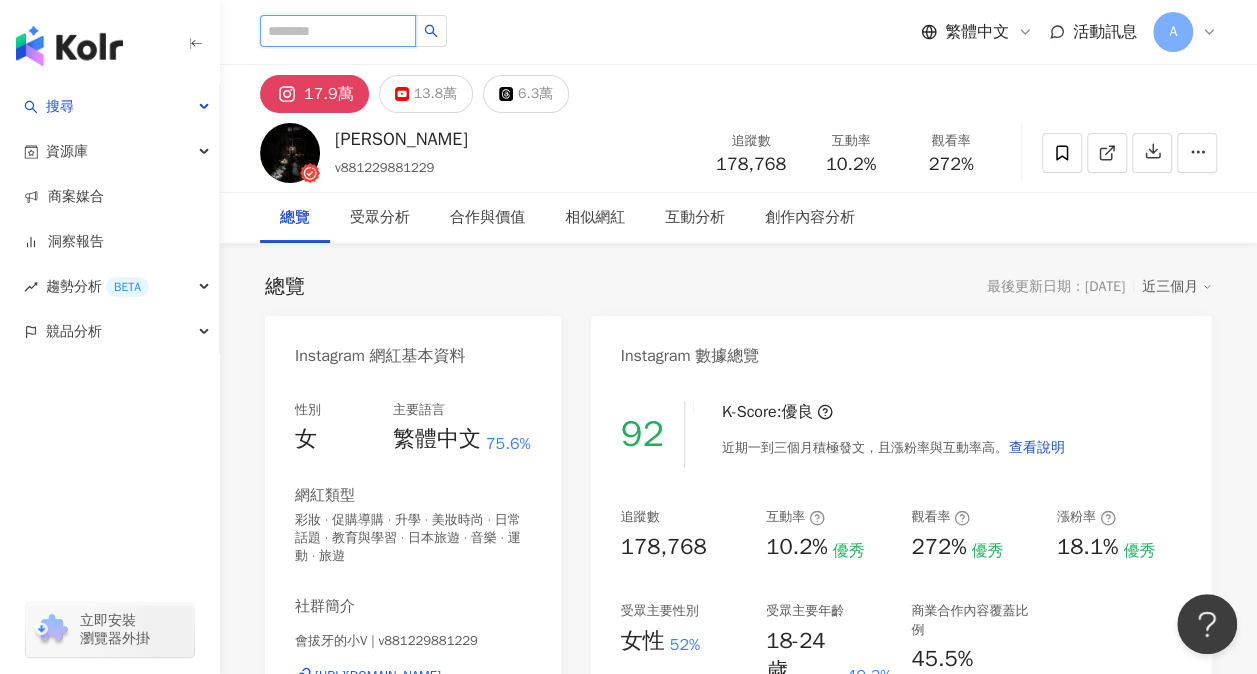 click at bounding box center [338, 31] 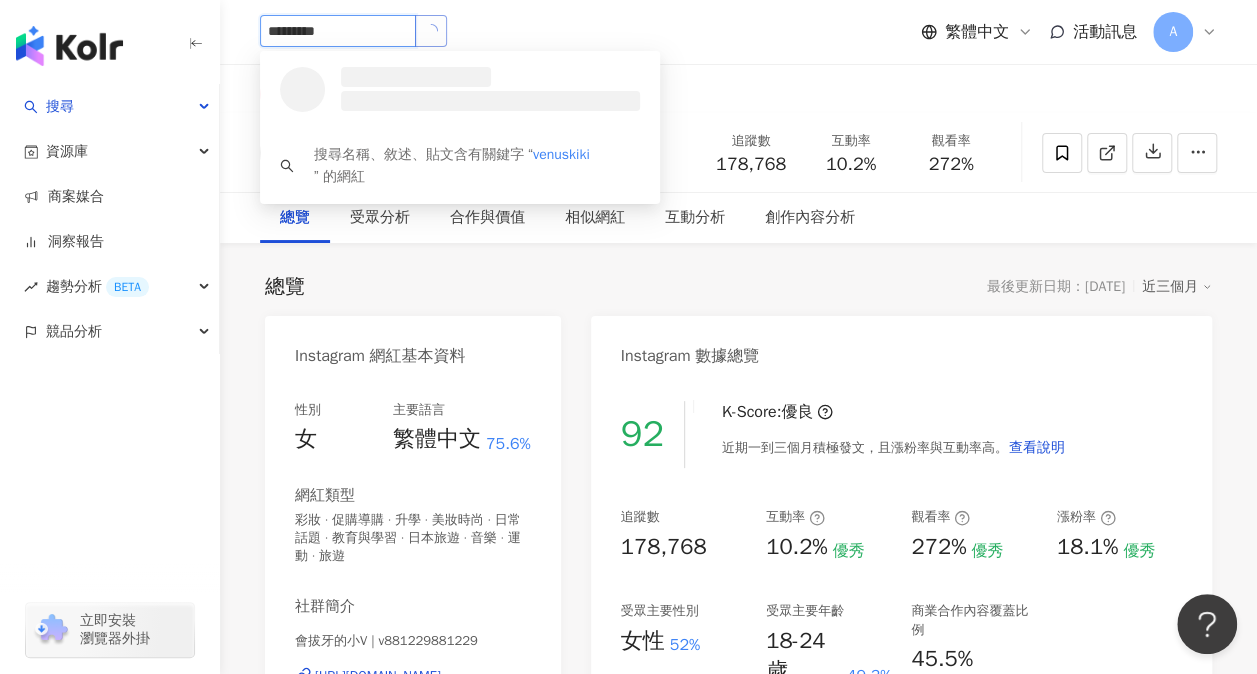 type on "*********" 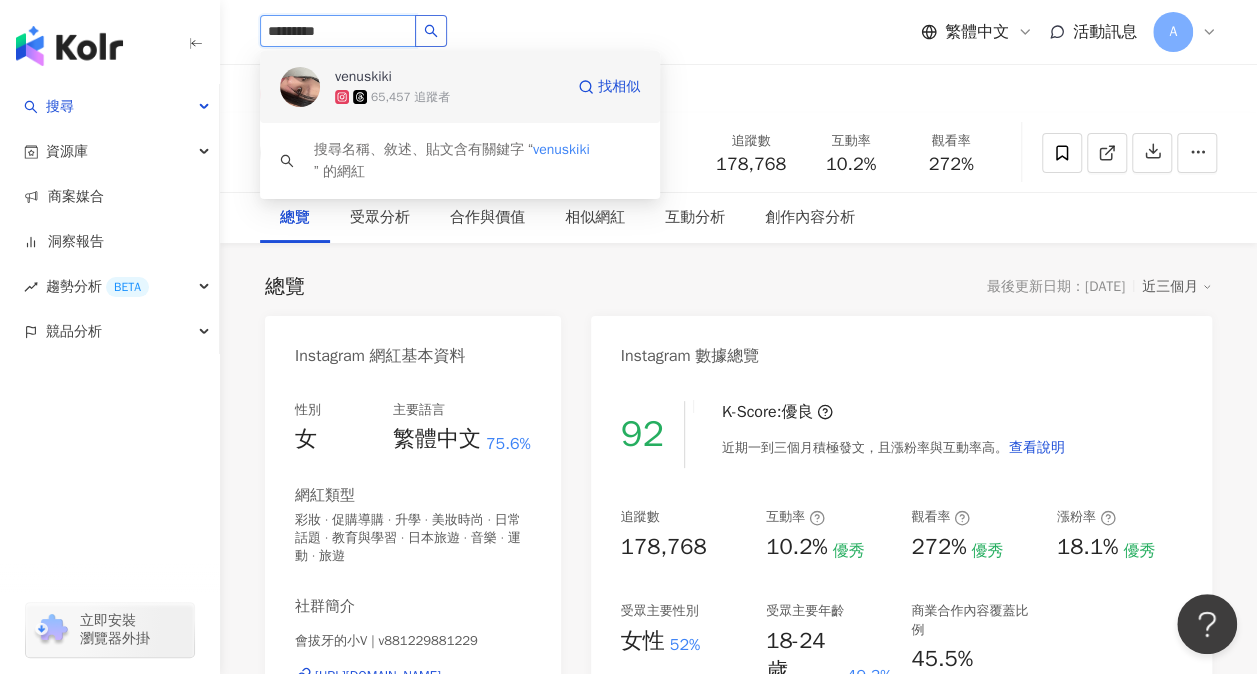 click on "venuskiki" at bounding box center [363, 77] 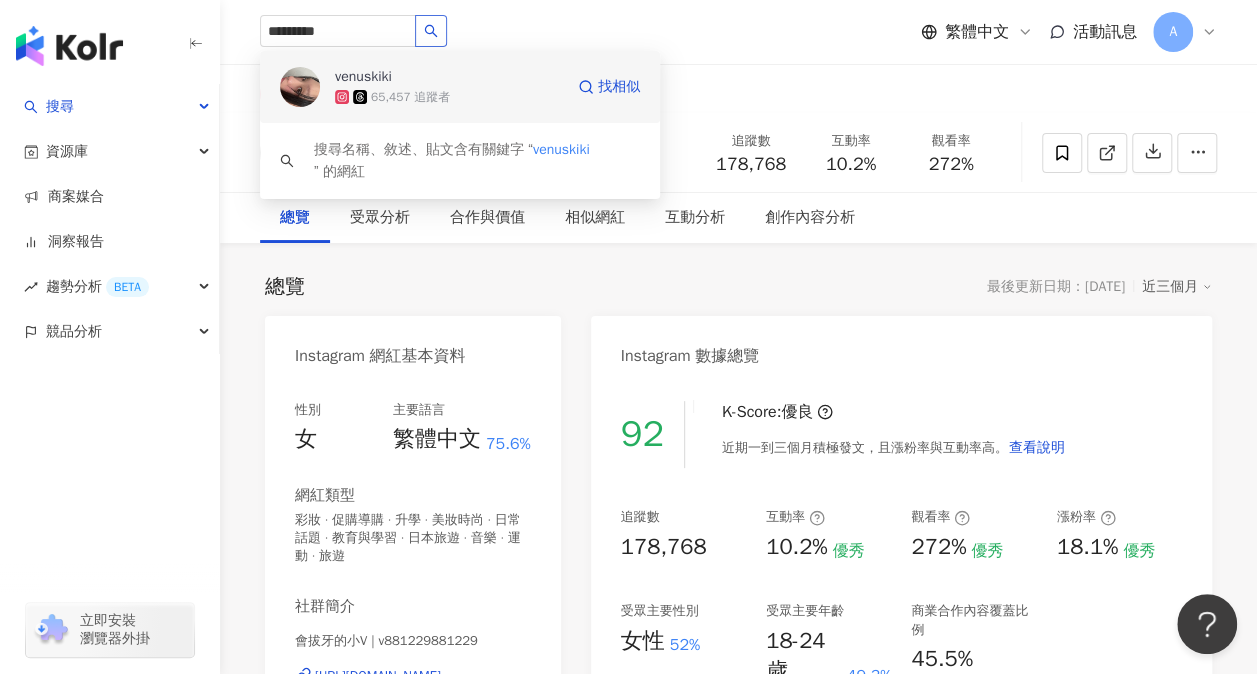 type 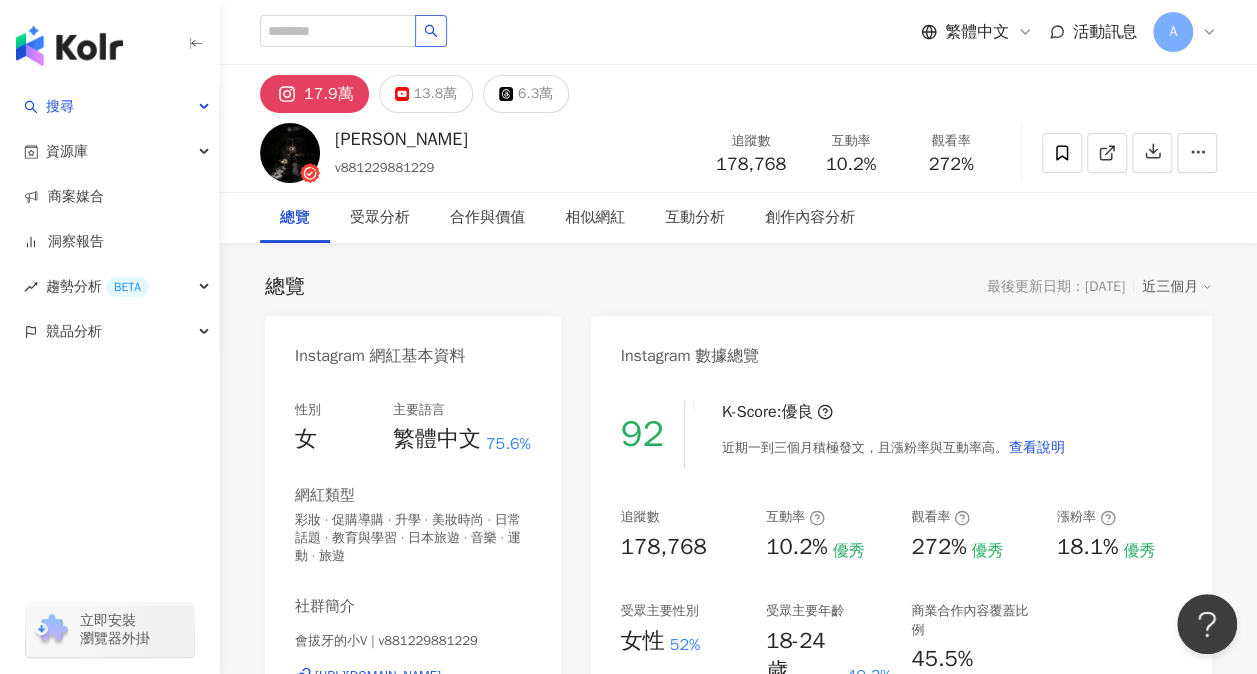 click on "92 K-Score :   優良 近期一到三個月積極發文，且漲粉率與互動率高。 查看說明" at bounding box center [901, 434] 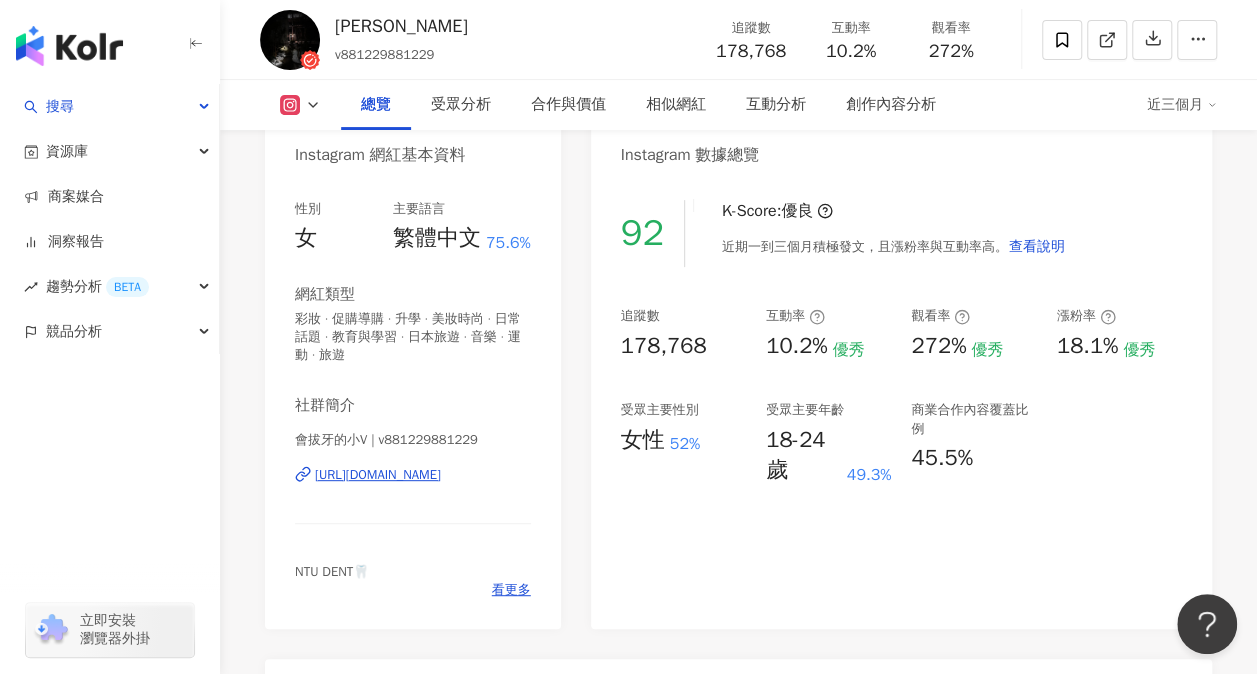 scroll, scrollTop: 200, scrollLeft: 0, axis: vertical 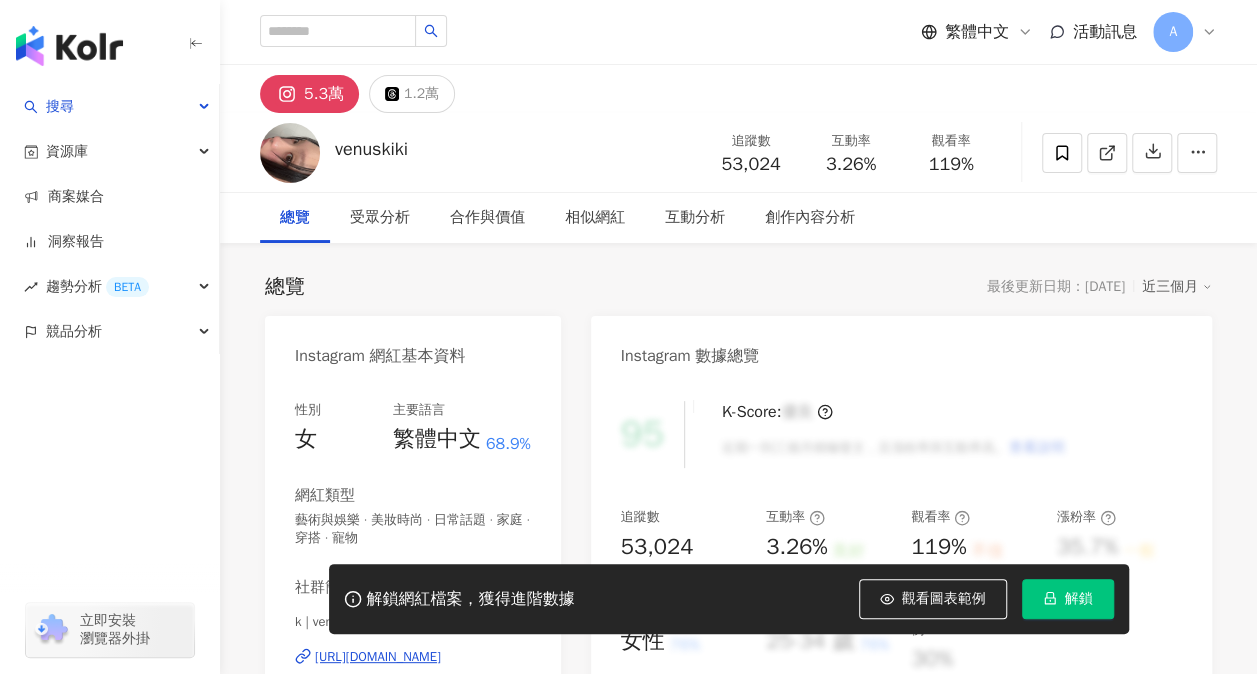 click on "解鎖" at bounding box center (1079, 599) 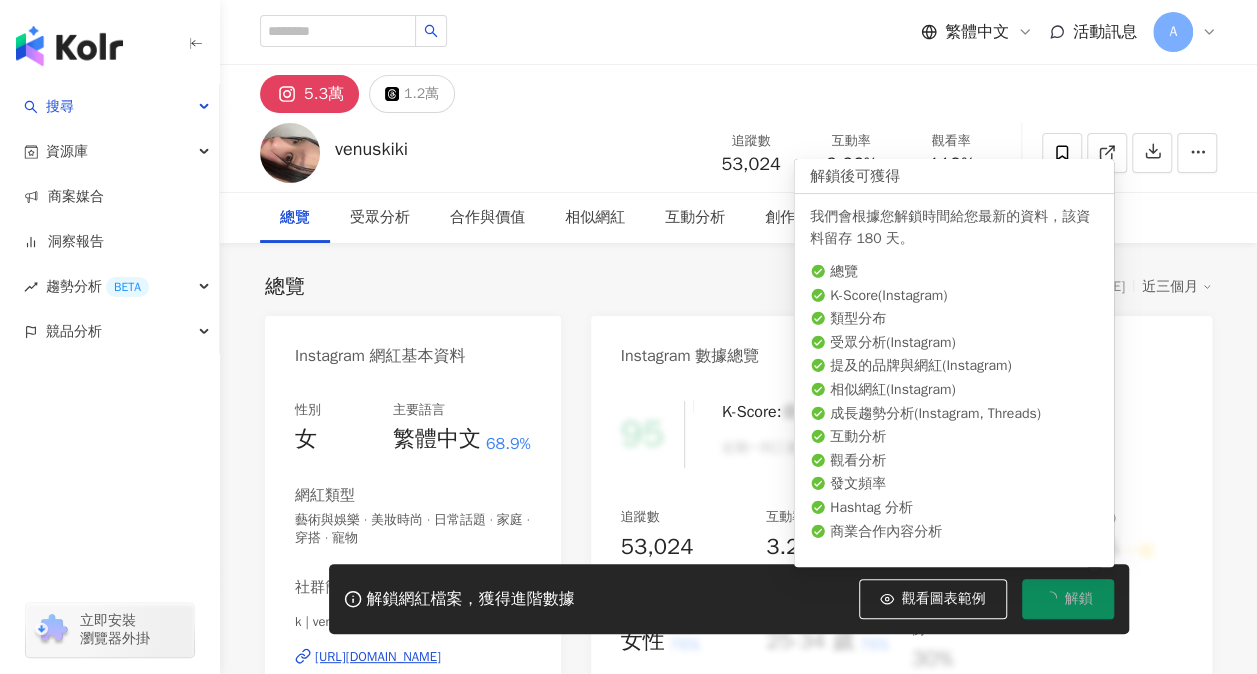 scroll, scrollTop: 0, scrollLeft: 0, axis: both 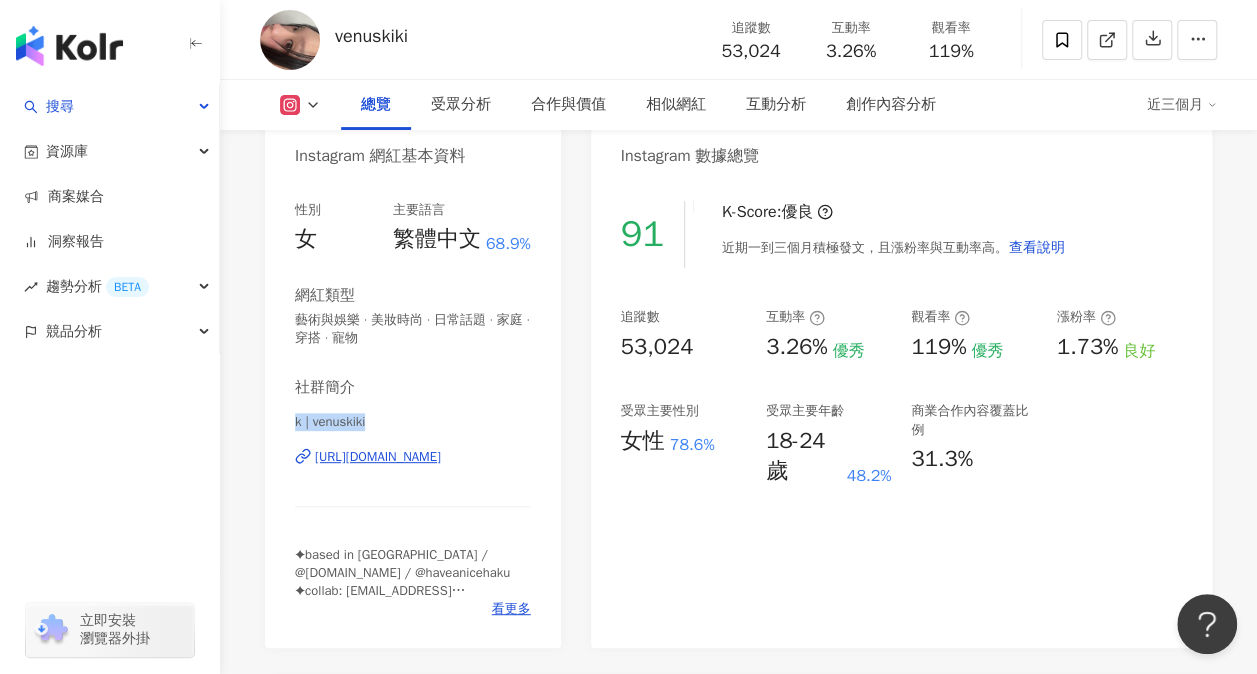 drag, startPoint x: 286, startPoint y: 420, endPoint x: 390, endPoint y: 428, distance: 104.307236 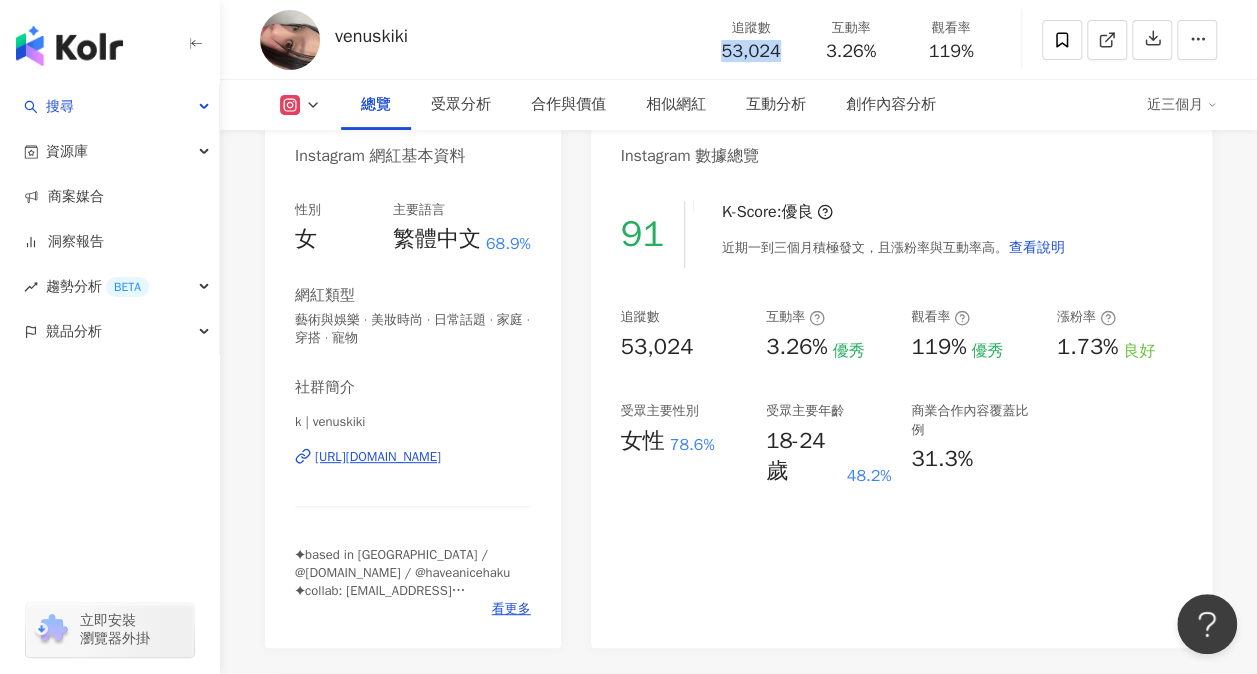 drag, startPoint x: 780, startPoint y: 63, endPoint x: 711, endPoint y: 59, distance: 69.115845 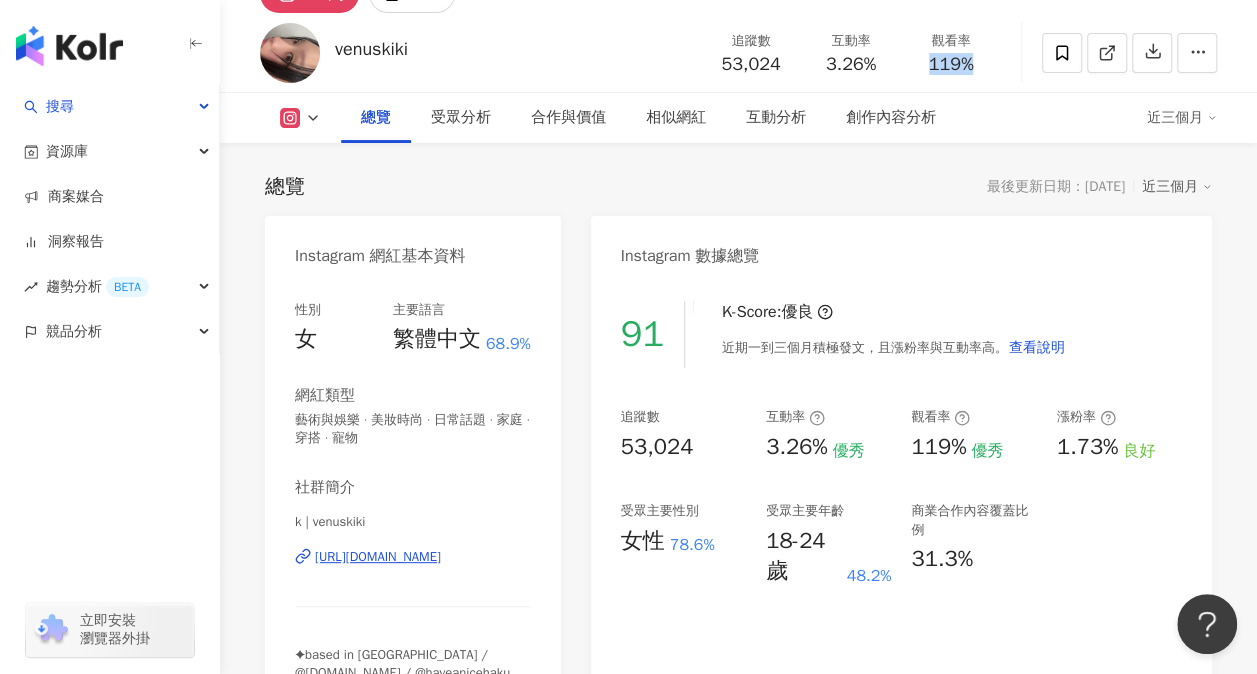 drag, startPoint x: 917, startPoint y: 66, endPoint x: 824, endPoint y: 3, distance: 112.32987 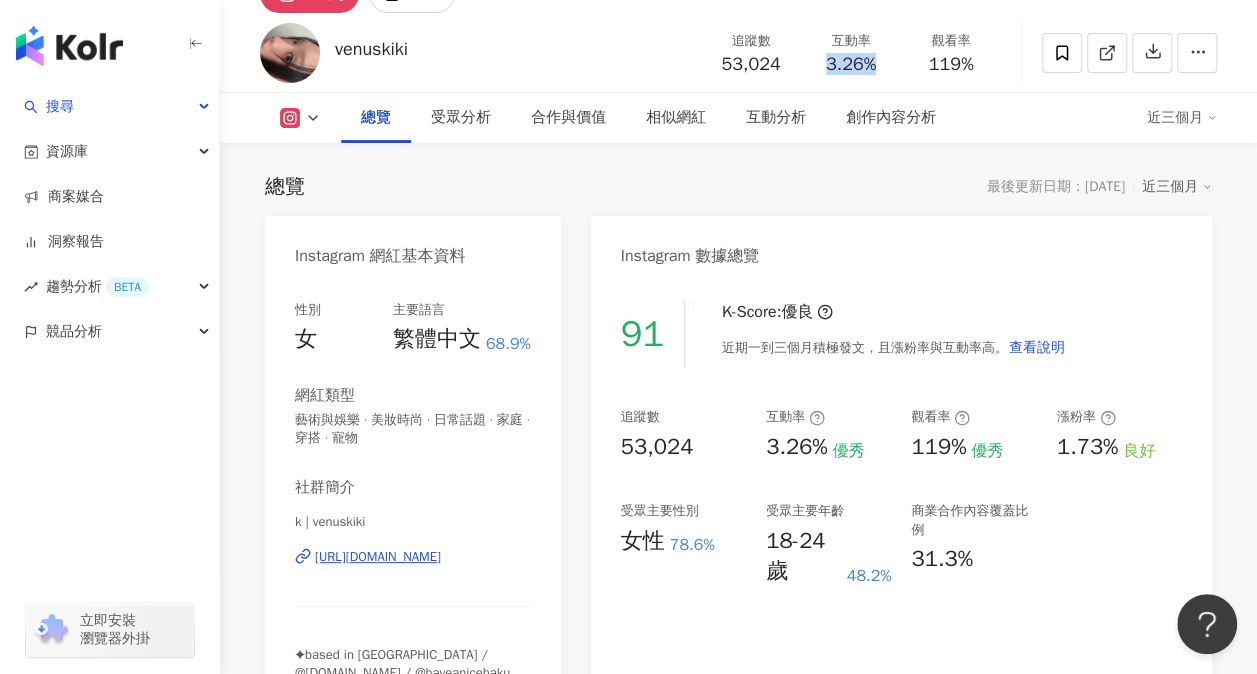 drag, startPoint x: 868, startPoint y: 62, endPoint x: 822, endPoint y: 67, distance: 46.270943 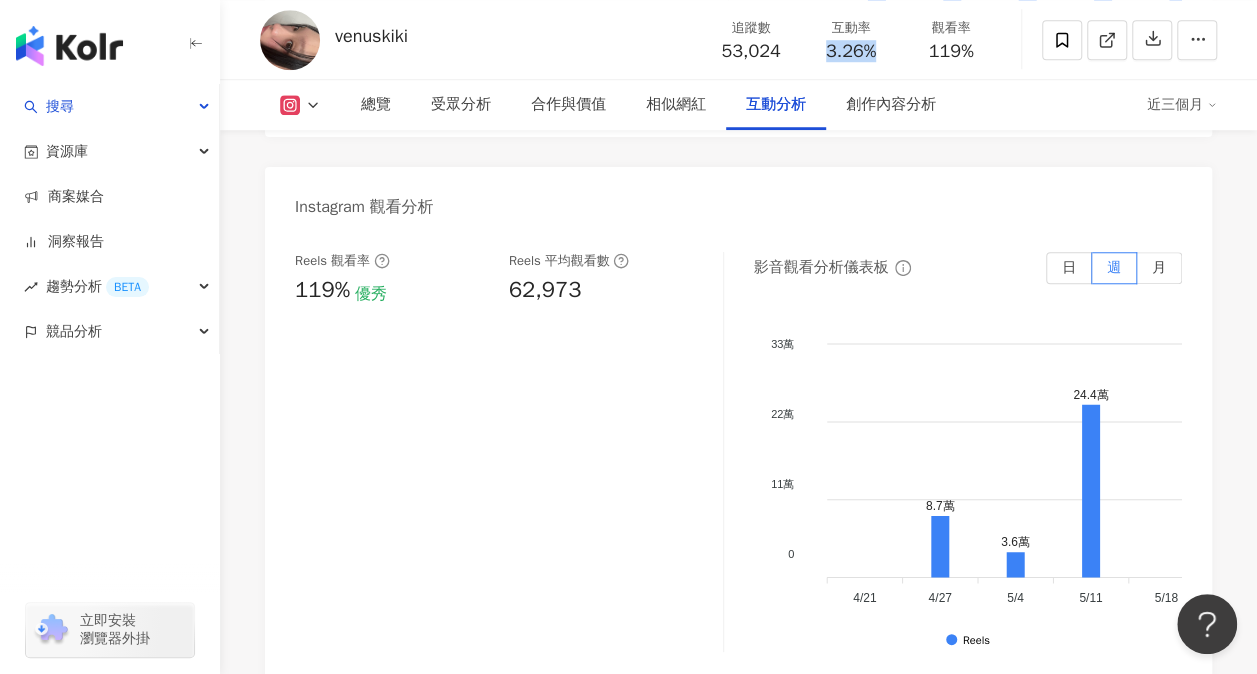 scroll, scrollTop: 4500, scrollLeft: 0, axis: vertical 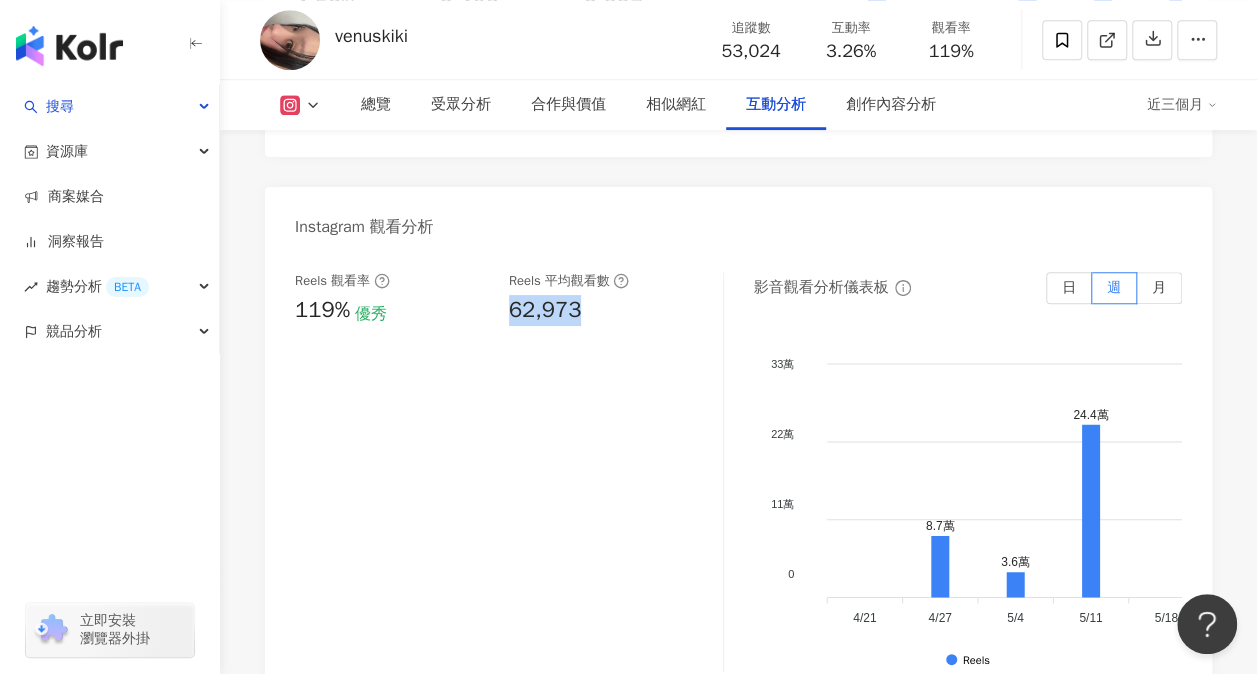 drag, startPoint x: 586, startPoint y: 316, endPoint x: 511, endPoint y: 323, distance: 75.32596 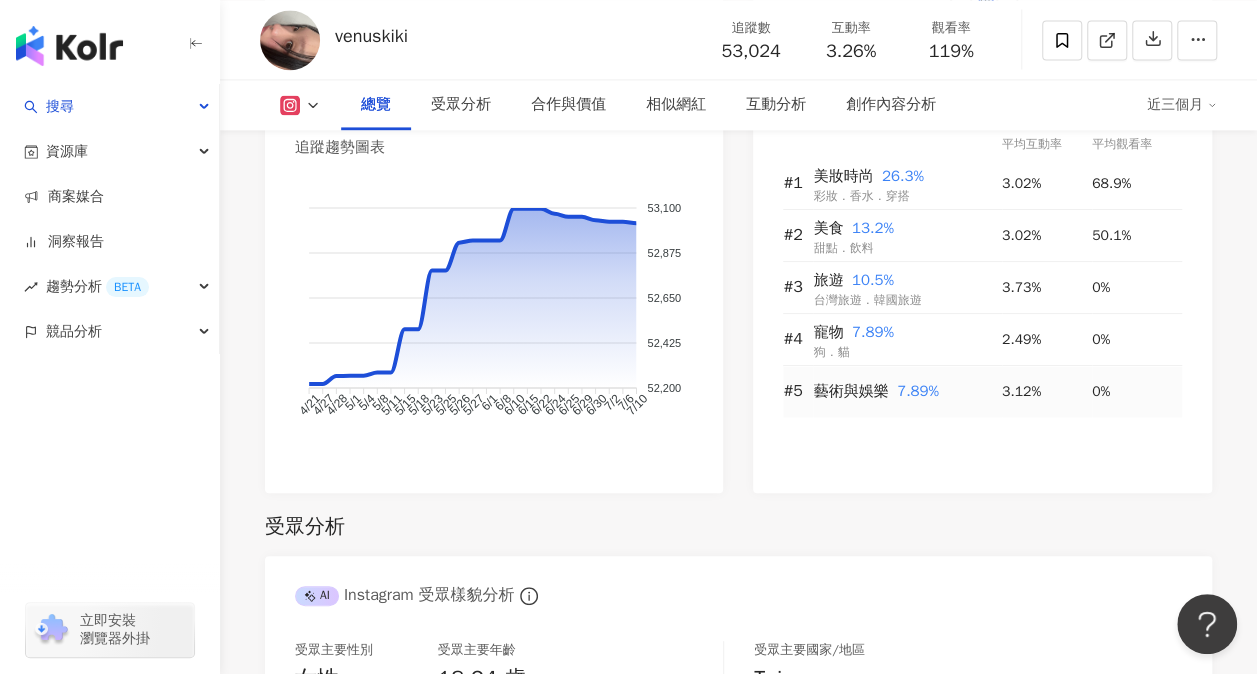 scroll, scrollTop: 1400, scrollLeft: 0, axis: vertical 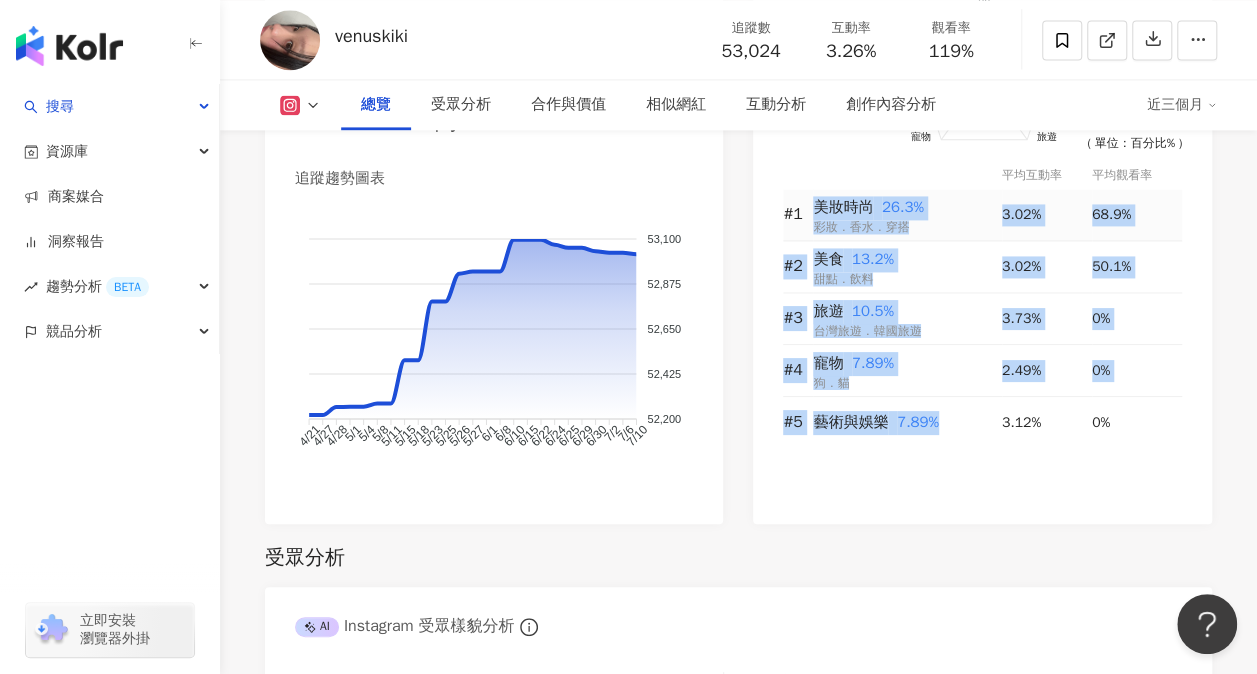 drag, startPoint x: 948, startPoint y: 426, endPoint x: 816, endPoint y: 208, distance: 254.84897 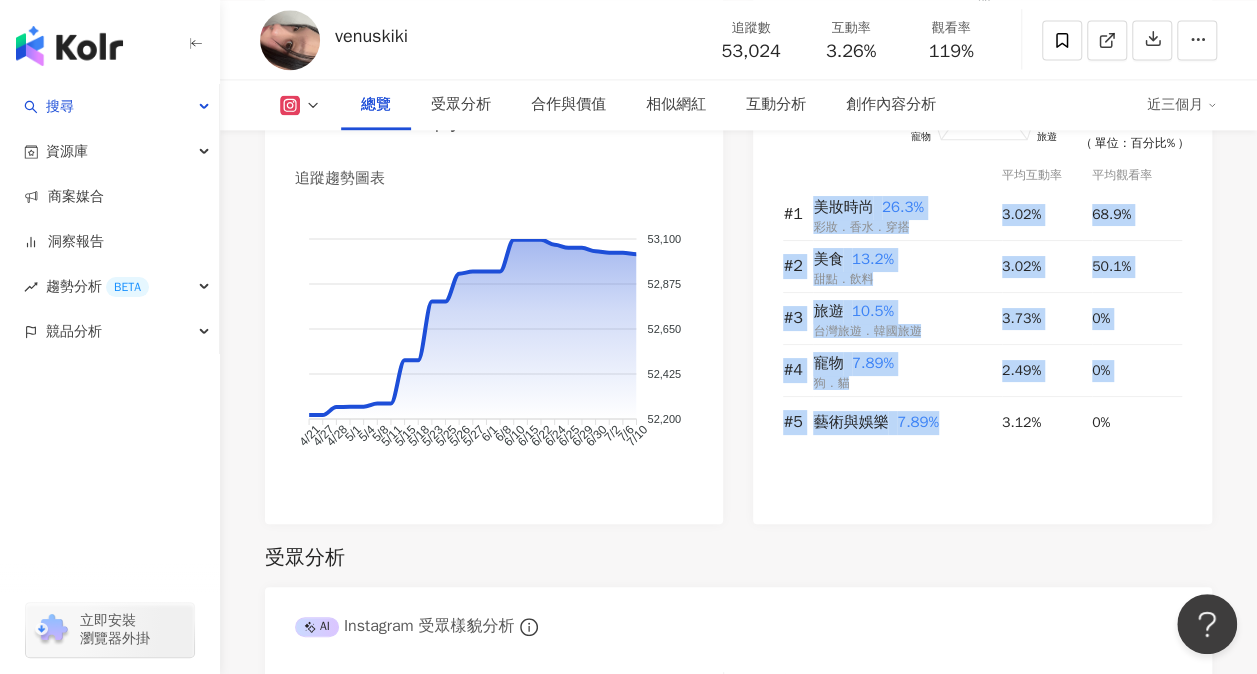 copy on "美妝時尚    26.3% 彩妝．香水．穿搭 3.02% 68.9% #2 美食    13.2% 甜點．飲料 3.02% 50.1% #3 旅遊    10.5% 台灣旅遊．韓國旅遊 3.73% 0% #4 寵物    7.89% 狗．貓 2.49% 0% #5 藝術與娛樂    7.89%" 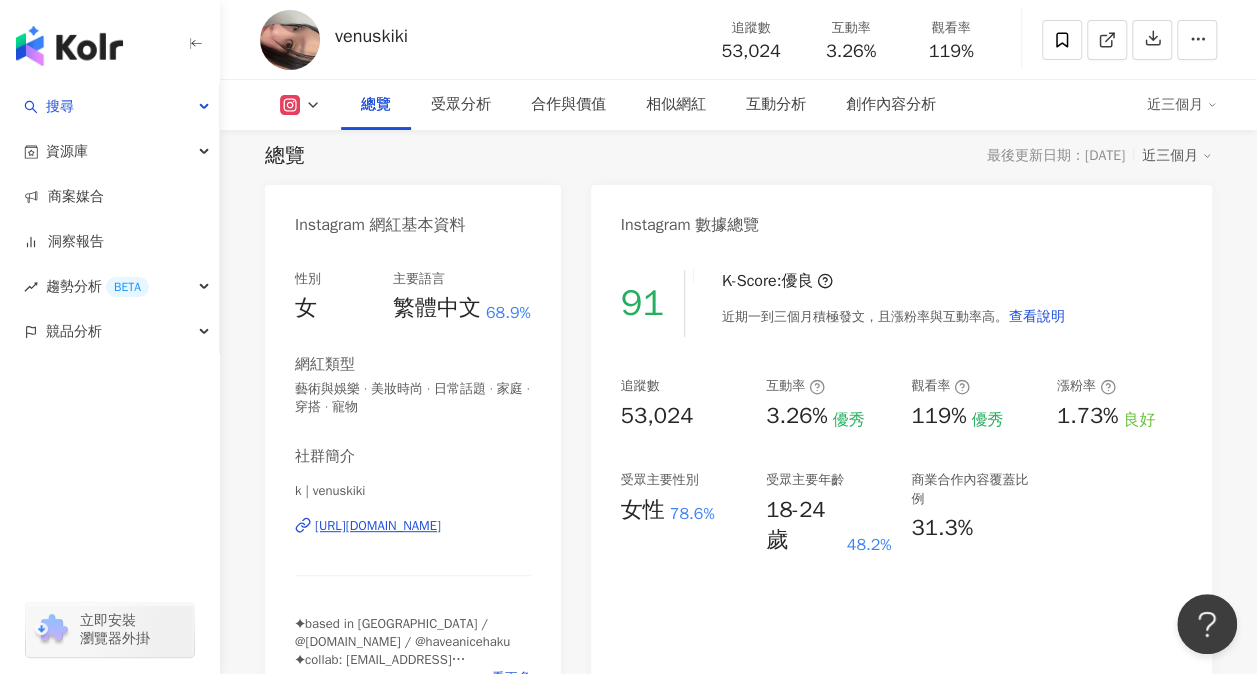 scroll, scrollTop: 0, scrollLeft: 0, axis: both 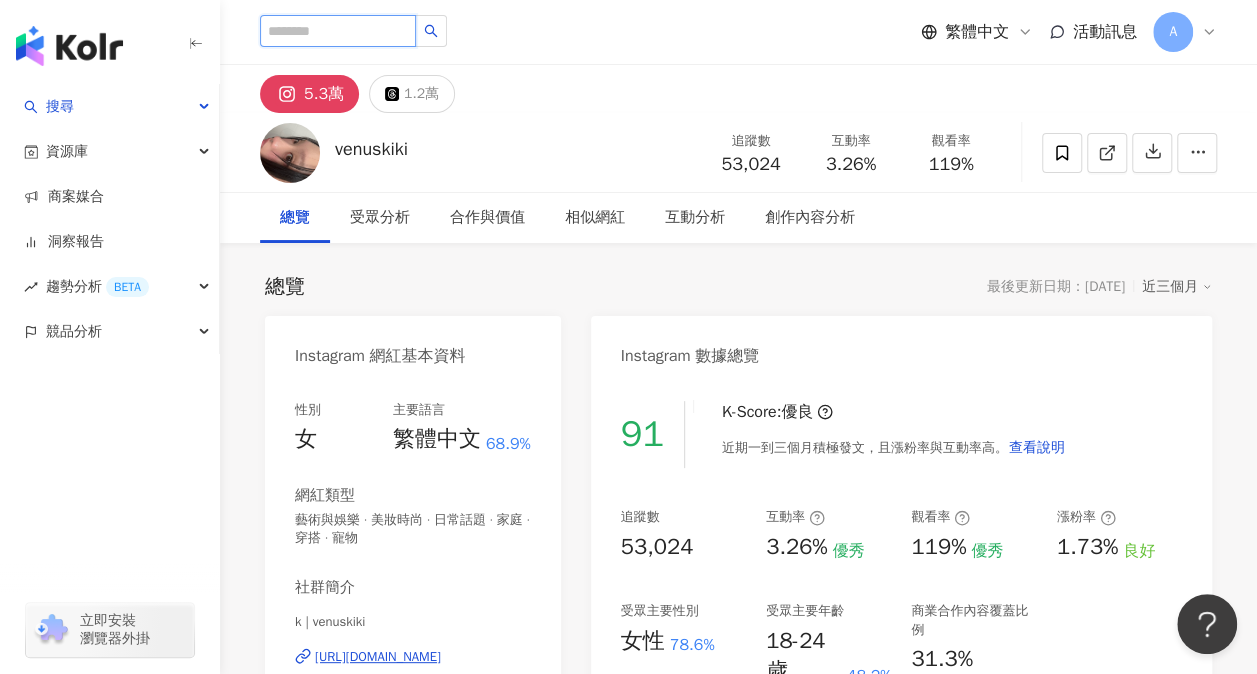 click at bounding box center [338, 31] 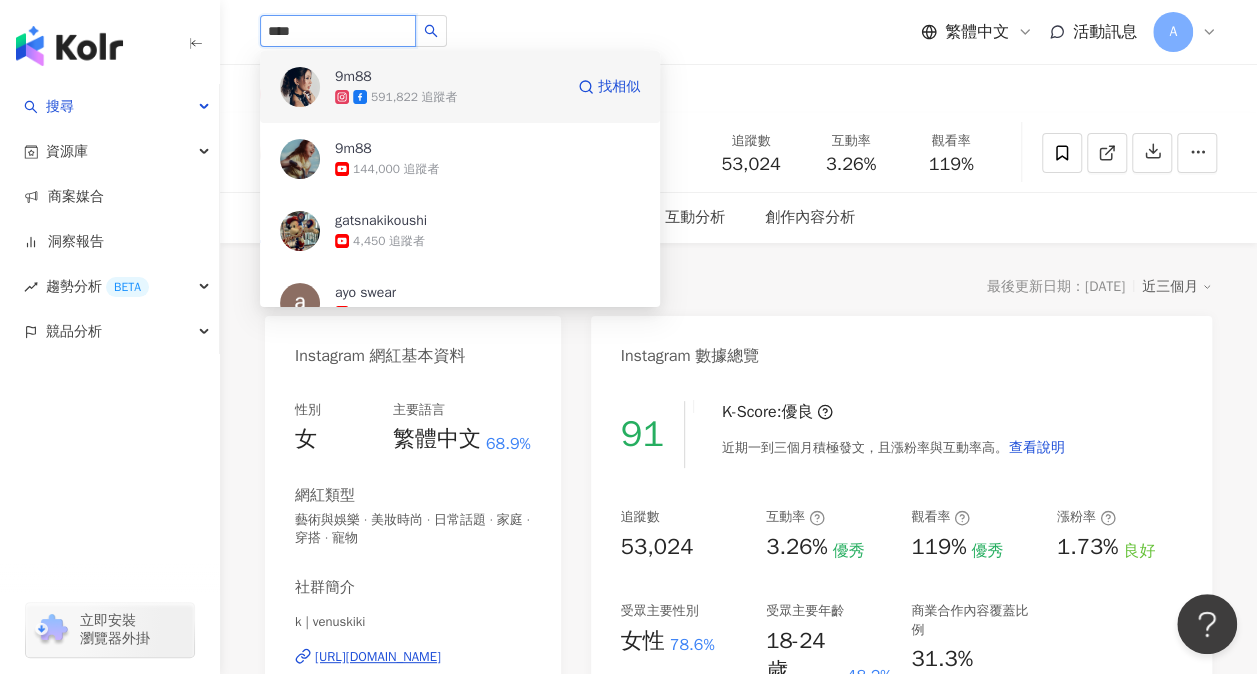 click on "9m88" at bounding box center [353, 77] 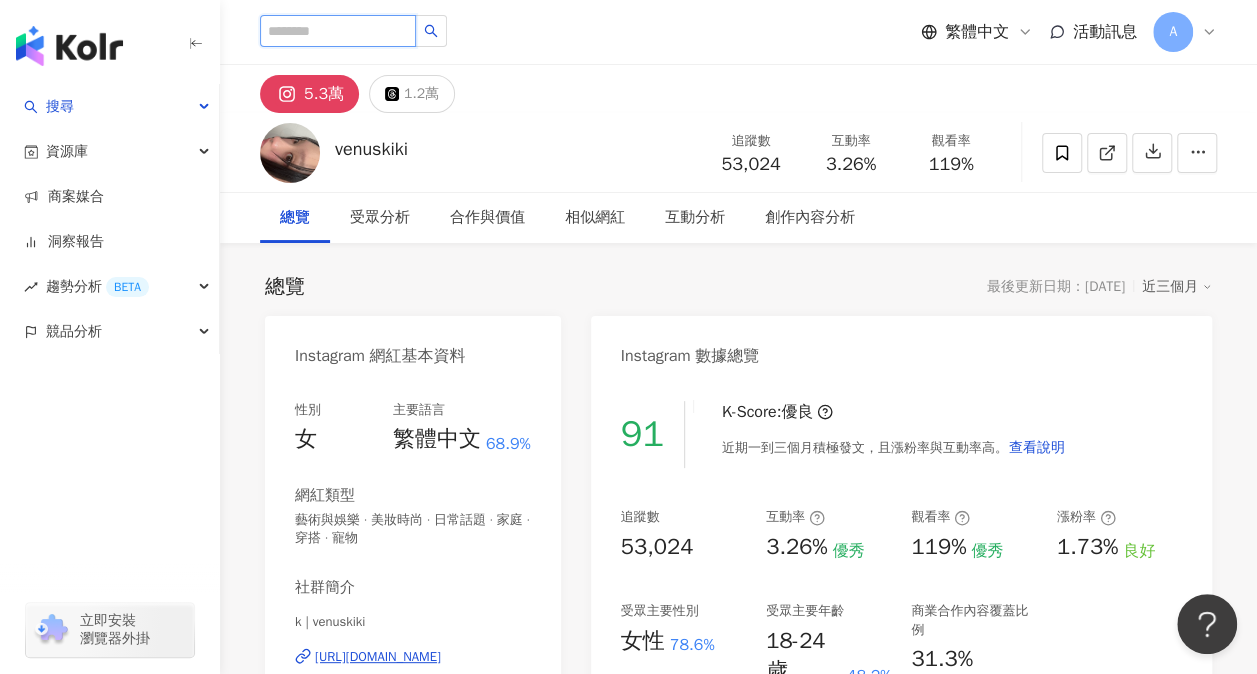 click at bounding box center [338, 31] 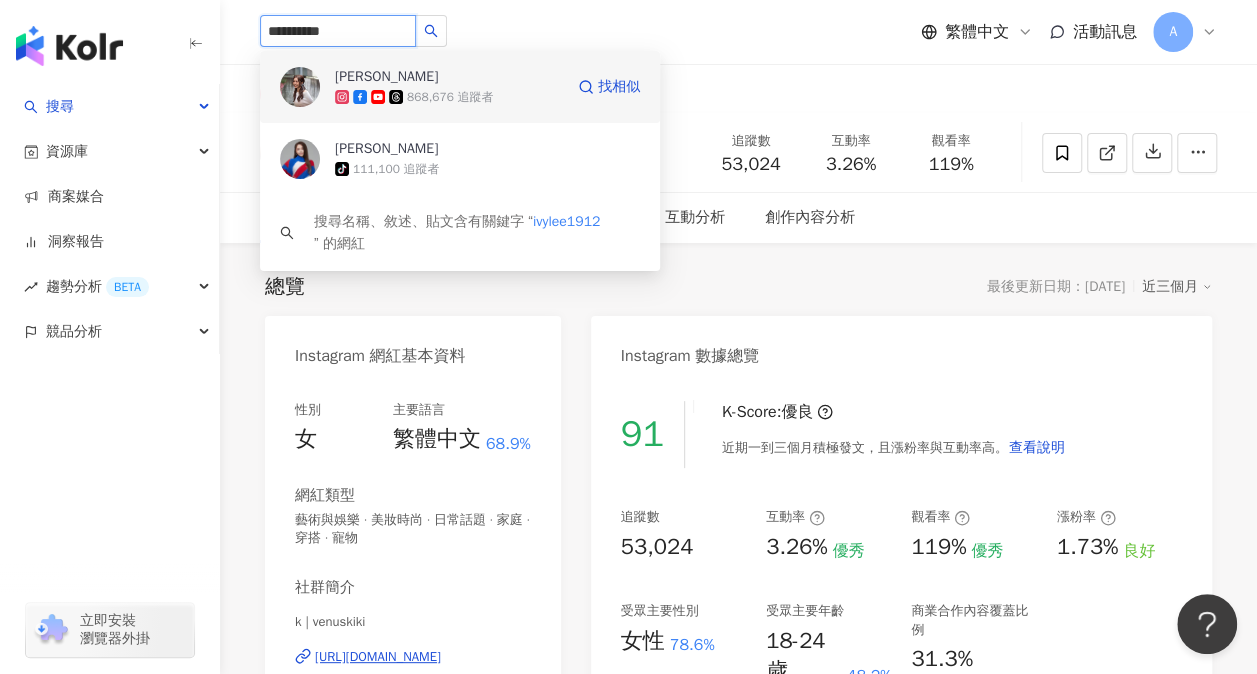 click on "[PERSON_NAME]" at bounding box center (386, 77) 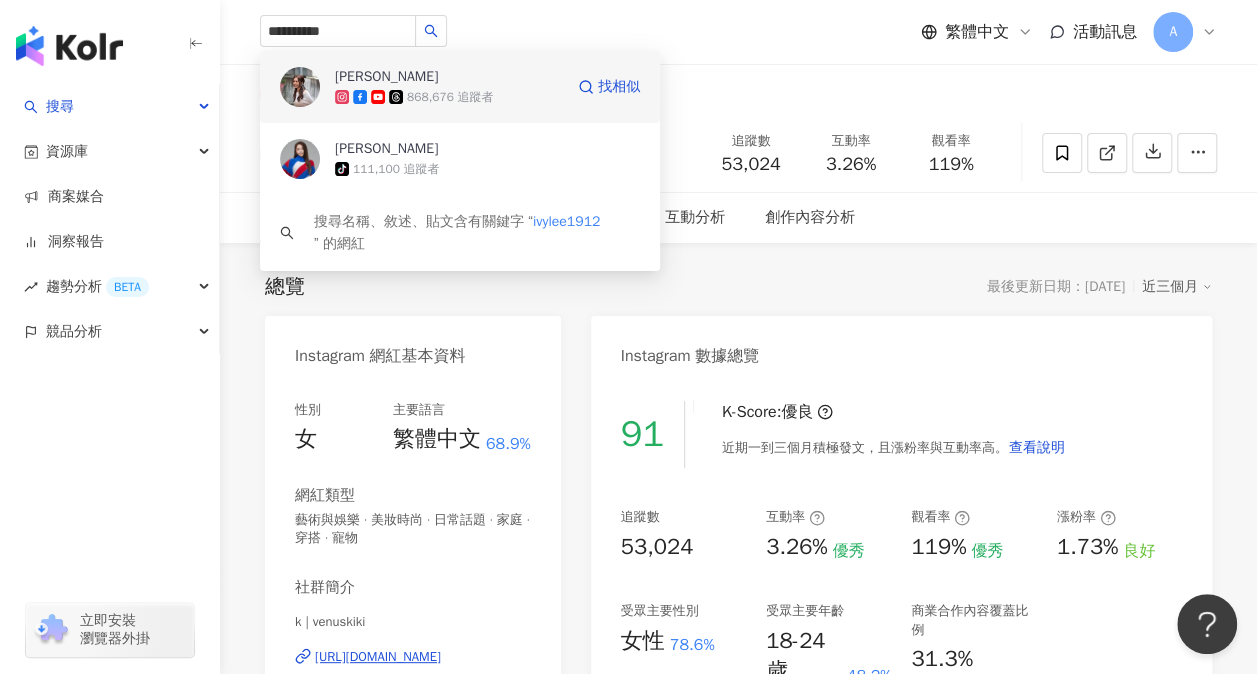type 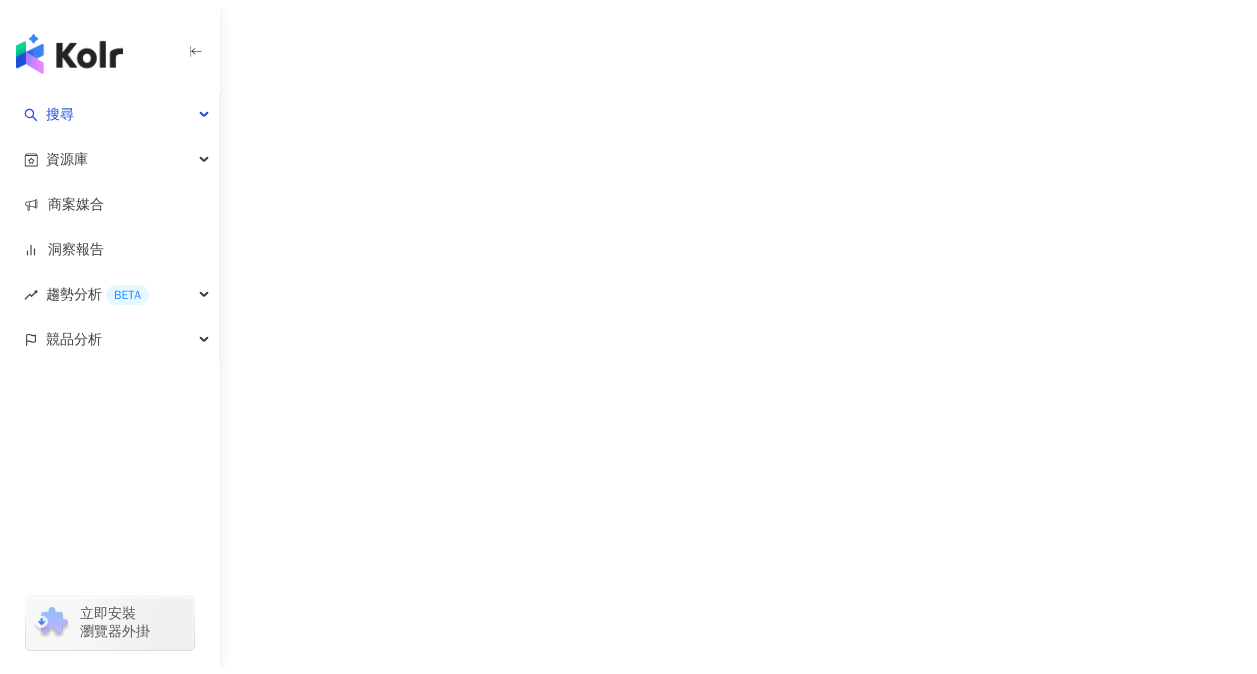 scroll, scrollTop: 0, scrollLeft: 0, axis: both 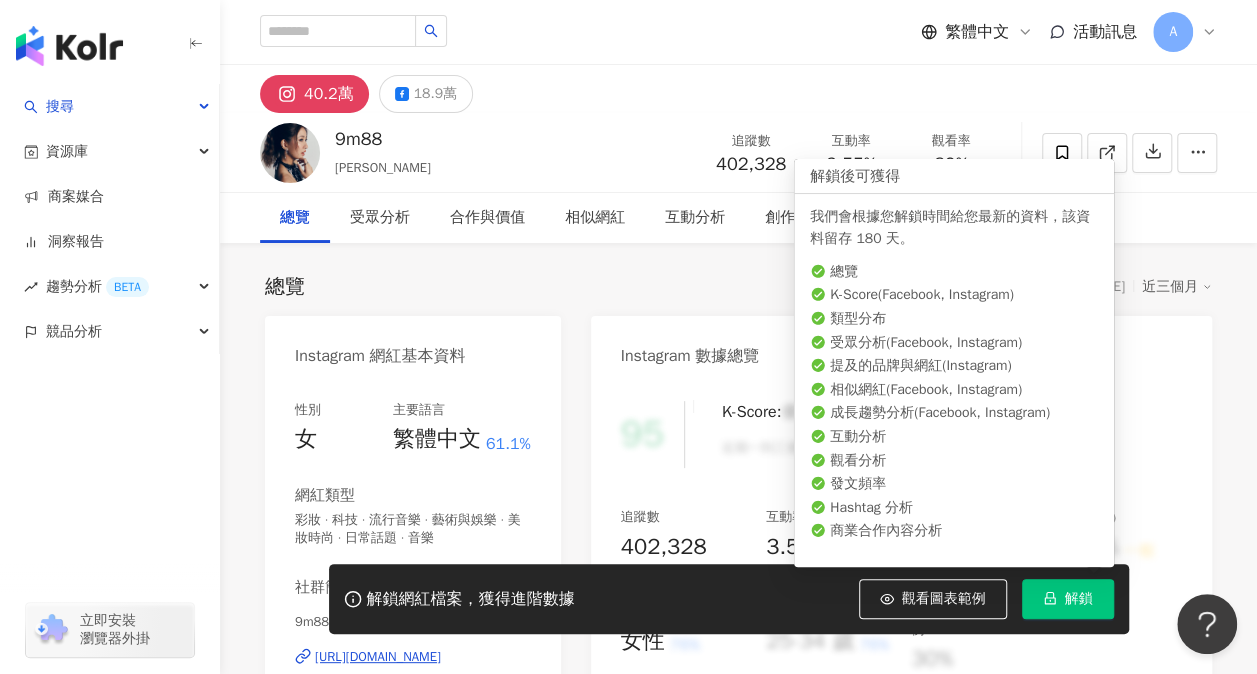 click on "解鎖" at bounding box center (1079, 599) 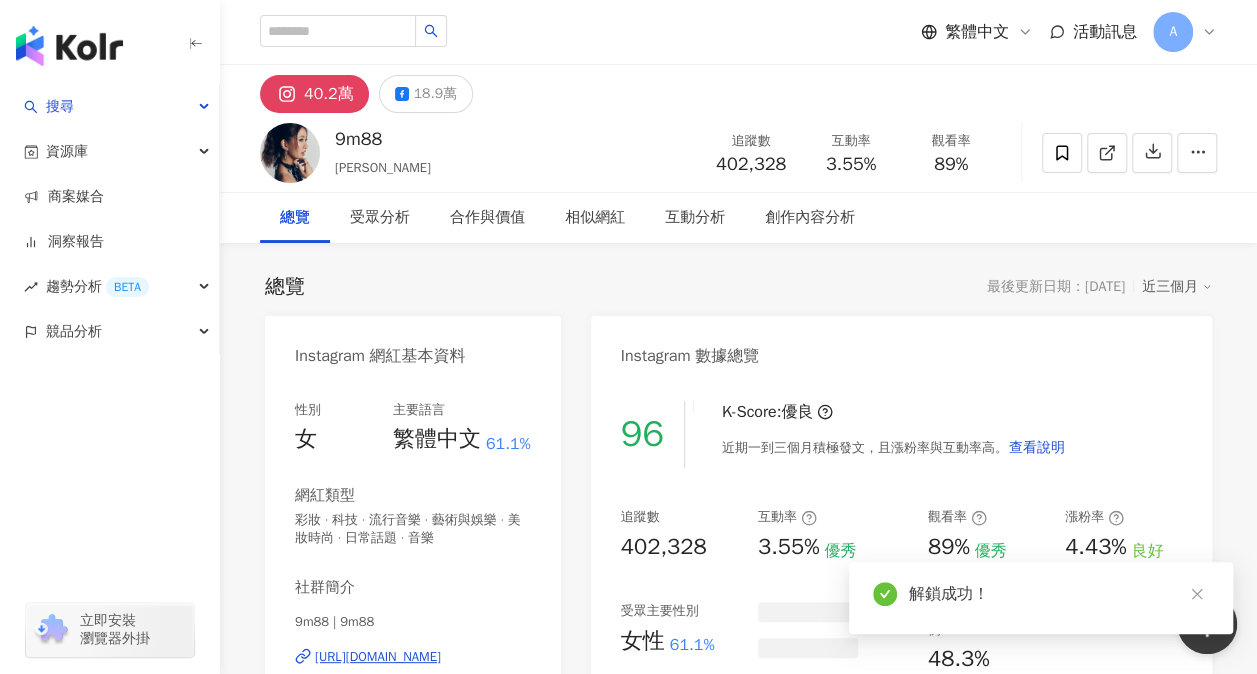 click on "總覽 最後更新日期：[DATE] 近三個月 Instagram 網紅基本資料 性別   女 主要語言   繁體中文 61.1% 網紅類型 彩妝 · 科技 · 流行音樂 · 藝術與娛樂 · 美妝時尚 · 日常話題 · 音樂 社群簡介 9m88 | 9m88 [URL][DOMAIN_NAME] 🎤🐝💬🎬🦔🪽
《This Temporary Ensemble Vol.2》準備中
@j8zzb8by  @[DOMAIN_NAME] 看更多 Instagram 數據總覽 96 K-Score :   優良 近期一到三個月積極發文，且漲粉率與互動率高。 查看說明 追蹤數   402,328 互動率   3.55% 優秀 觀看率   89% 優秀 漲粉率   4.43% 良好 受眾主要性別   女性 61.1% 商業合作內容覆蓋比例   48.3% AI Instagram 成效等級三大指標 互動率 3.55% 優秀 同等級網紅的互動率中位數為  0.81% 觀看率 89% 優秀 同等級網紅的觀看率中位數為  1.52% 漲粉率 4.43% 良好 同等級網紅的漲粉率中位數為  0.91% 成效等級 ： 優秀 良好 普通 不佳 Instagram 成長趨勢分析 追蹤數" at bounding box center [738, 1047] 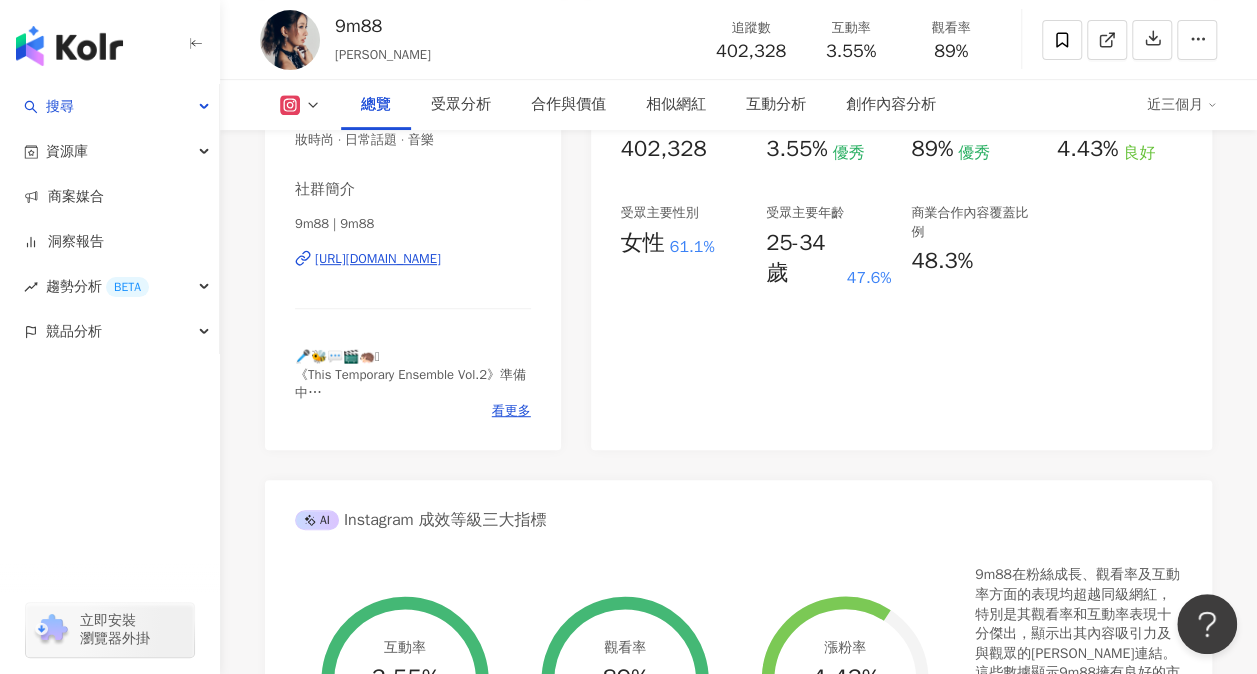 scroll, scrollTop: 0, scrollLeft: 0, axis: both 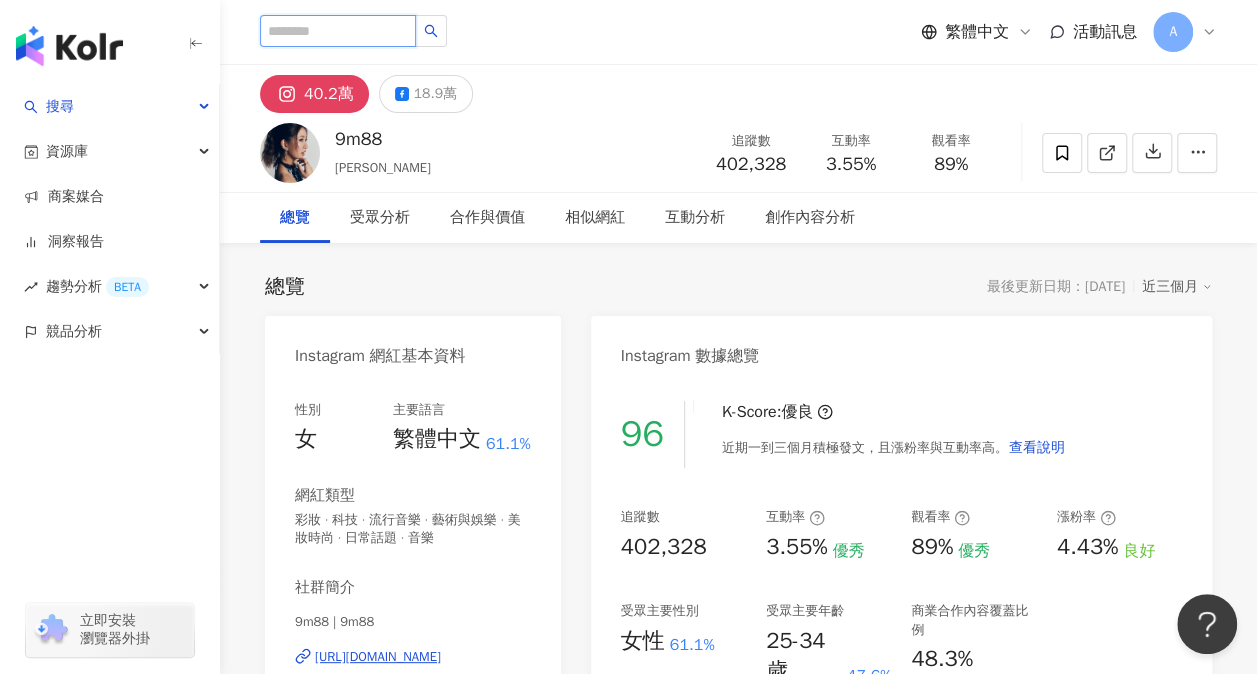 click at bounding box center [338, 31] 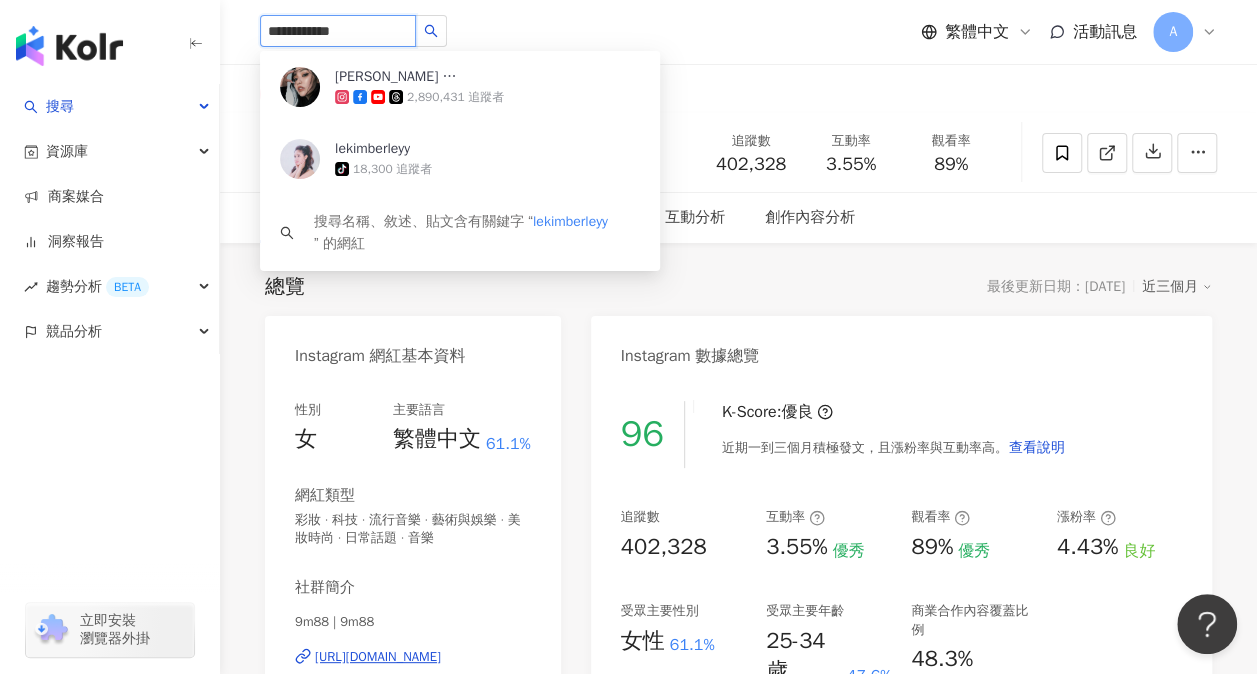 click 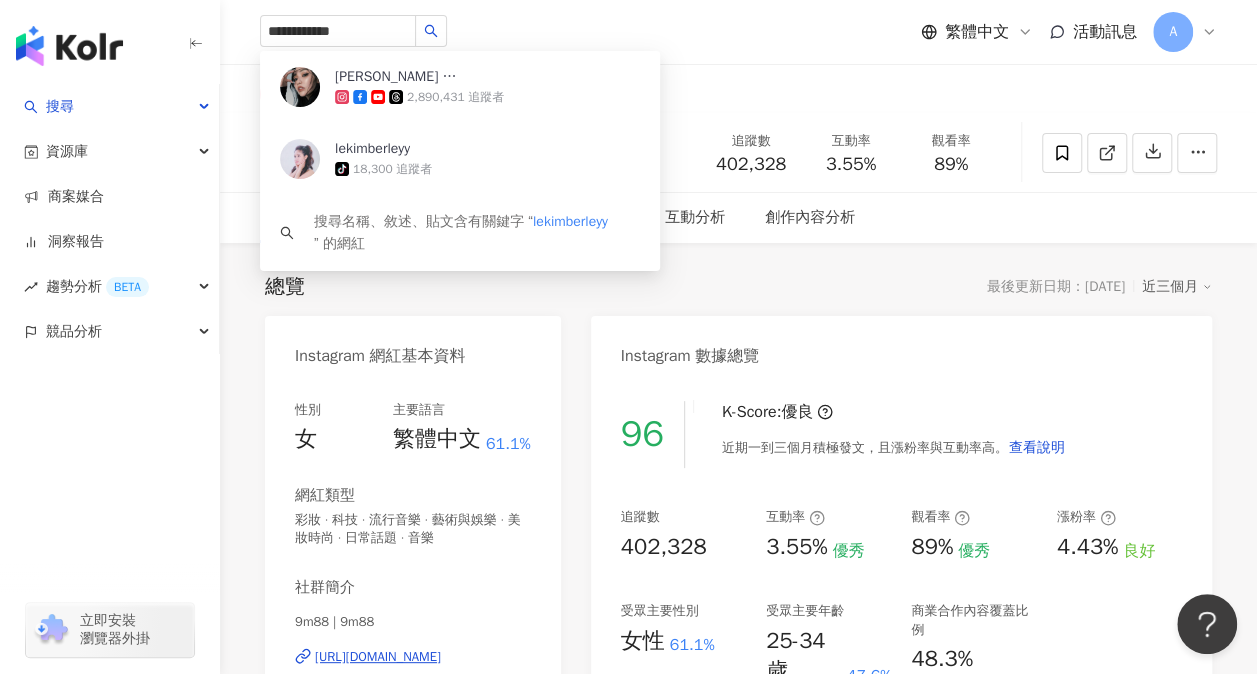 type 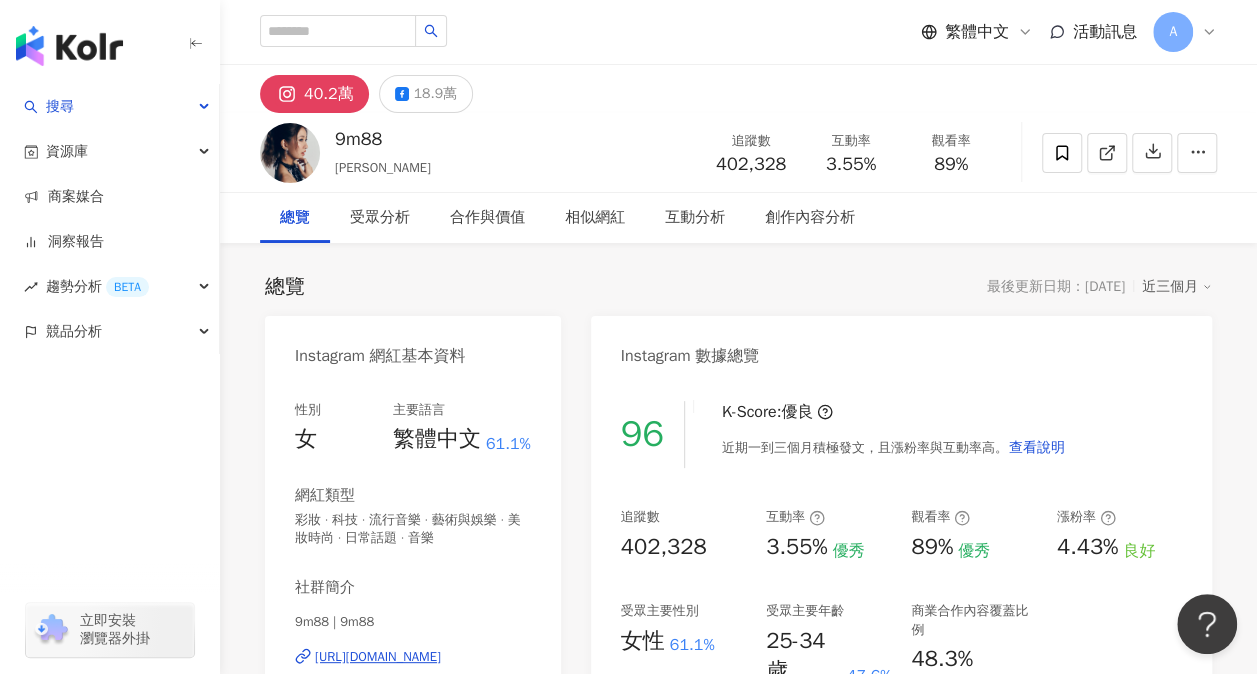 click on "總覽 最後更新日期：[DATE] 近三個月" at bounding box center [738, 287] 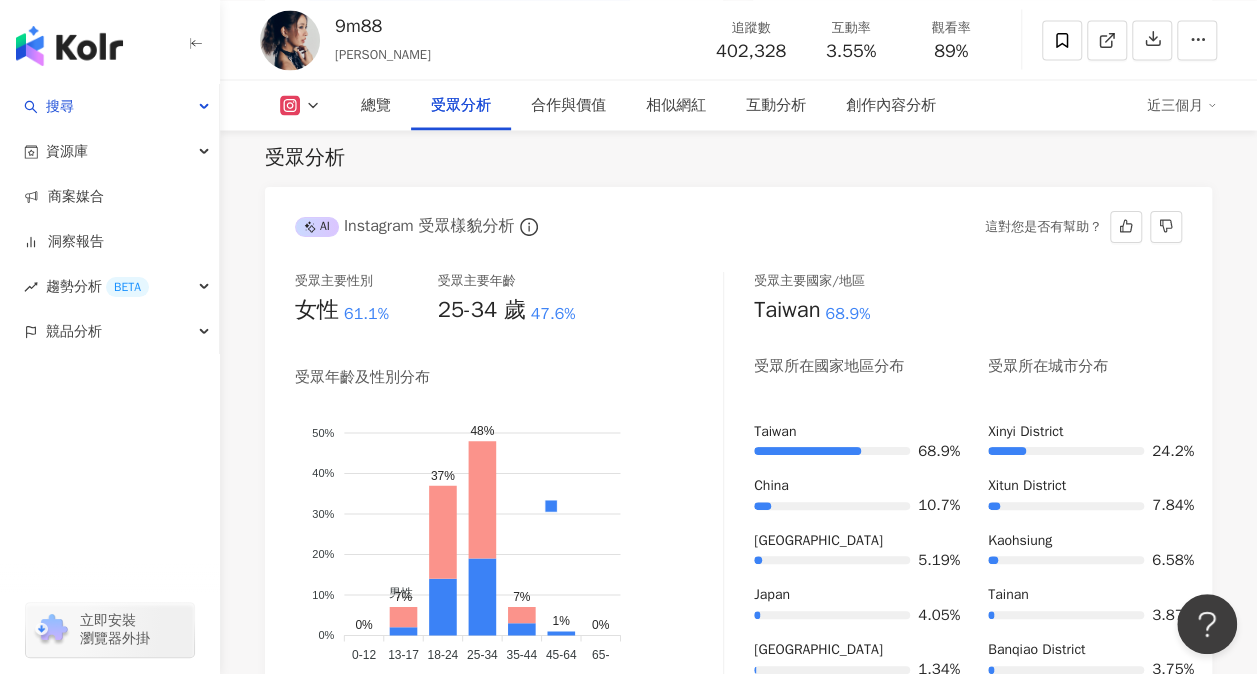 scroll, scrollTop: 2100, scrollLeft: 0, axis: vertical 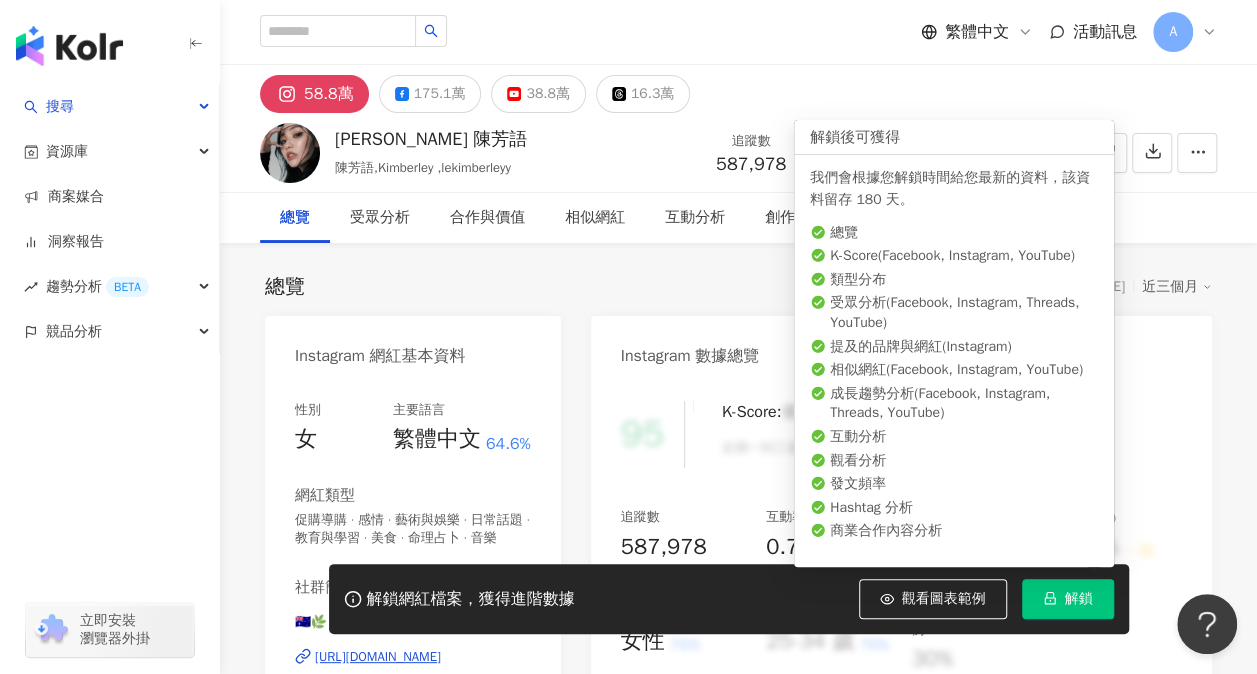 click on "解鎖" at bounding box center [1079, 599] 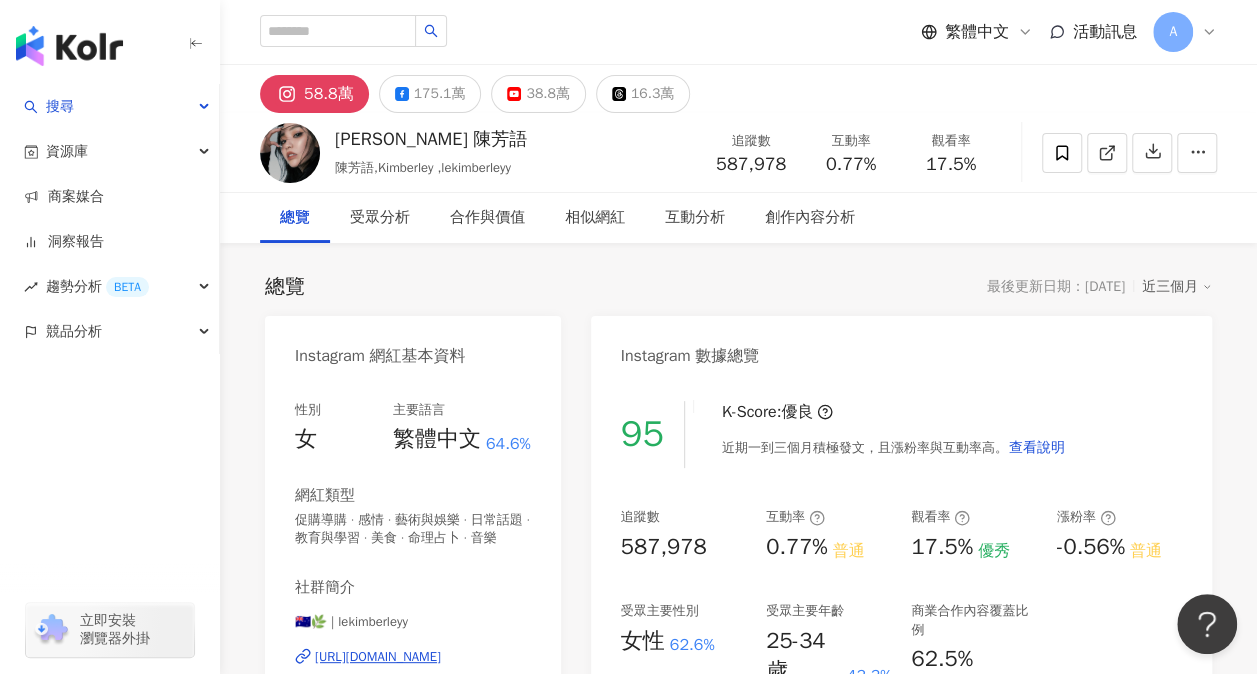 click on "Instagram 數據總覽" at bounding box center [901, 348] 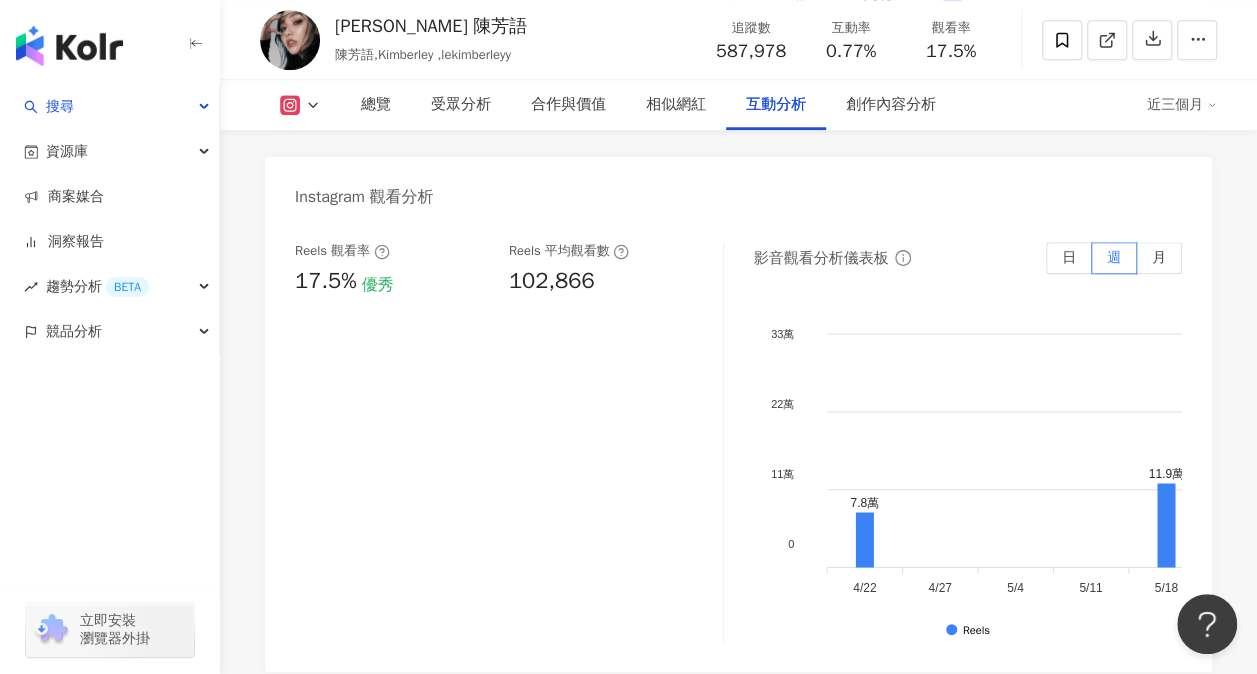scroll, scrollTop: 4800, scrollLeft: 0, axis: vertical 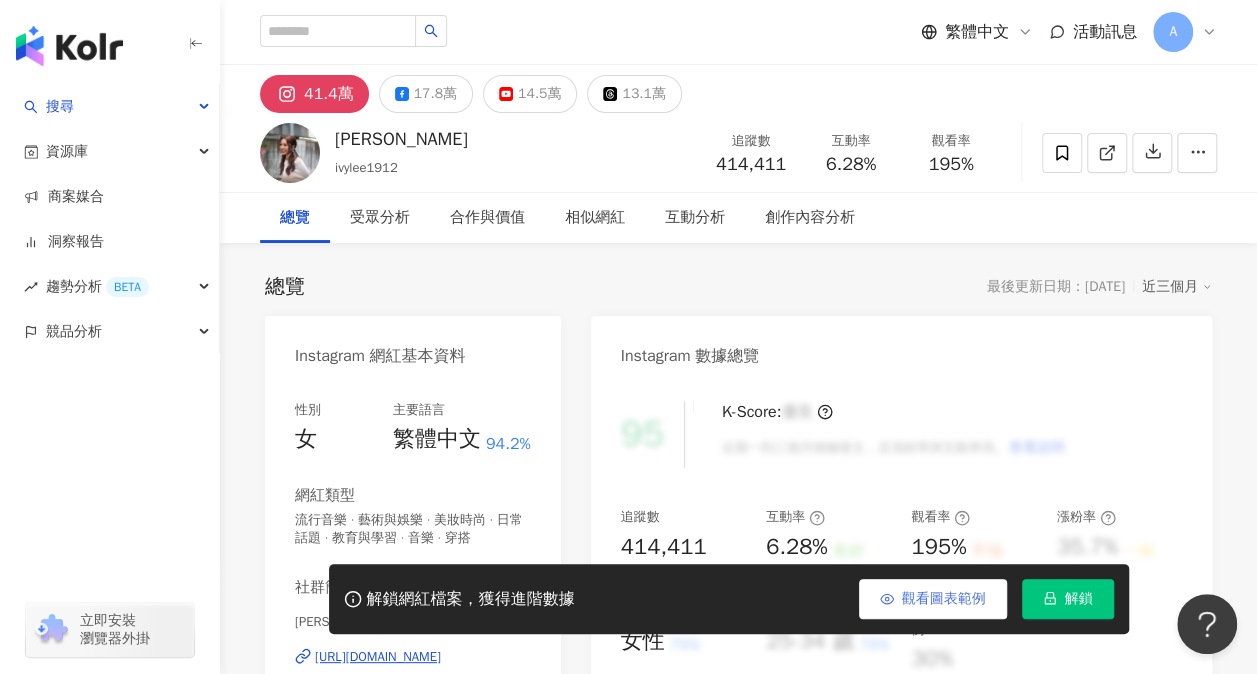 click on "解鎖" at bounding box center [1079, 599] 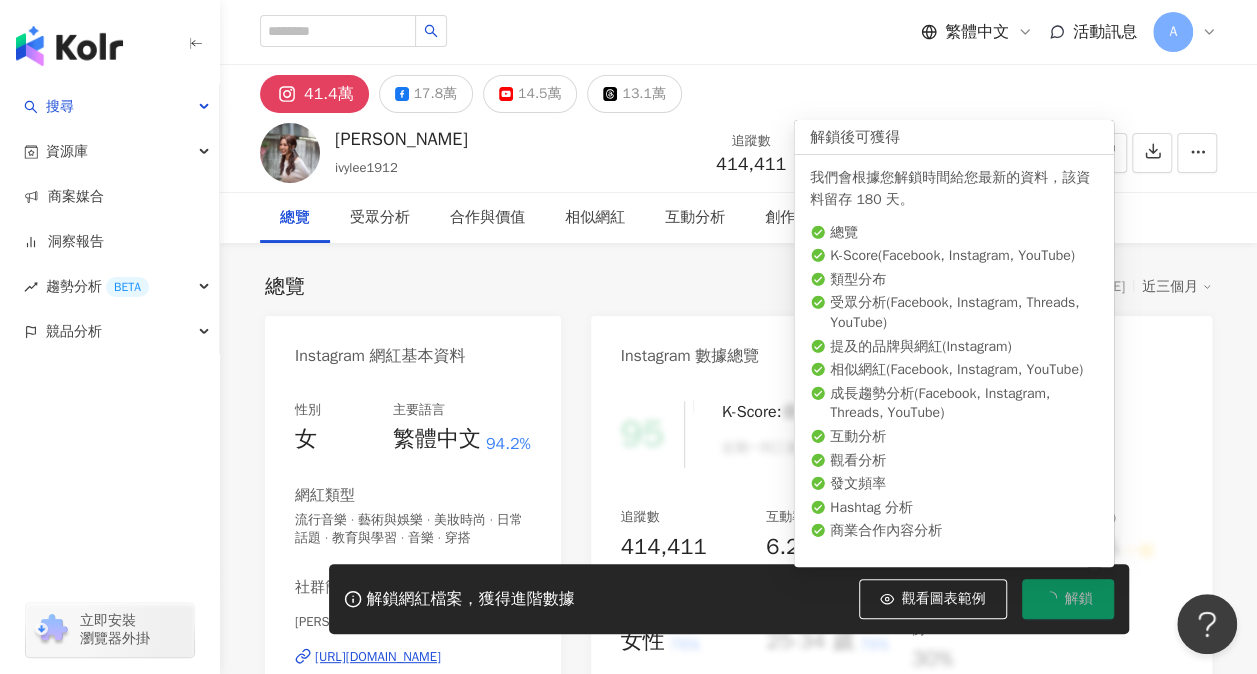 click 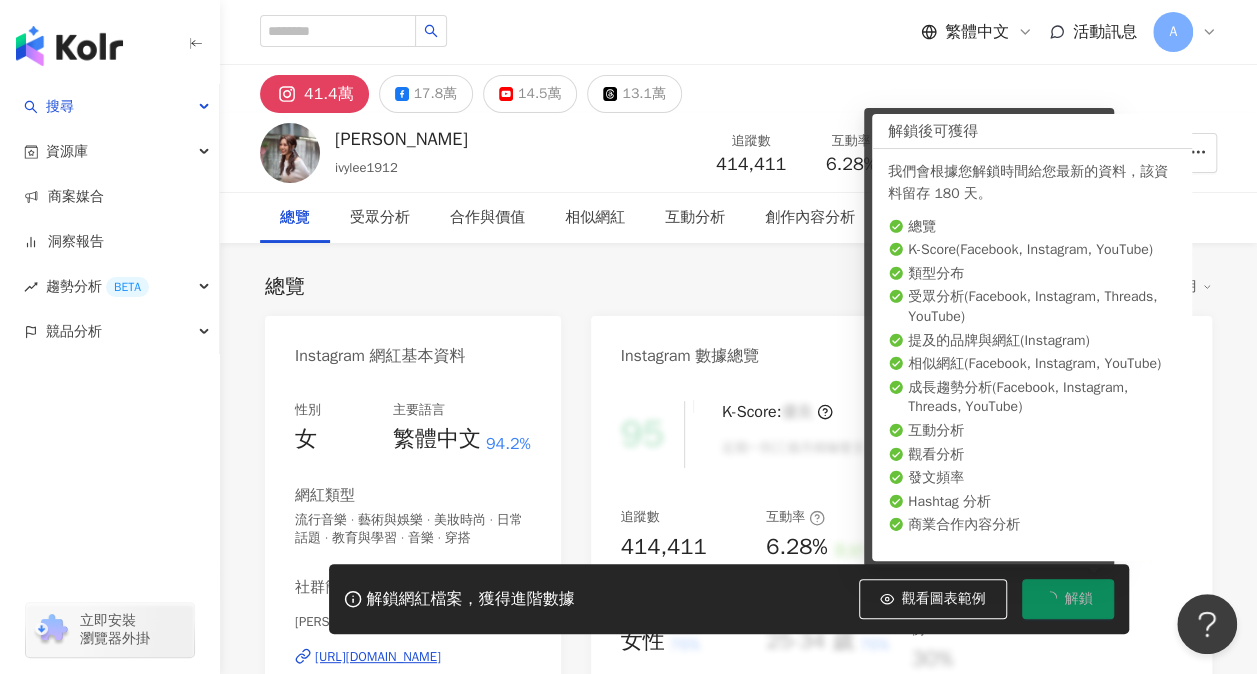 click on "解鎖" at bounding box center (1079, 599) 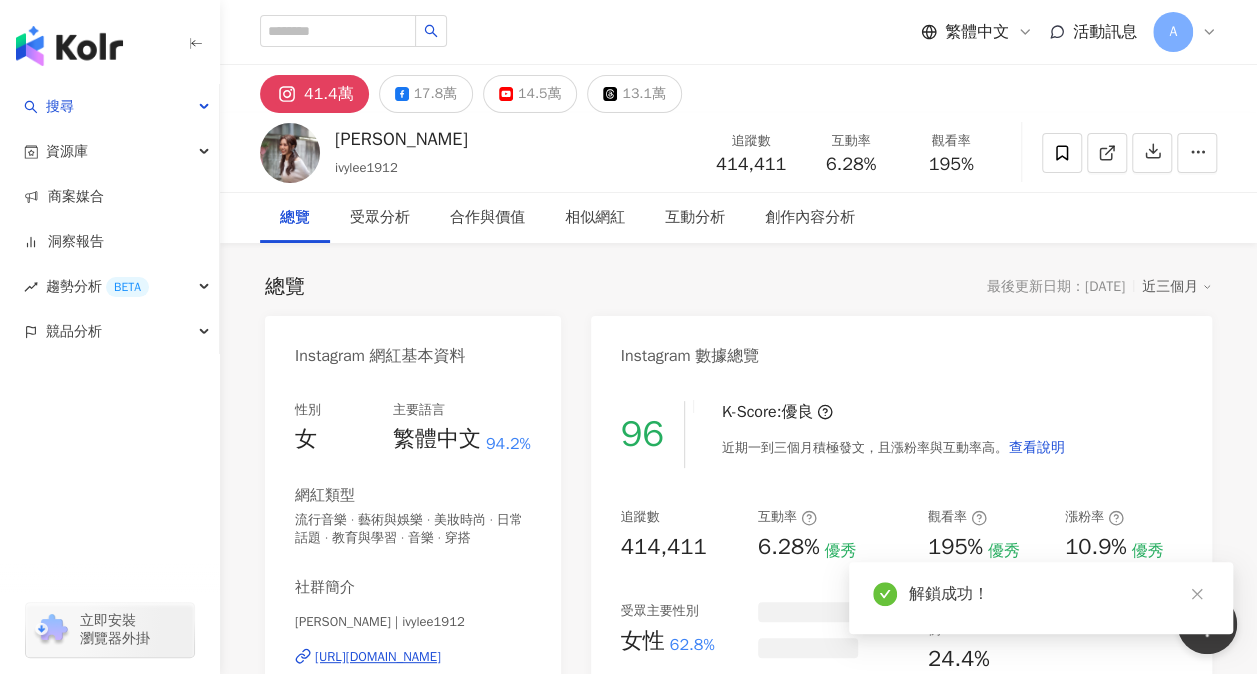 click on "Instagram 數據總覽" at bounding box center (901, 348) 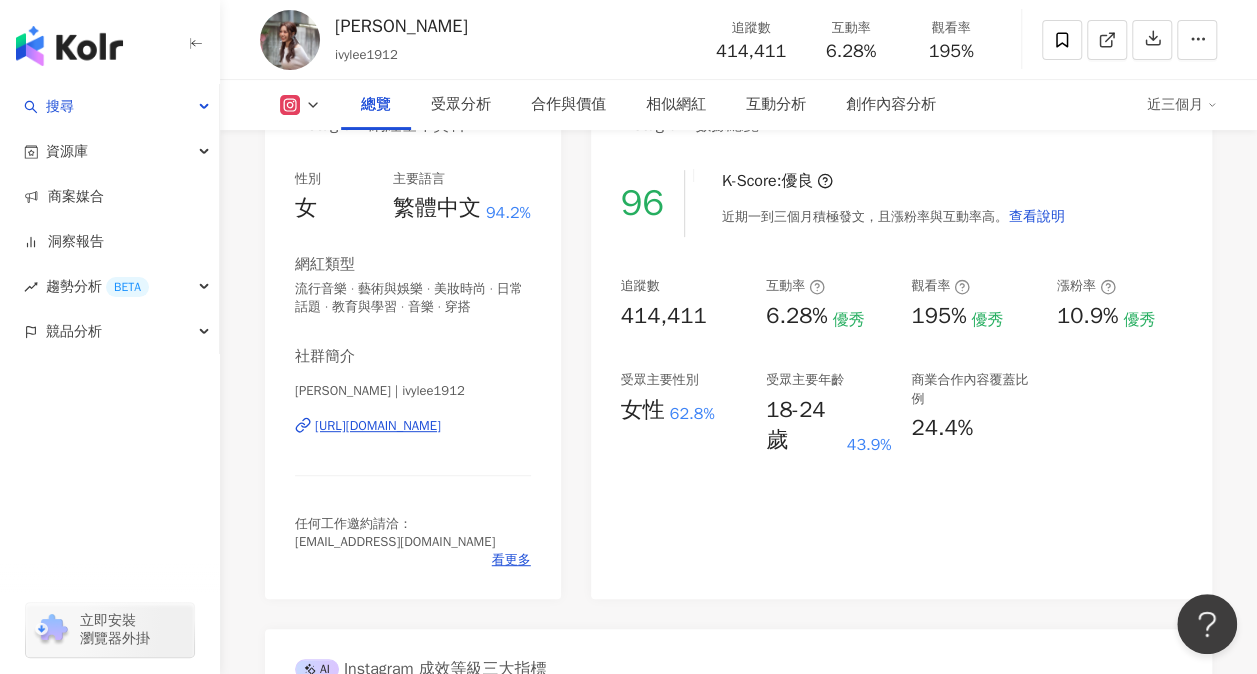 scroll, scrollTop: 200, scrollLeft: 0, axis: vertical 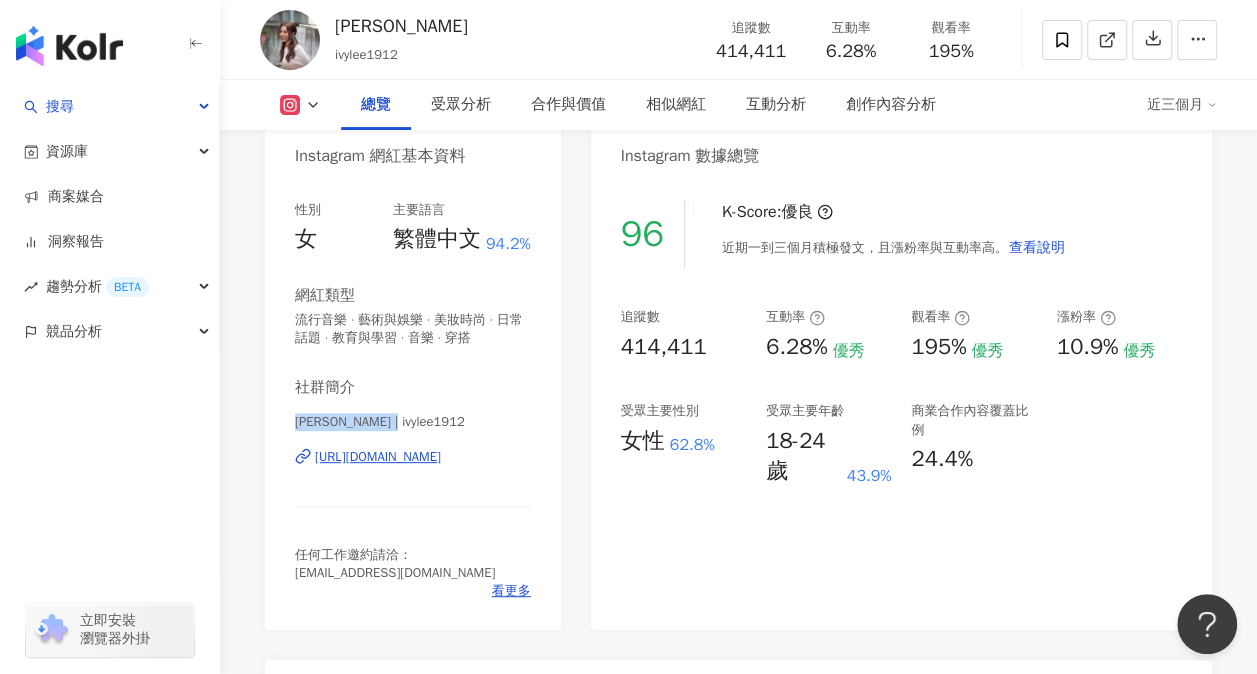 drag, startPoint x: 399, startPoint y: 422, endPoint x: 276, endPoint y: 410, distance: 123.58398 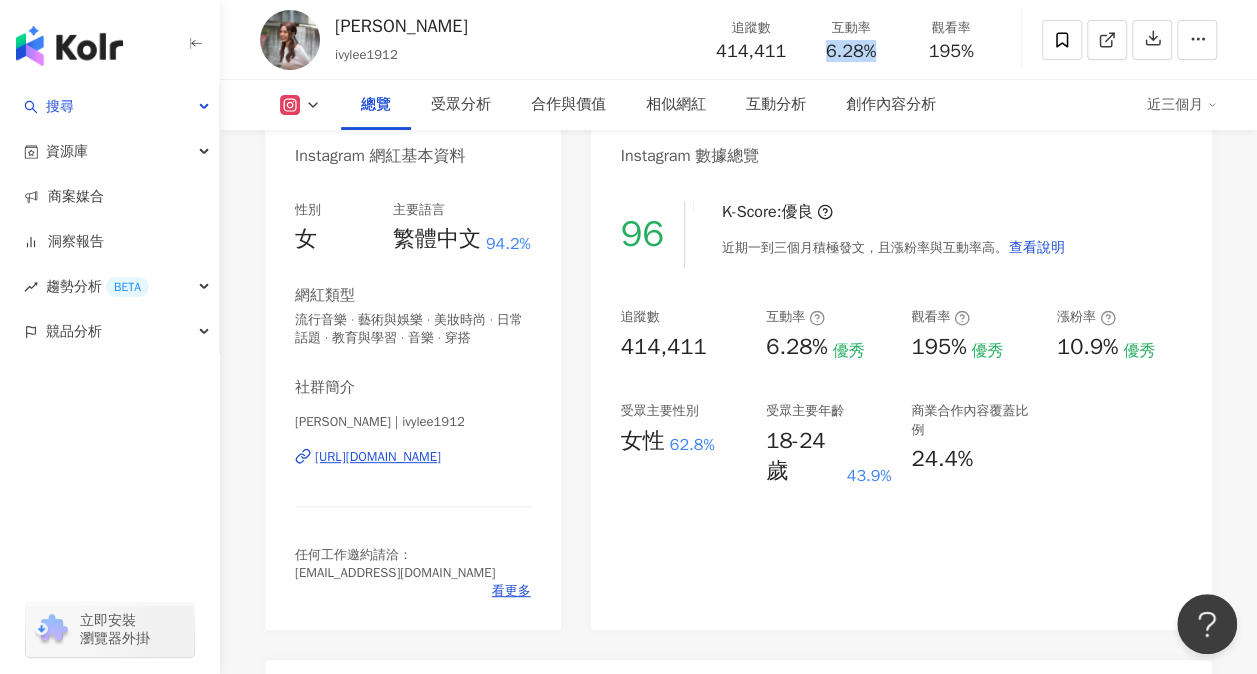 drag, startPoint x: 822, startPoint y: 57, endPoint x: 882, endPoint y: 54, distance: 60.074955 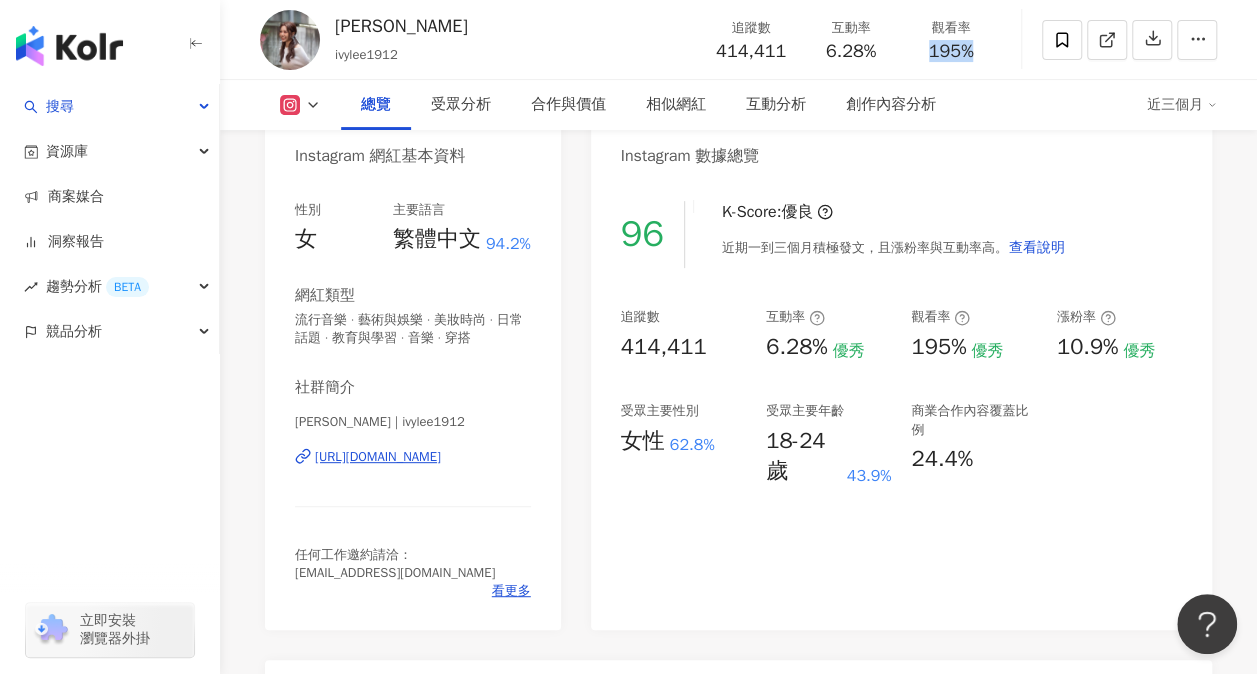 drag, startPoint x: 990, startPoint y: 62, endPoint x: 923, endPoint y: 56, distance: 67.26812 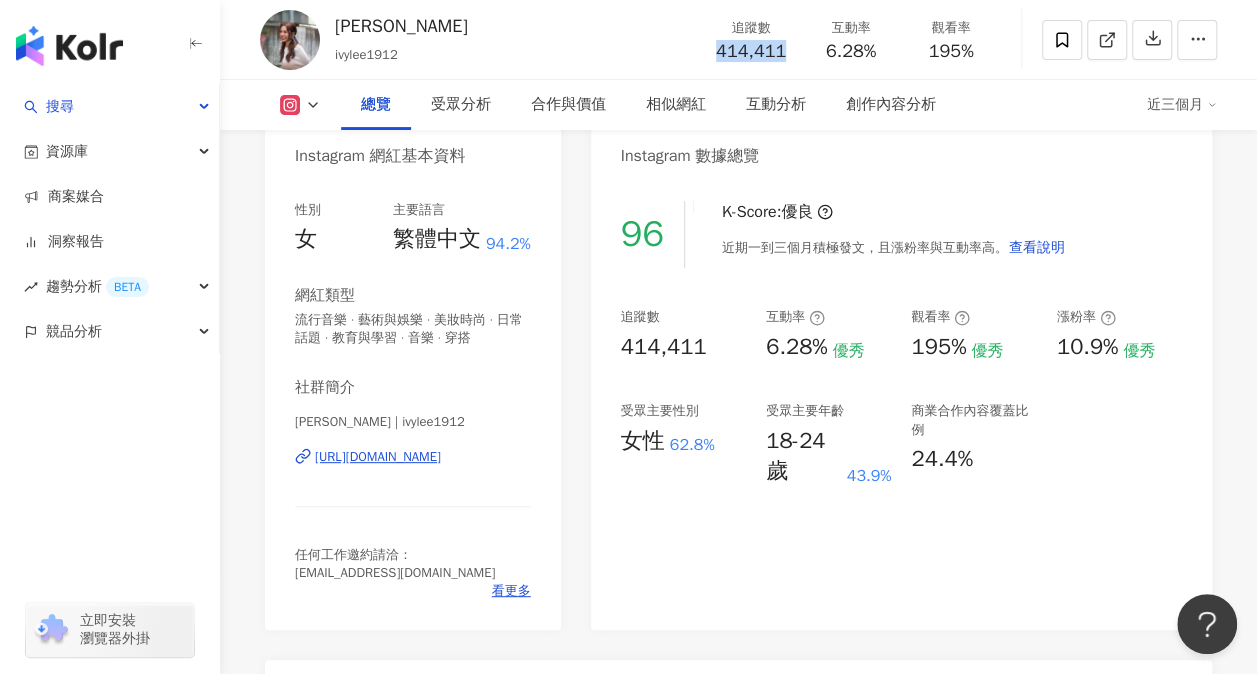 drag, startPoint x: 794, startPoint y: 56, endPoint x: 700, endPoint y: 39, distance: 95.524864 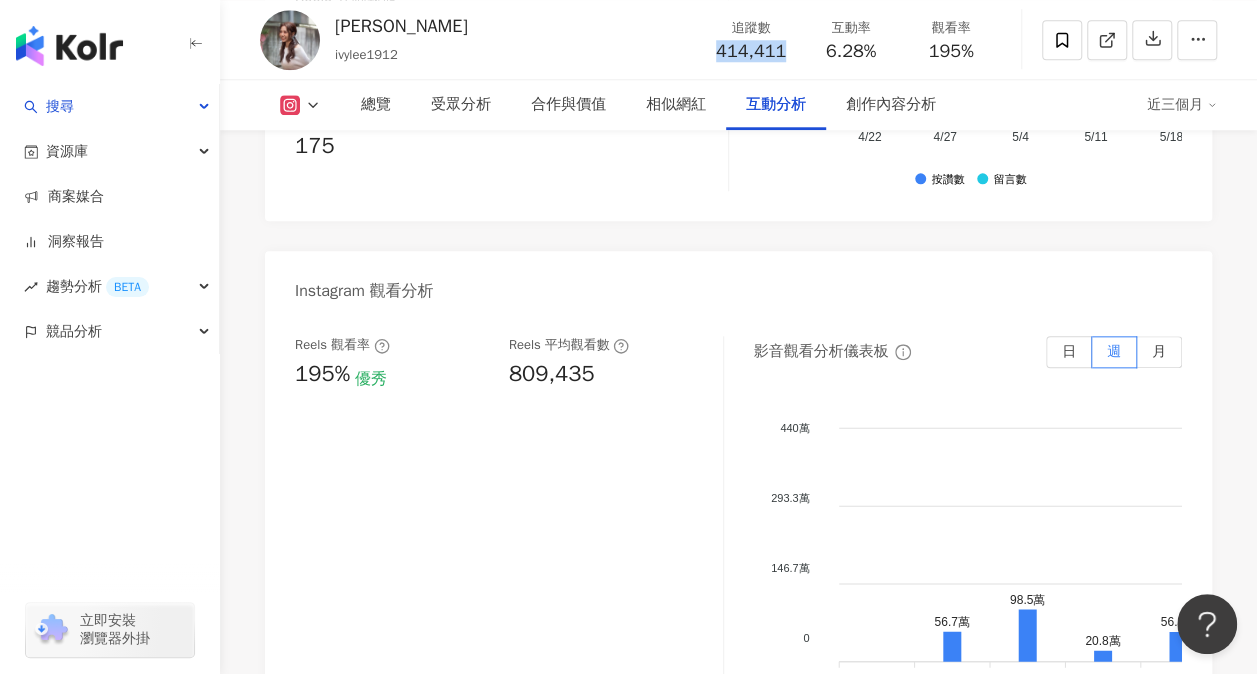 scroll, scrollTop: 4600, scrollLeft: 0, axis: vertical 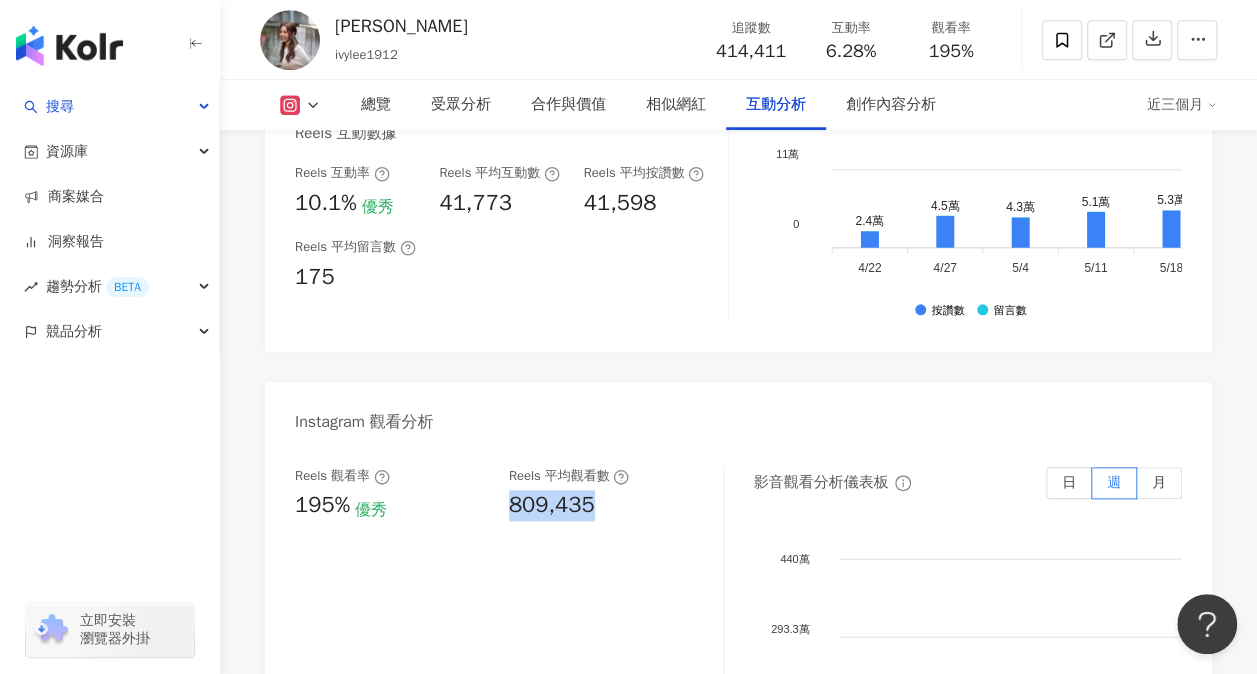 drag, startPoint x: 599, startPoint y: 306, endPoint x: 507, endPoint y: 322, distance: 93.38094 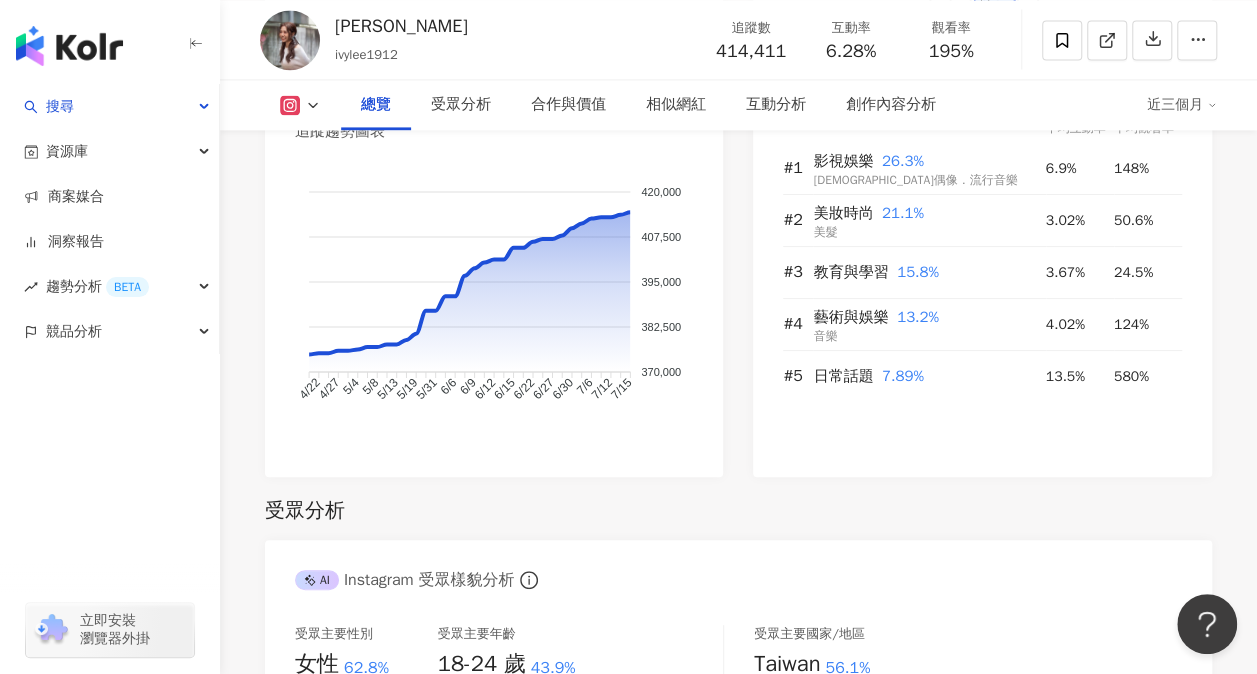 scroll, scrollTop: 1400, scrollLeft: 0, axis: vertical 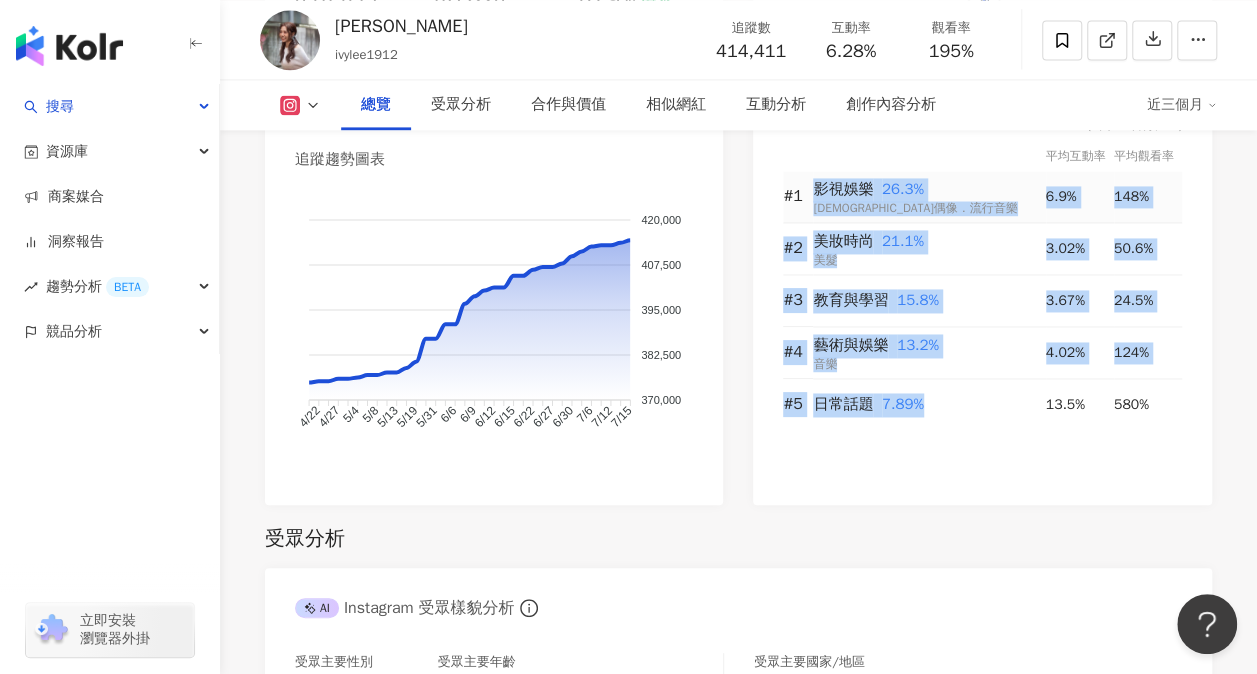 drag, startPoint x: 943, startPoint y: 386, endPoint x: 810, endPoint y: 157, distance: 264.8207 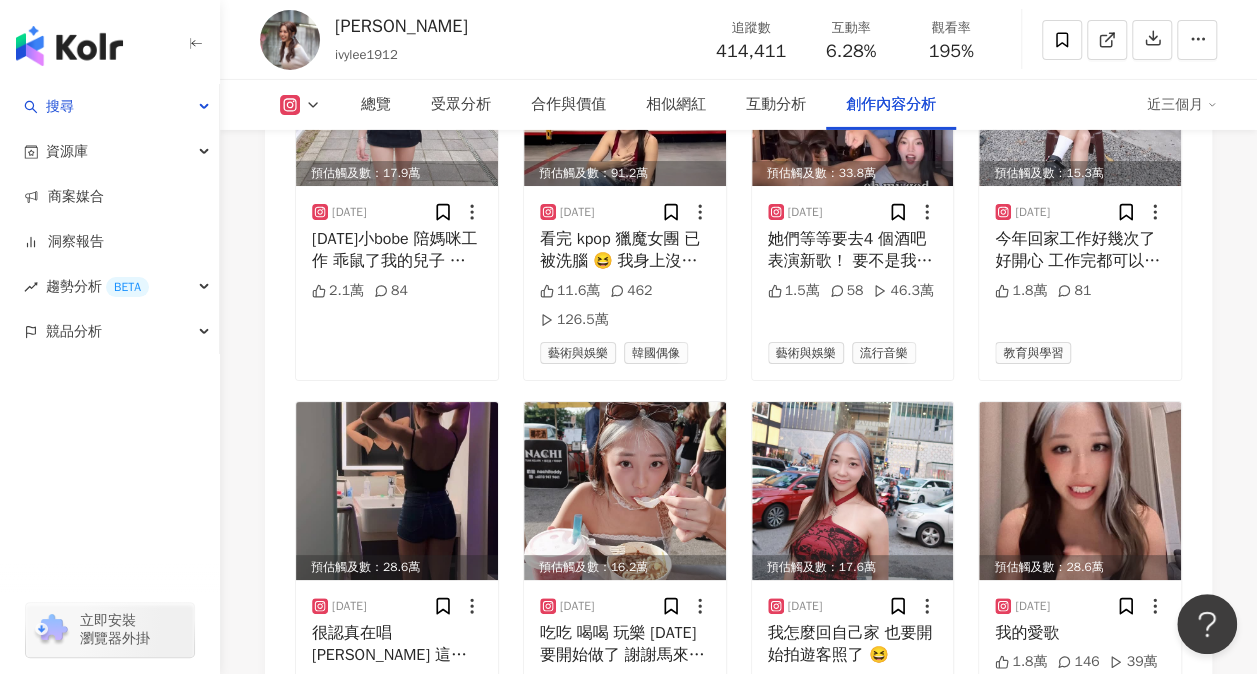 scroll, scrollTop: 7200, scrollLeft: 0, axis: vertical 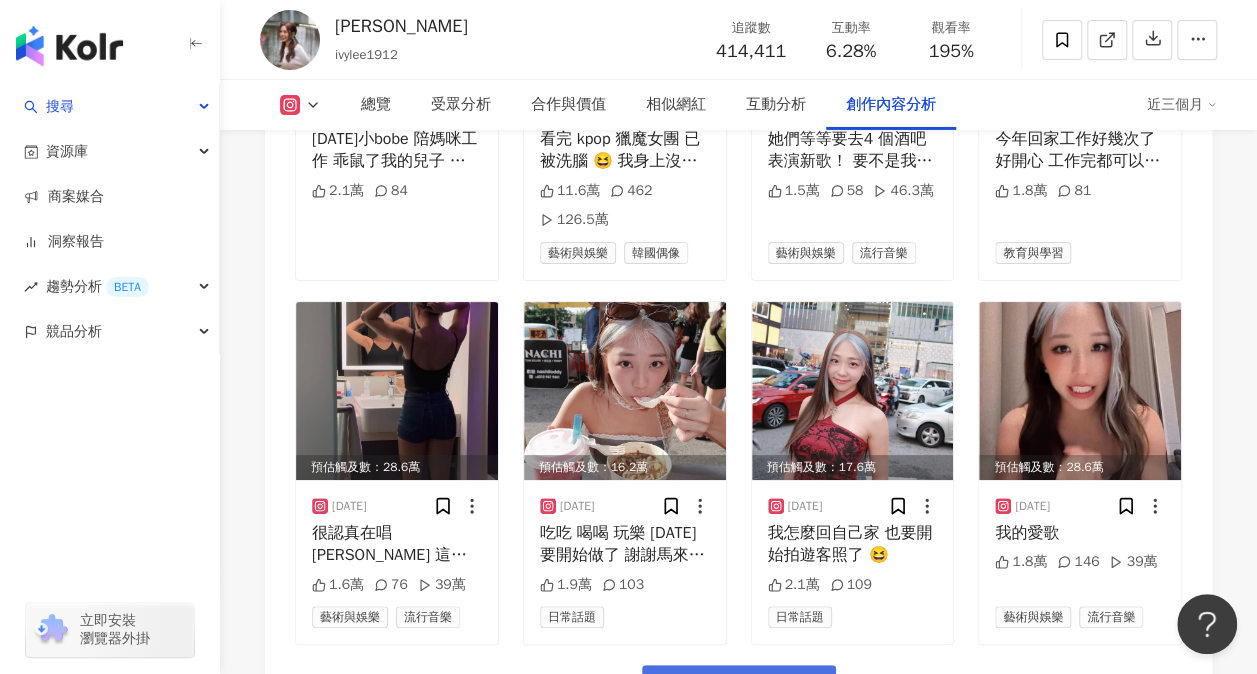 click on "看更多創作內容" at bounding box center (752, 688) 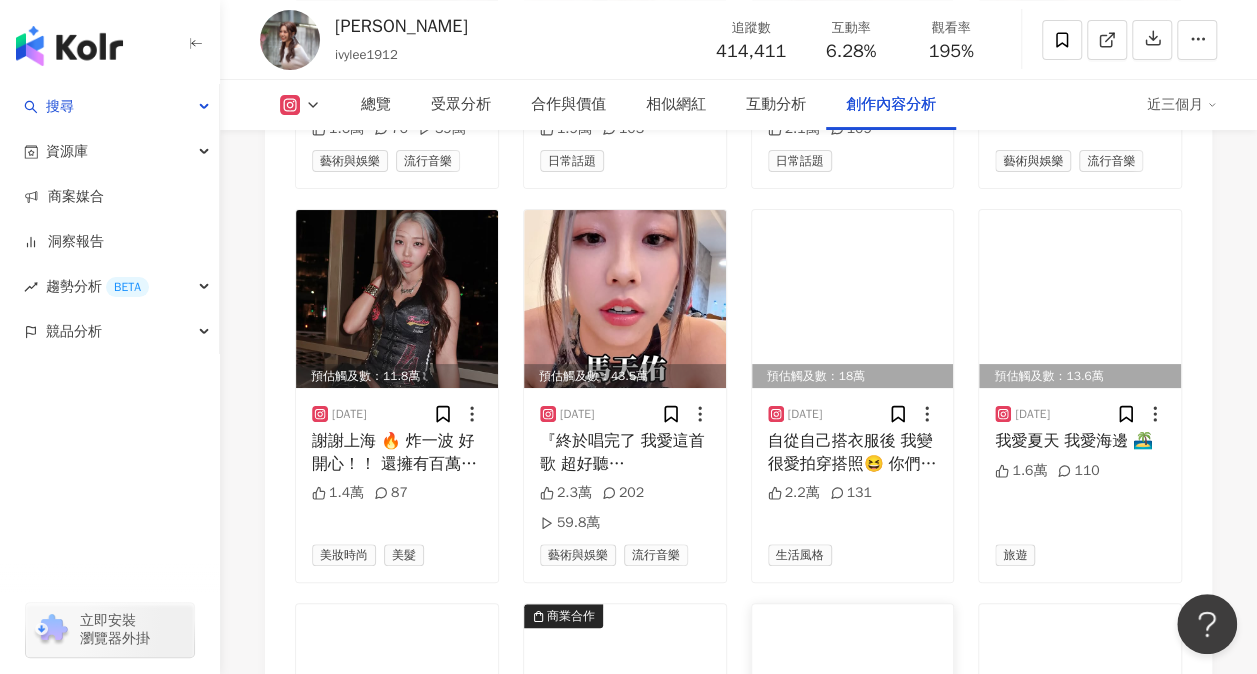 scroll, scrollTop: 7700, scrollLeft: 0, axis: vertical 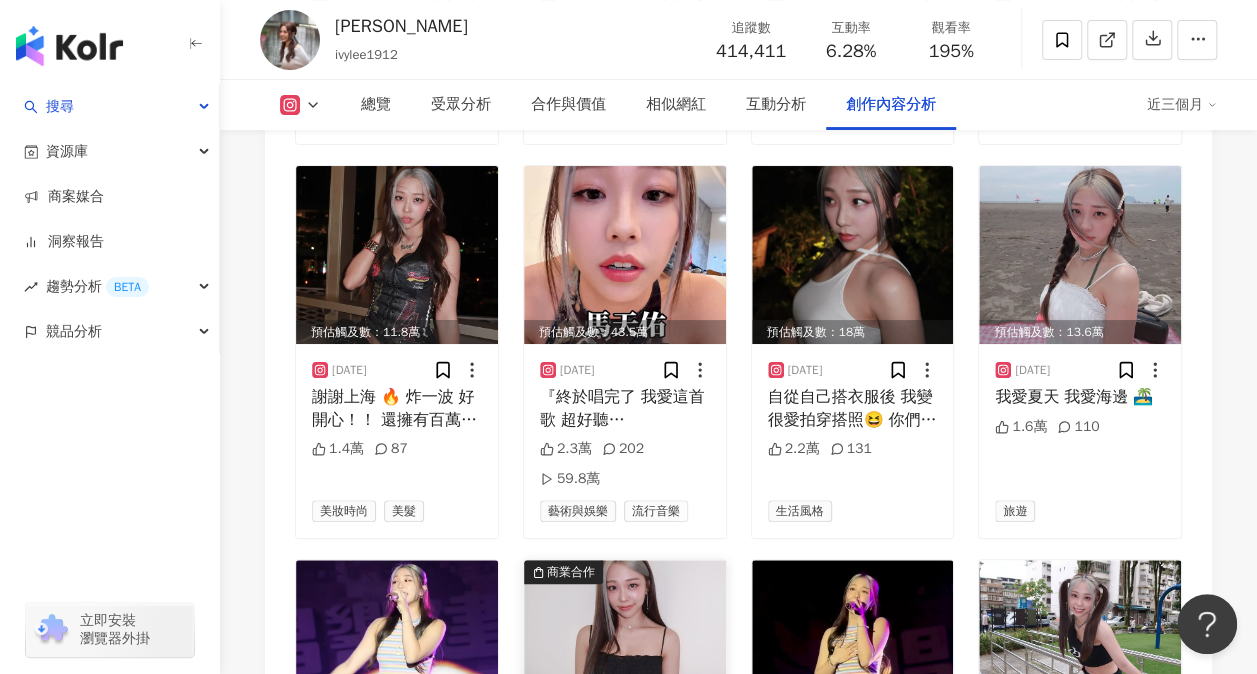 click at bounding box center (625, 649) 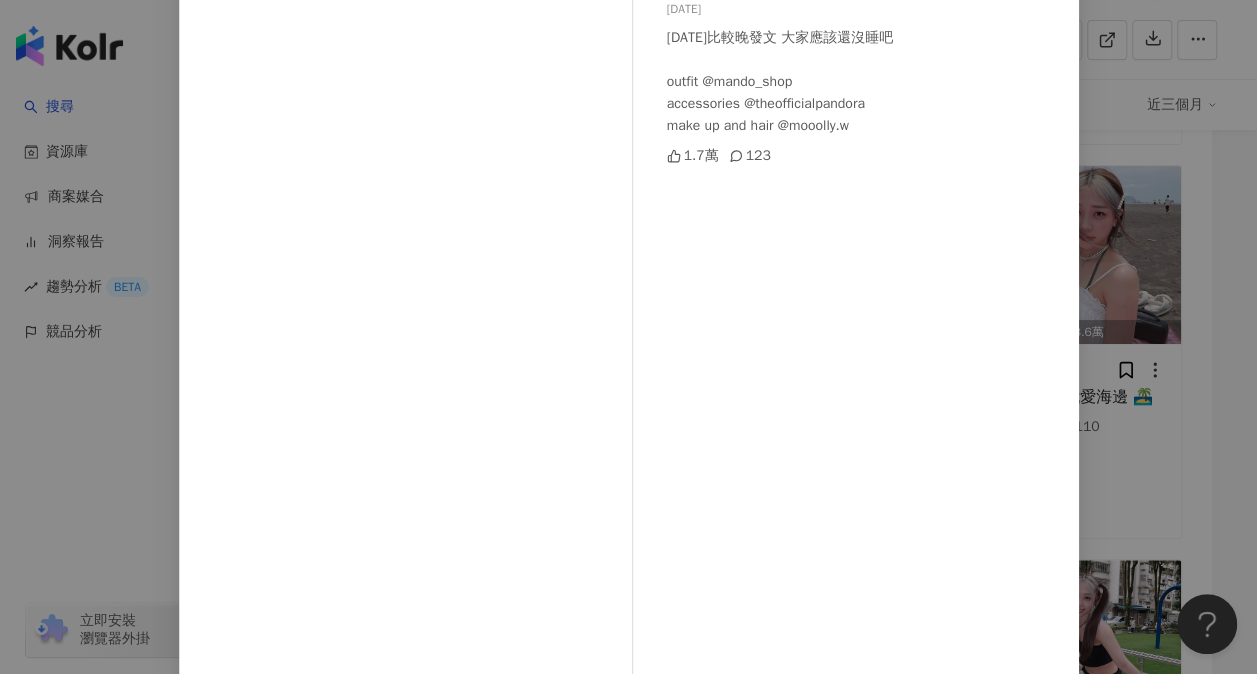 scroll, scrollTop: 200, scrollLeft: 0, axis: vertical 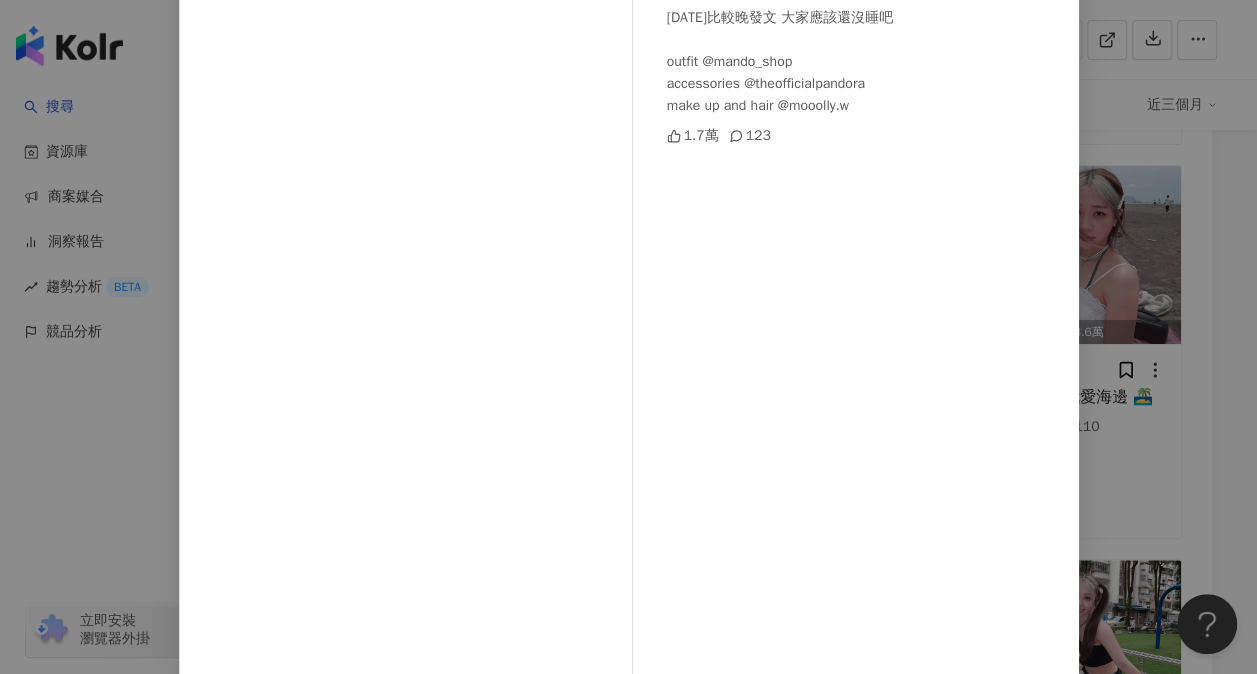 click on "[PERSON_NAME] [DATE] [DATE]比較晚發文 大家應該還沒睡吧
outfit @mando_shop
accessories @theofficialpandora
make up and hair @mooolly.w 1.7萬 123 查看原始貼文" at bounding box center (628, 337) 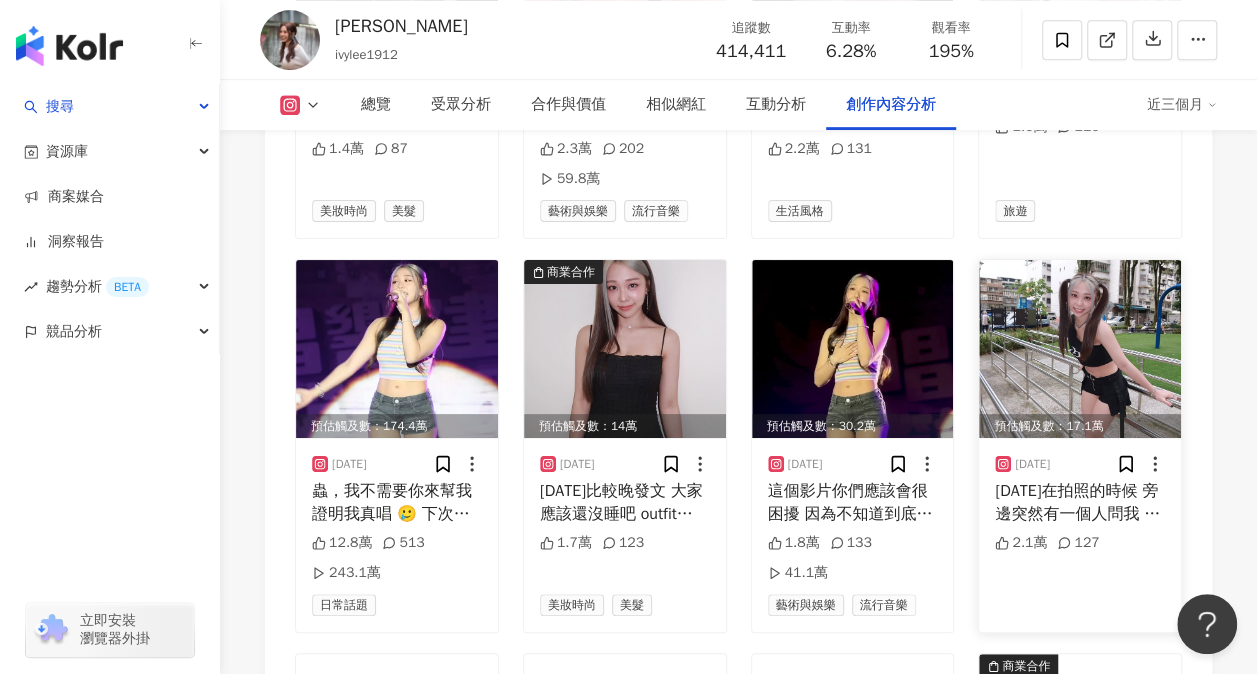 scroll, scrollTop: 8100, scrollLeft: 0, axis: vertical 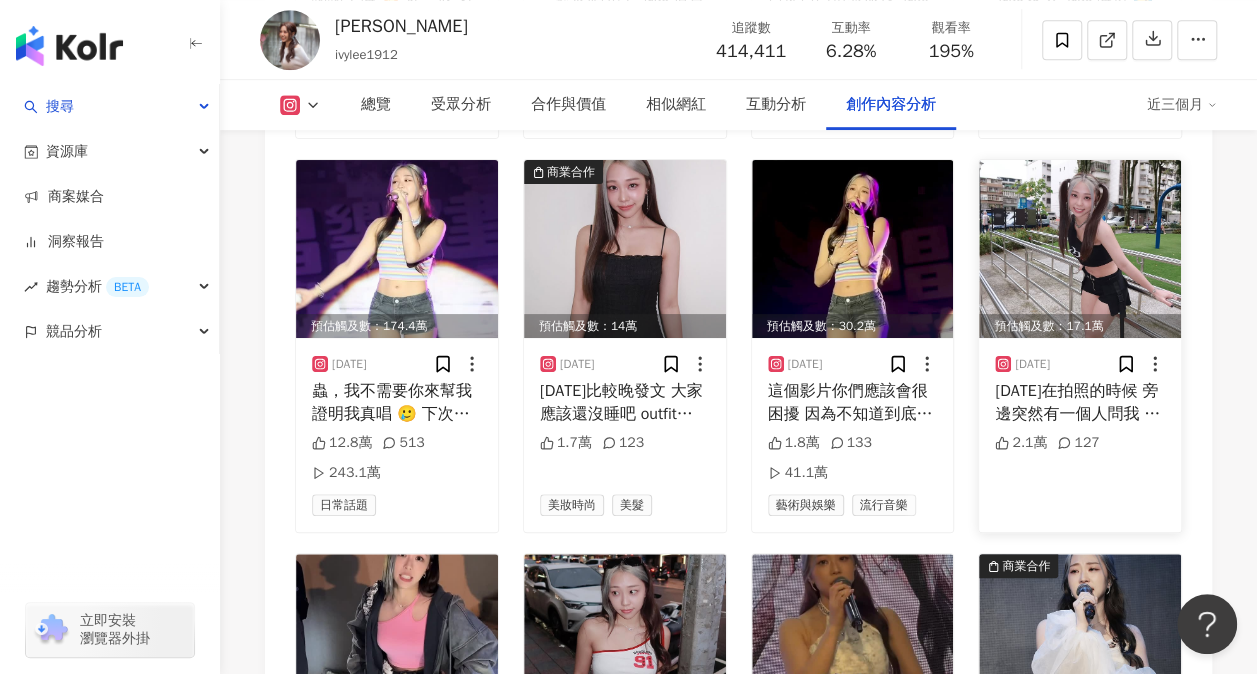 click at bounding box center [1080, 643] 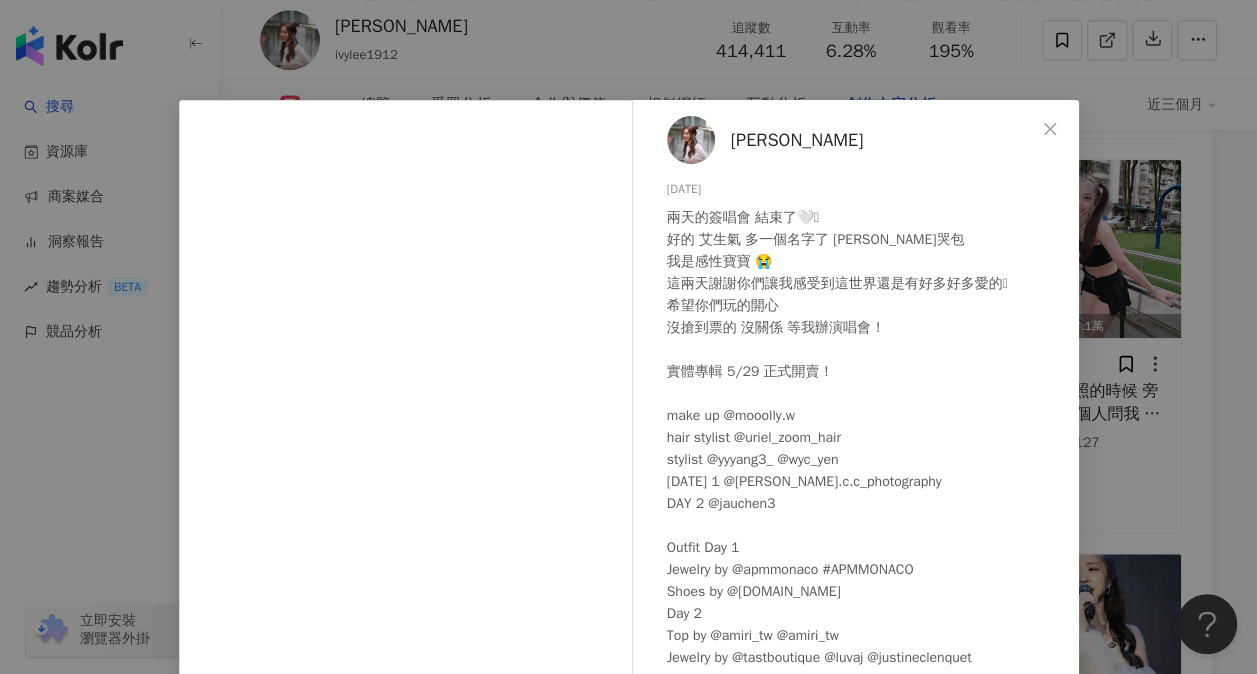 click on "[PERSON_NAME] [DATE] 兩天的簽唱會 結束了🤍🩵
好的 艾生氣 多一個名字了 [PERSON_NAME]哭包
我是感性寶寶 😭
這兩天謝謝你們讓我感受到這世界還是有好多好多愛的🥹
希望你們玩的開心
沒搶到票的 沒關係 等我辦演唱會！
實體專輯 5/29 正式開賣！
make up @mooolly.w
hair stylist @uriel_zoom_hair
stylist @yyyang3_ @wyc_yen
[DATE] 1 @[PERSON_NAME].c.c_photography
DAY 2 @jauchen3
Outfit Day 1
Jewelry by @apmmonaco #APMMONACO
Shoes by @[DOMAIN_NAME]
Day 2
Top by @amiri_tw @amiri_tw
Jewelry by @tastboutique @luvaj @justineclenquet 2萬 149 查看原始貼文" at bounding box center [628, 337] 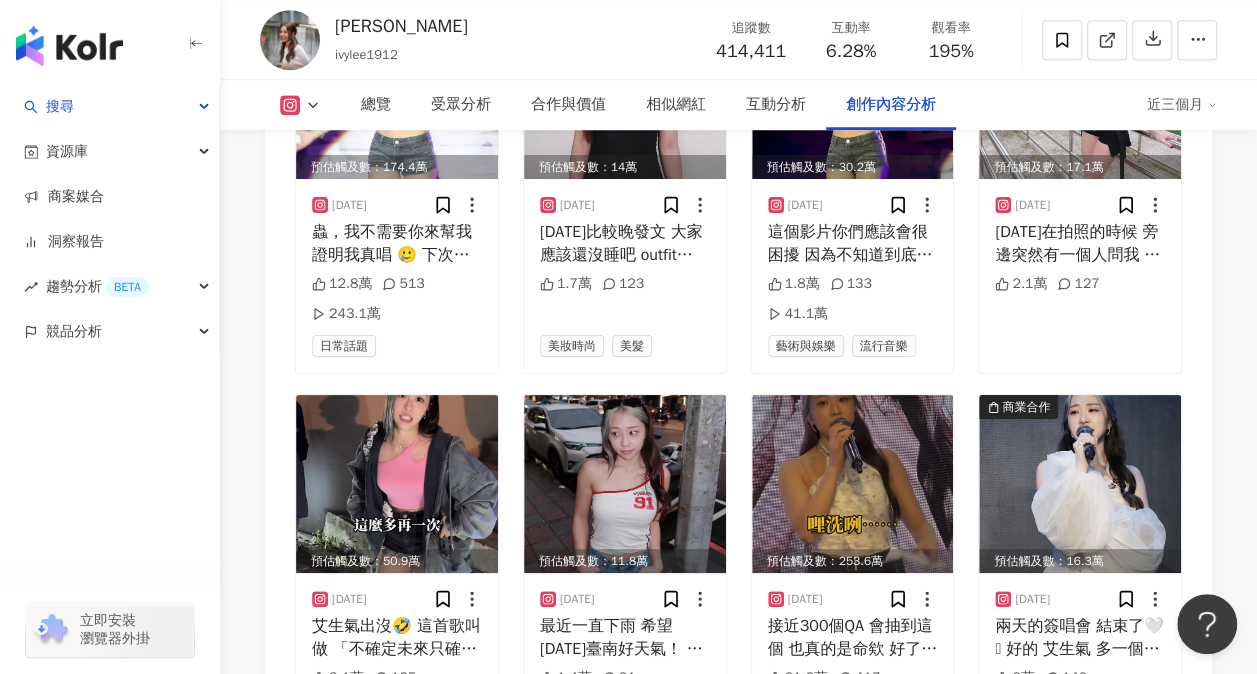 scroll, scrollTop: 8300, scrollLeft: 0, axis: vertical 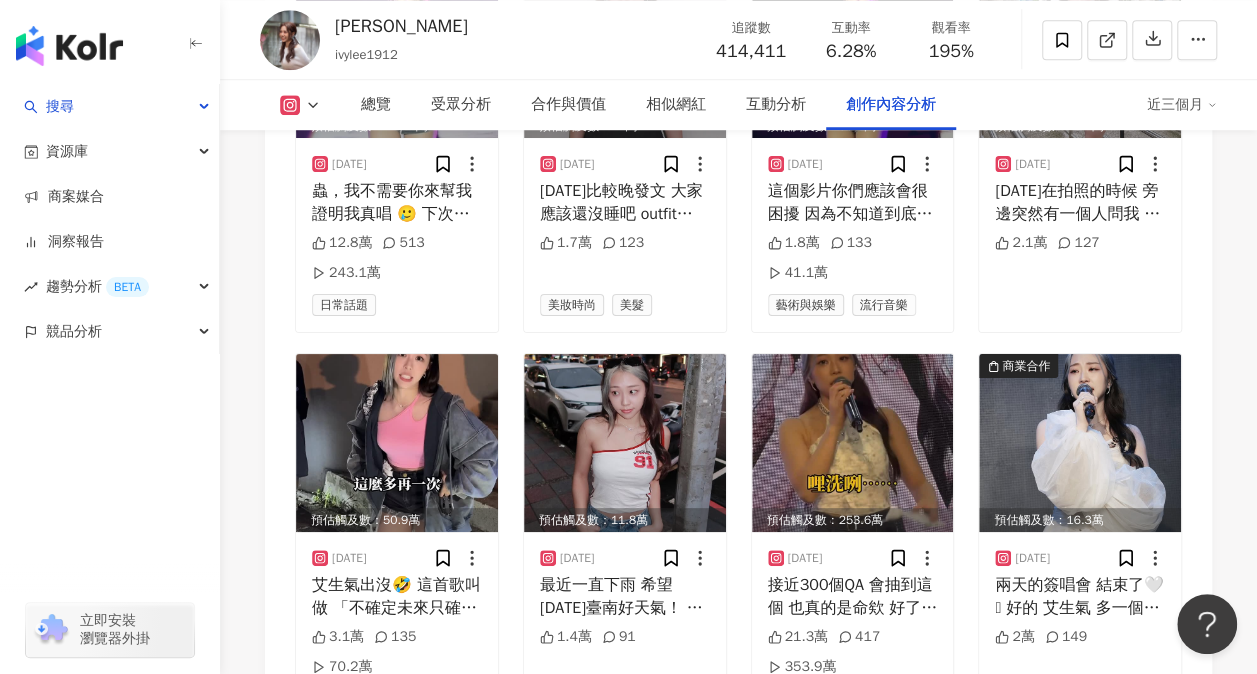click on "看更多創作內容" at bounding box center (752, 770) 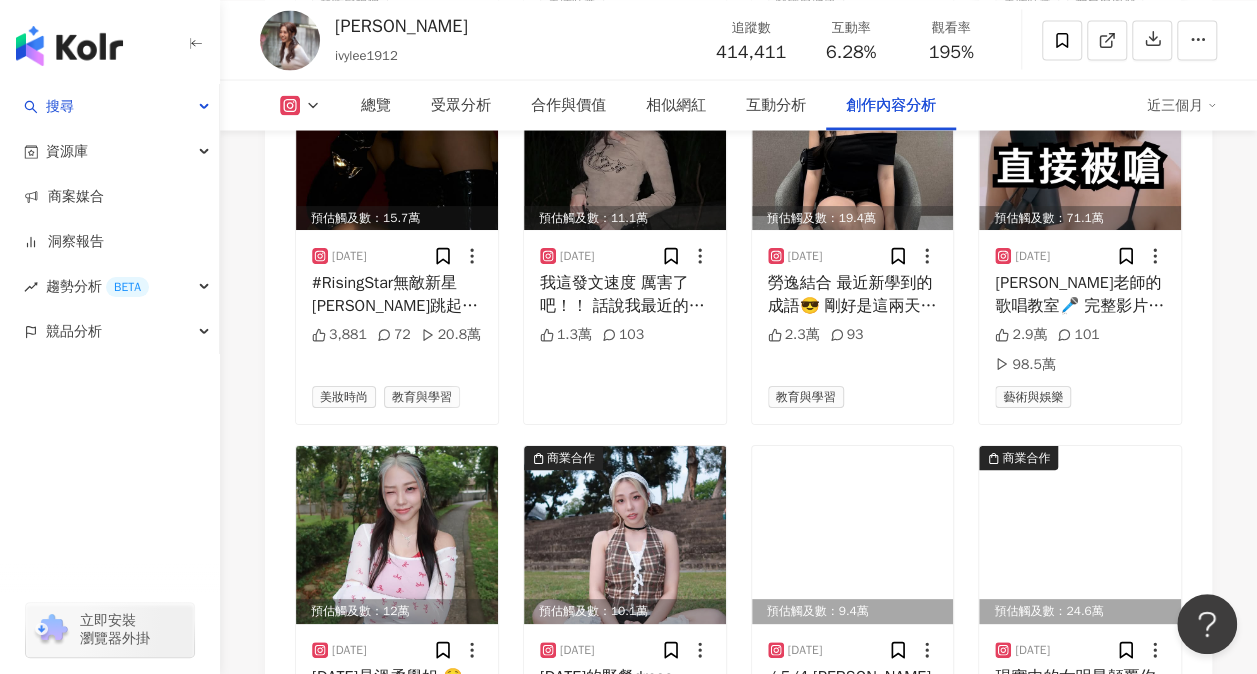 scroll, scrollTop: 9516, scrollLeft: 0, axis: vertical 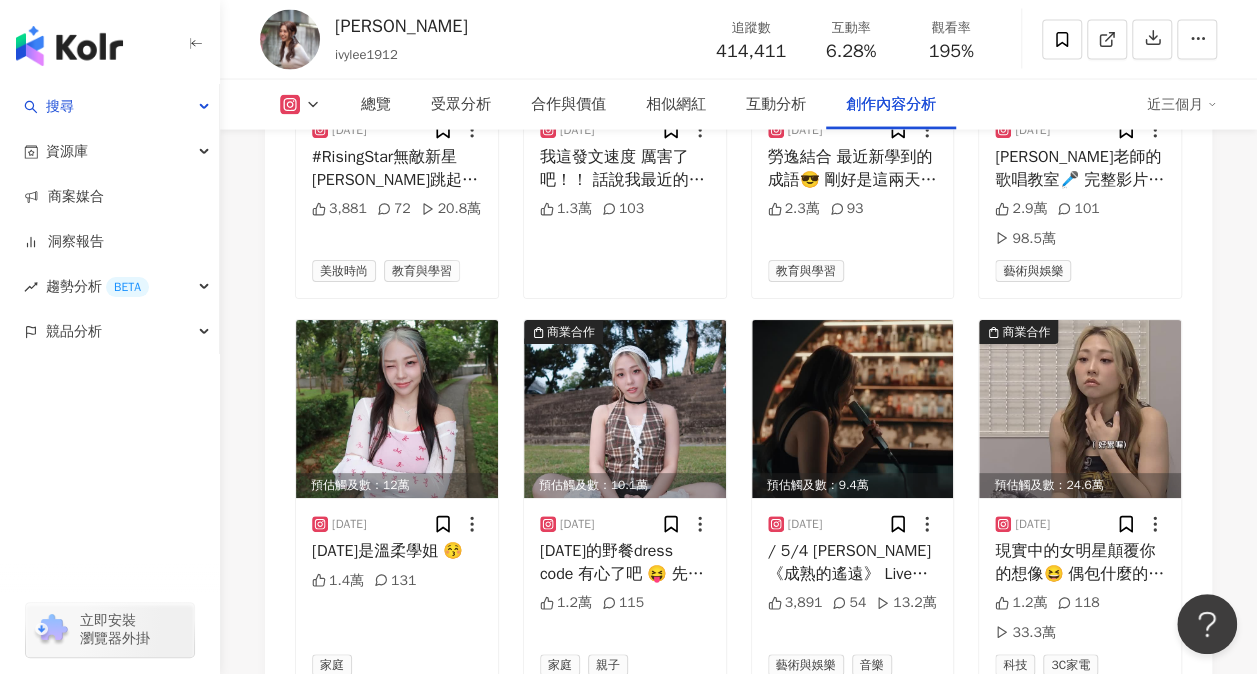 click on "看更多創作內容" at bounding box center [752, 736] 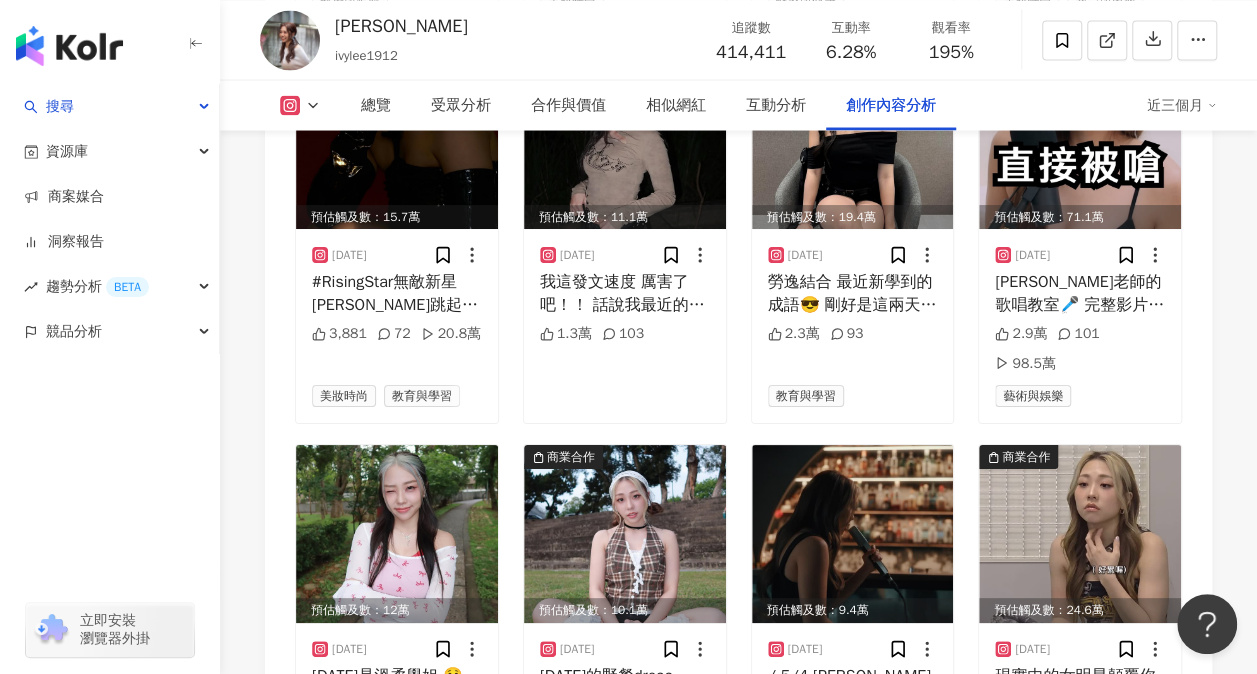 scroll, scrollTop: 9316, scrollLeft: 0, axis: vertical 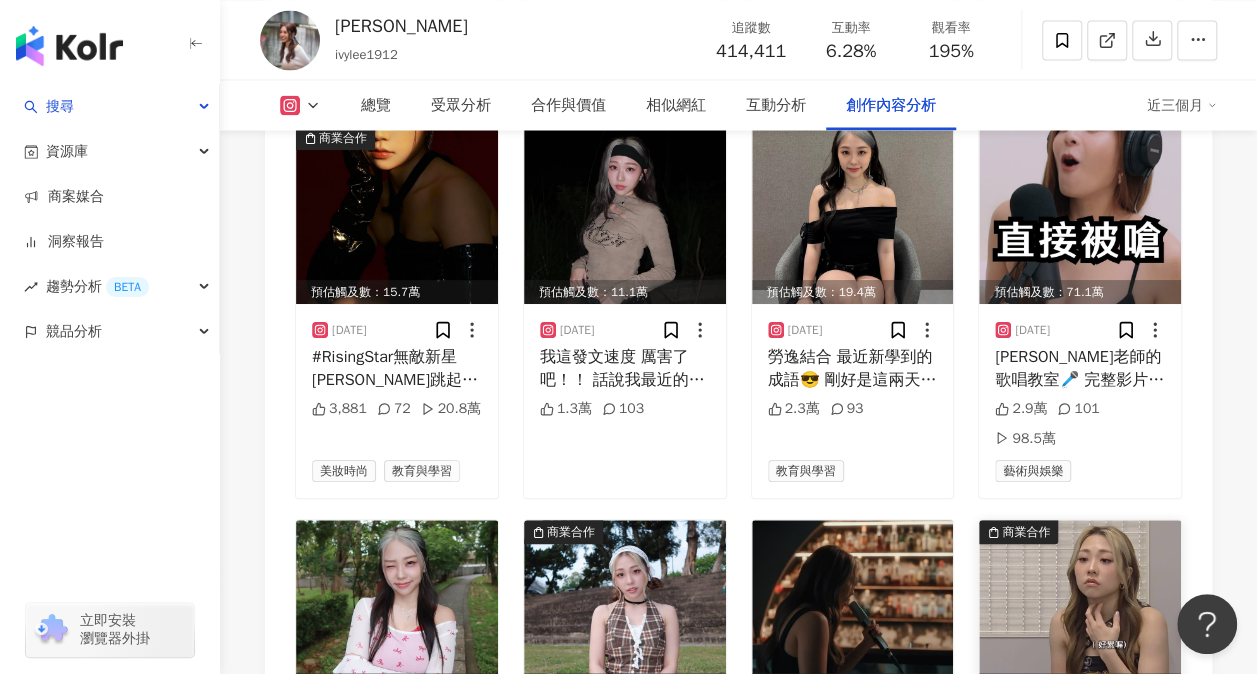 click at bounding box center (1080, 609) 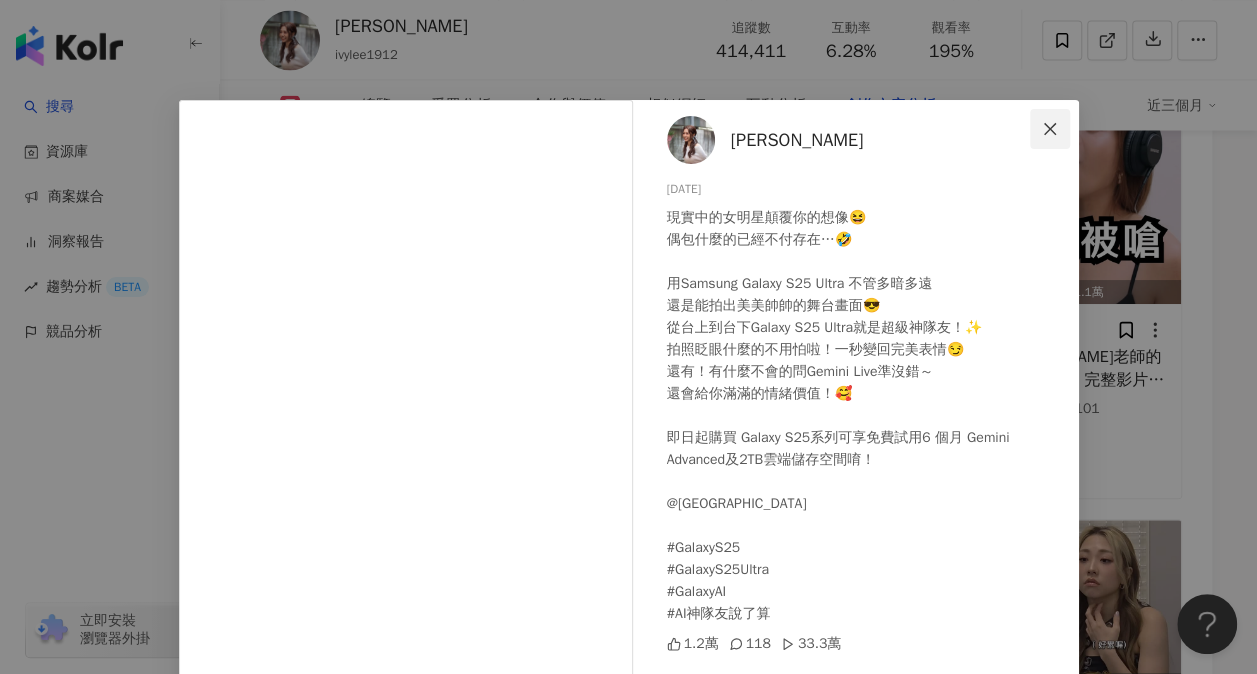 click 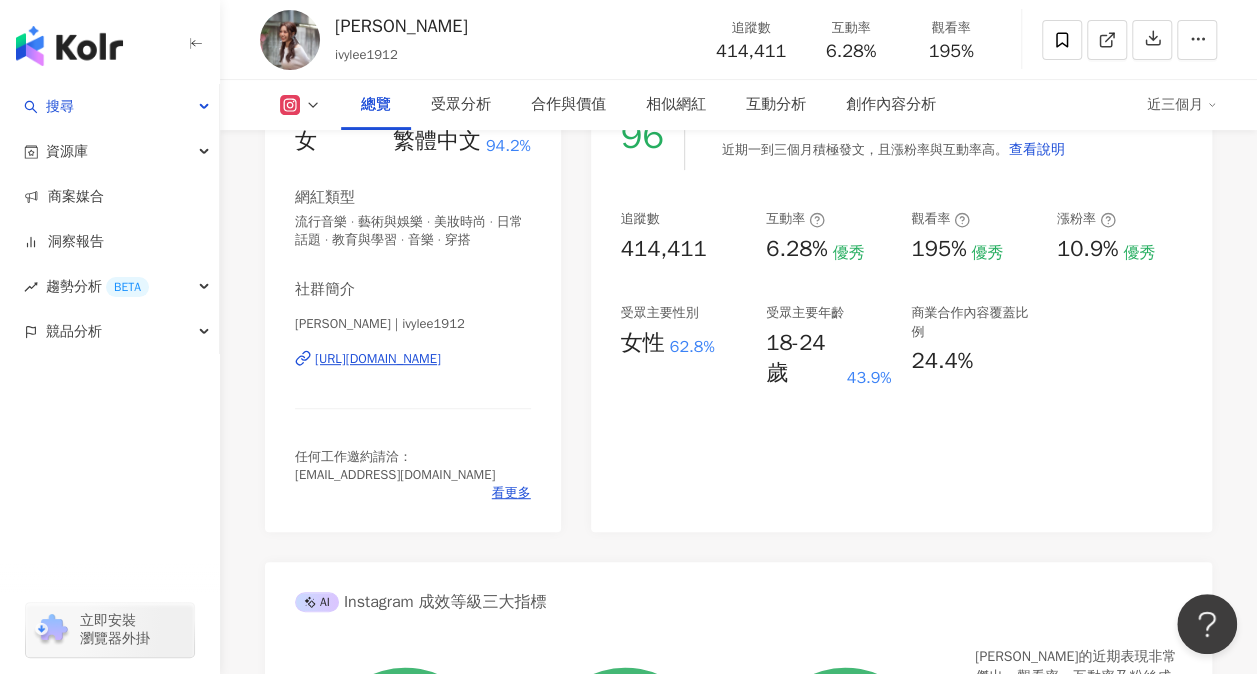 scroll, scrollTop: 300, scrollLeft: 0, axis: vertical 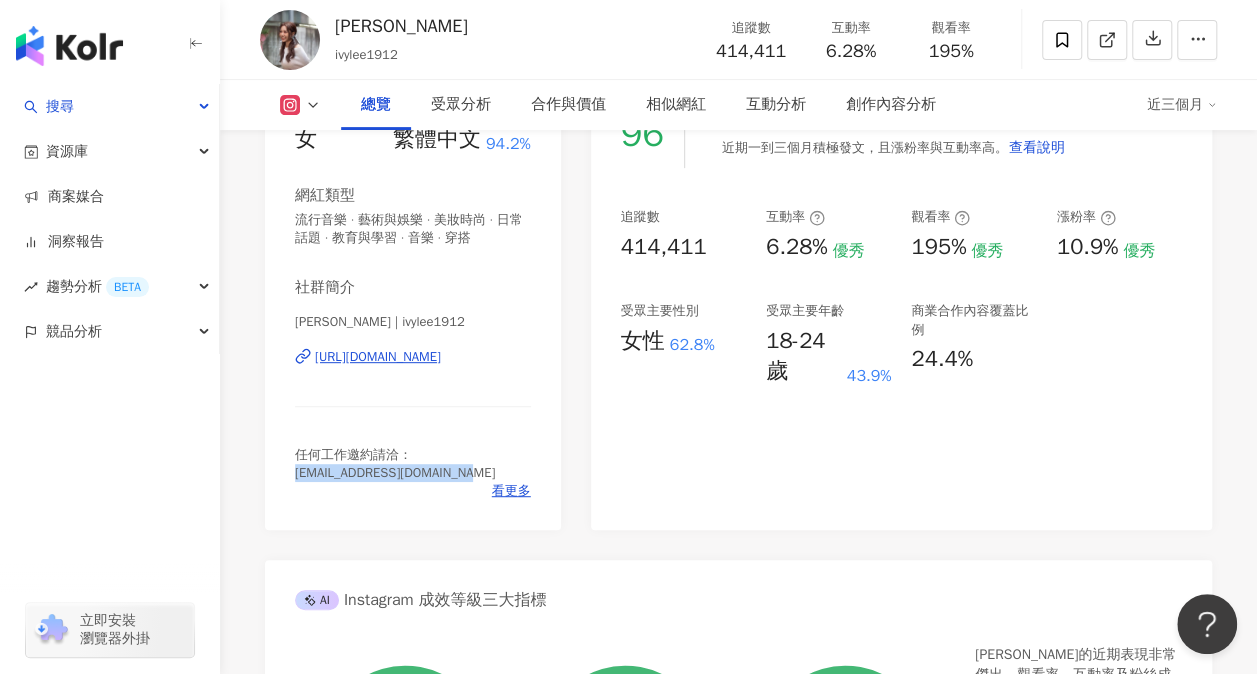 drag, startPoint x: 469, startPoint y: 475, endPoint x: 283, endPoint y: 476, distance: 186.00269 